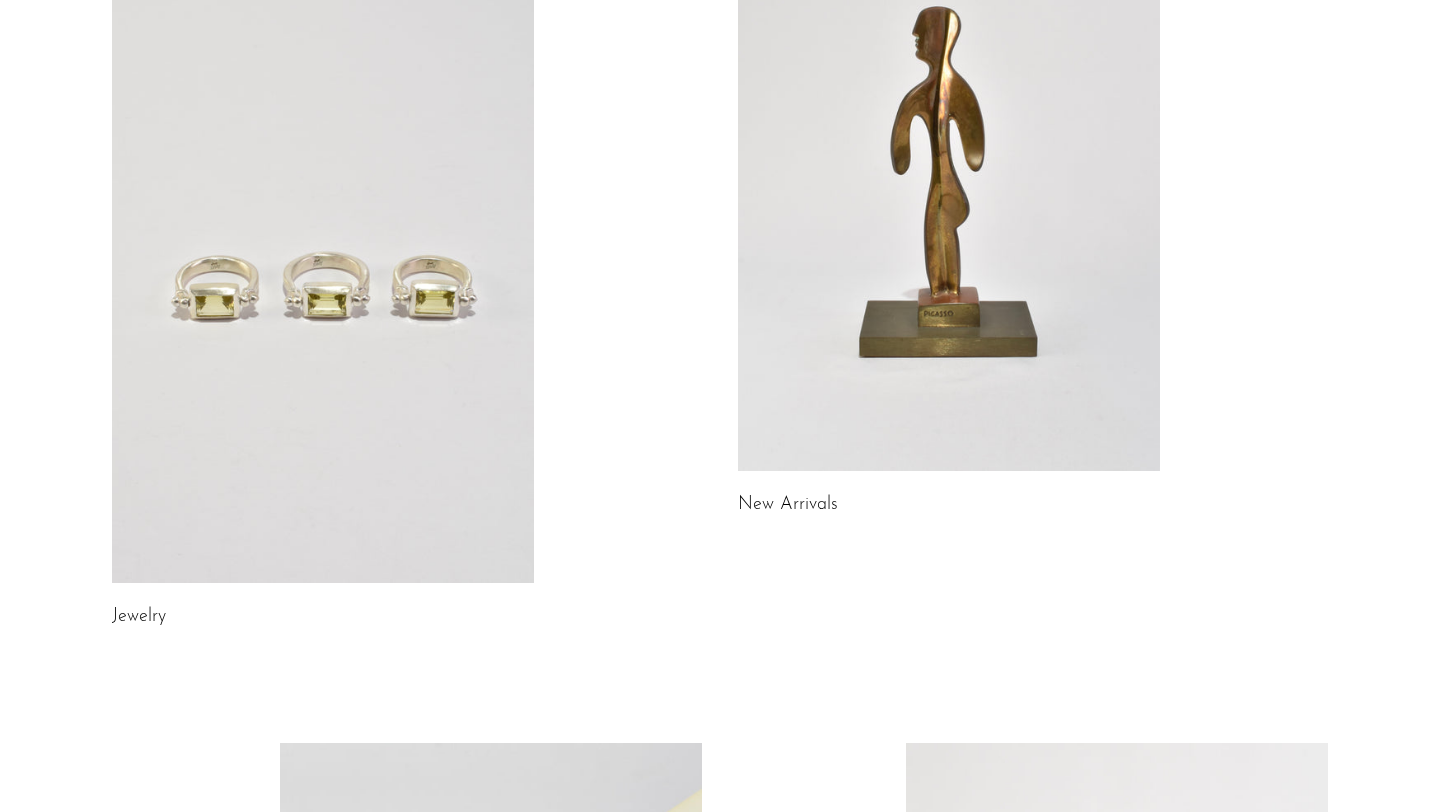 scroll, scrollTop: 272, scrollLeft: 0, axis: vertical 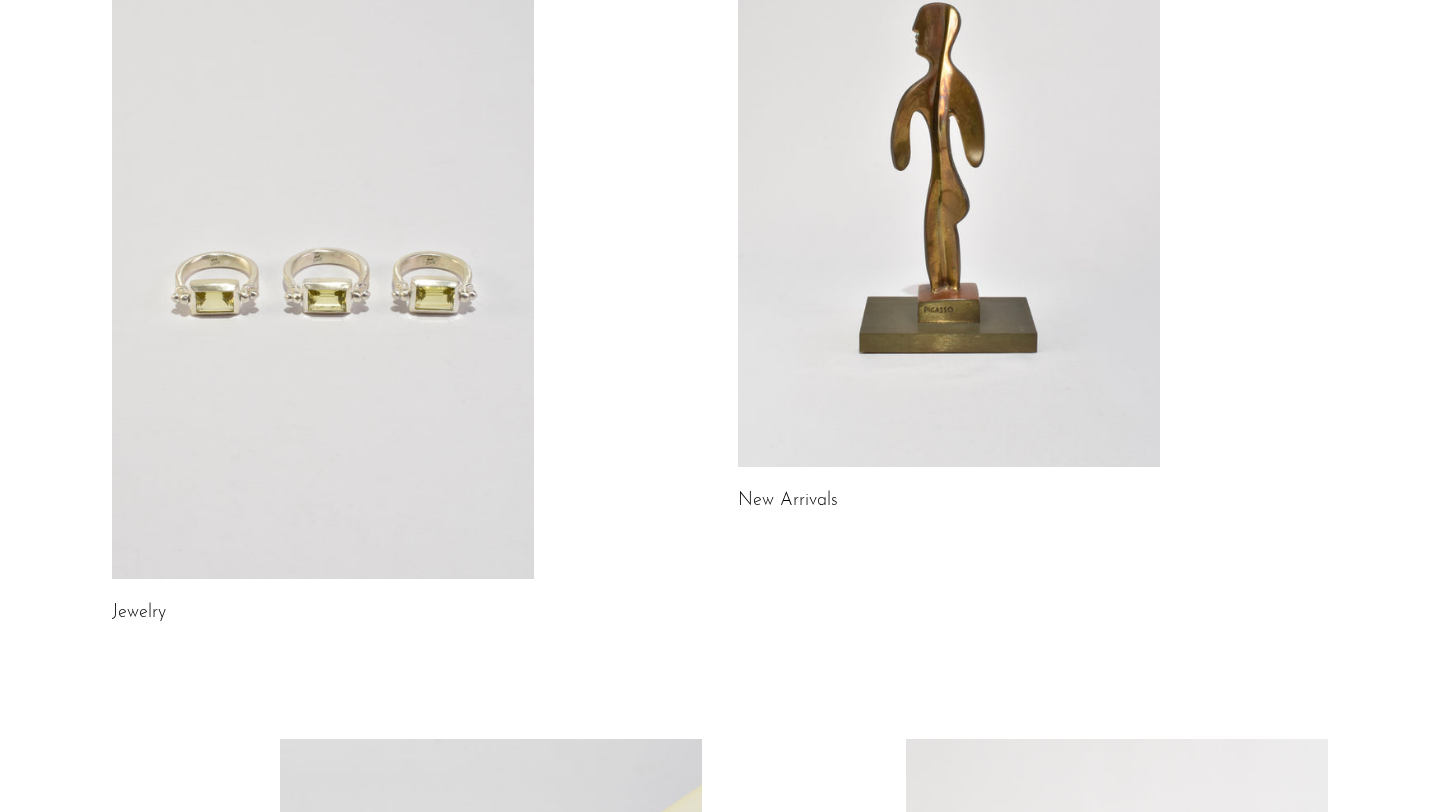 click at bounding box center (323, 283) 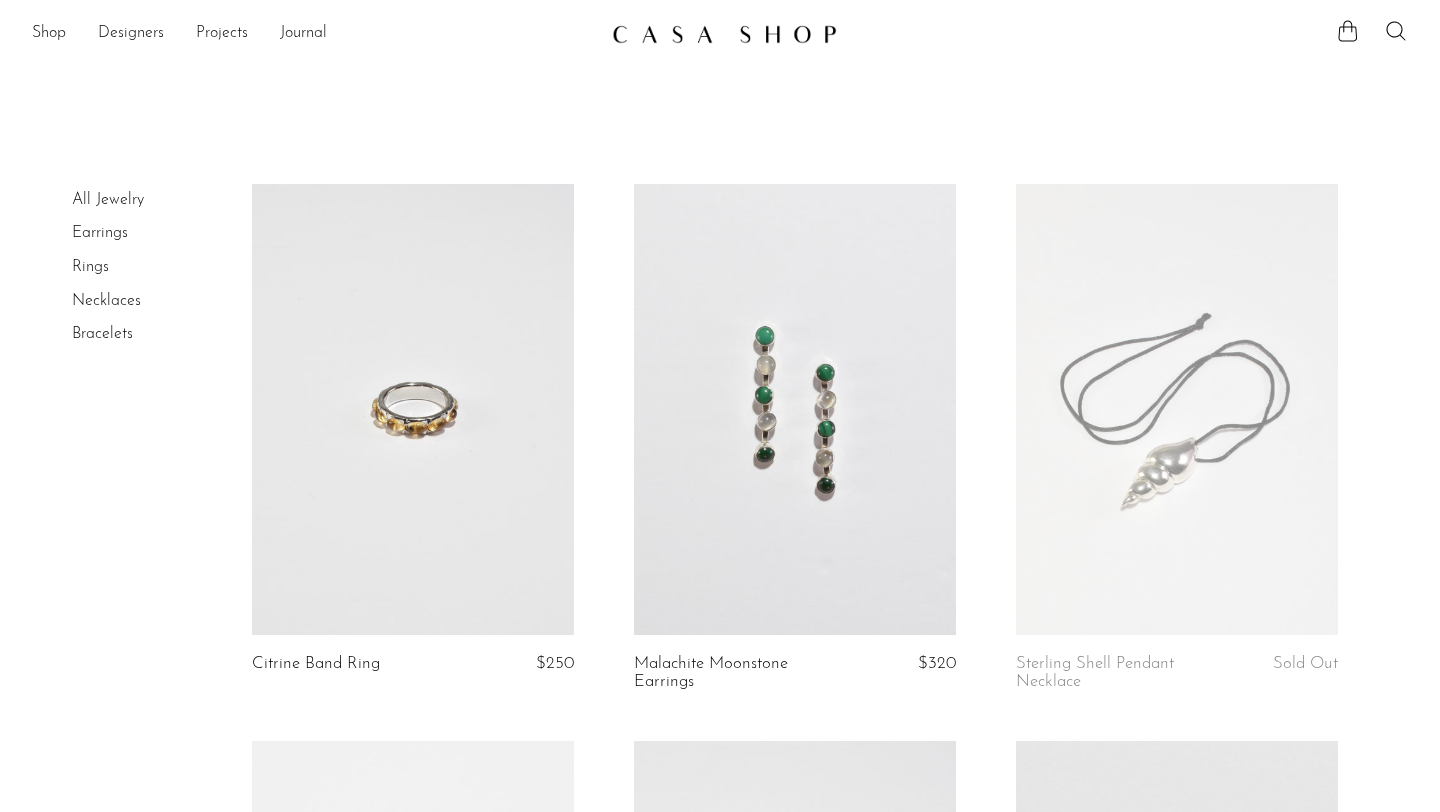 scroll, scrollTop: 0, scrollLeft: 0, axis: both 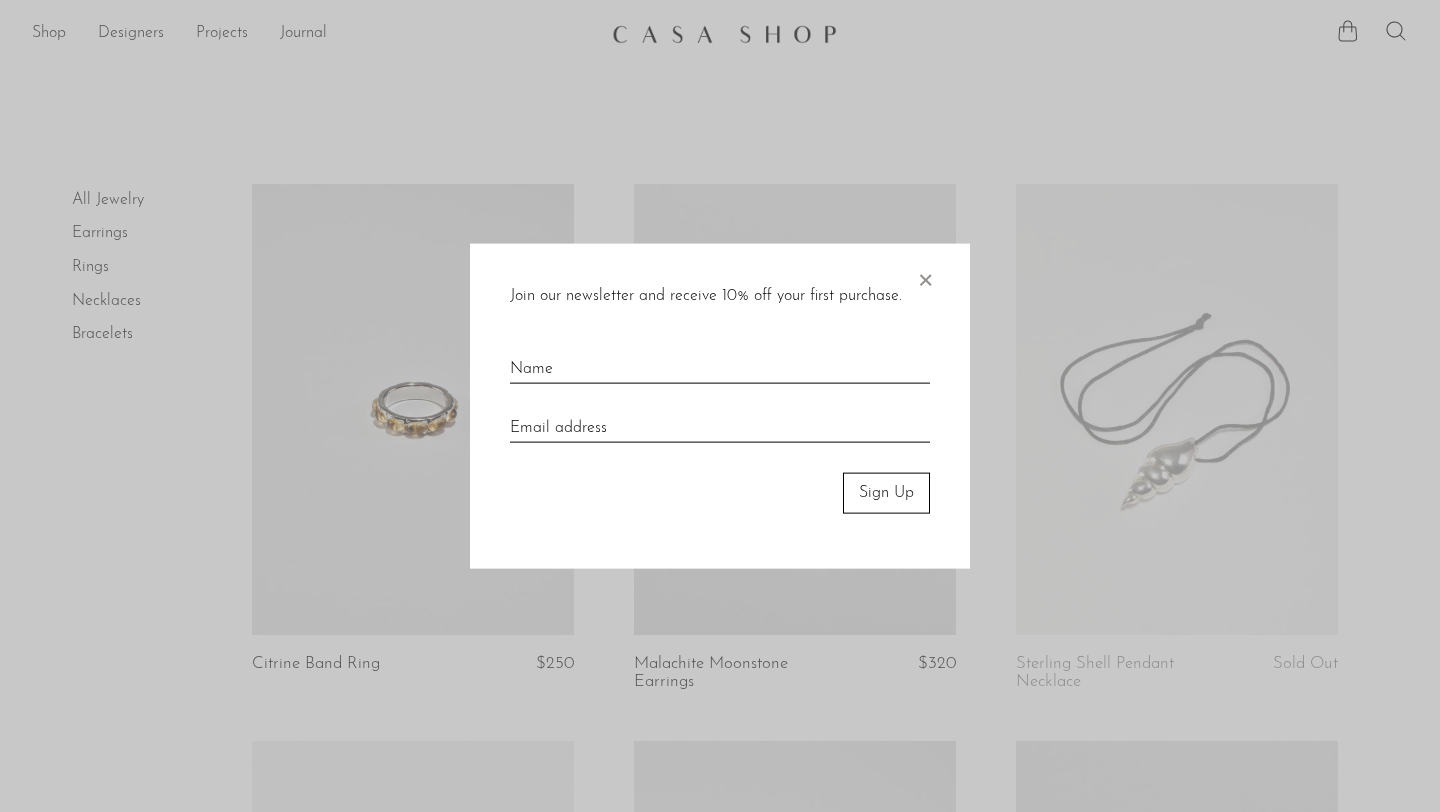 click on "×" at bounding box center (925, 276) 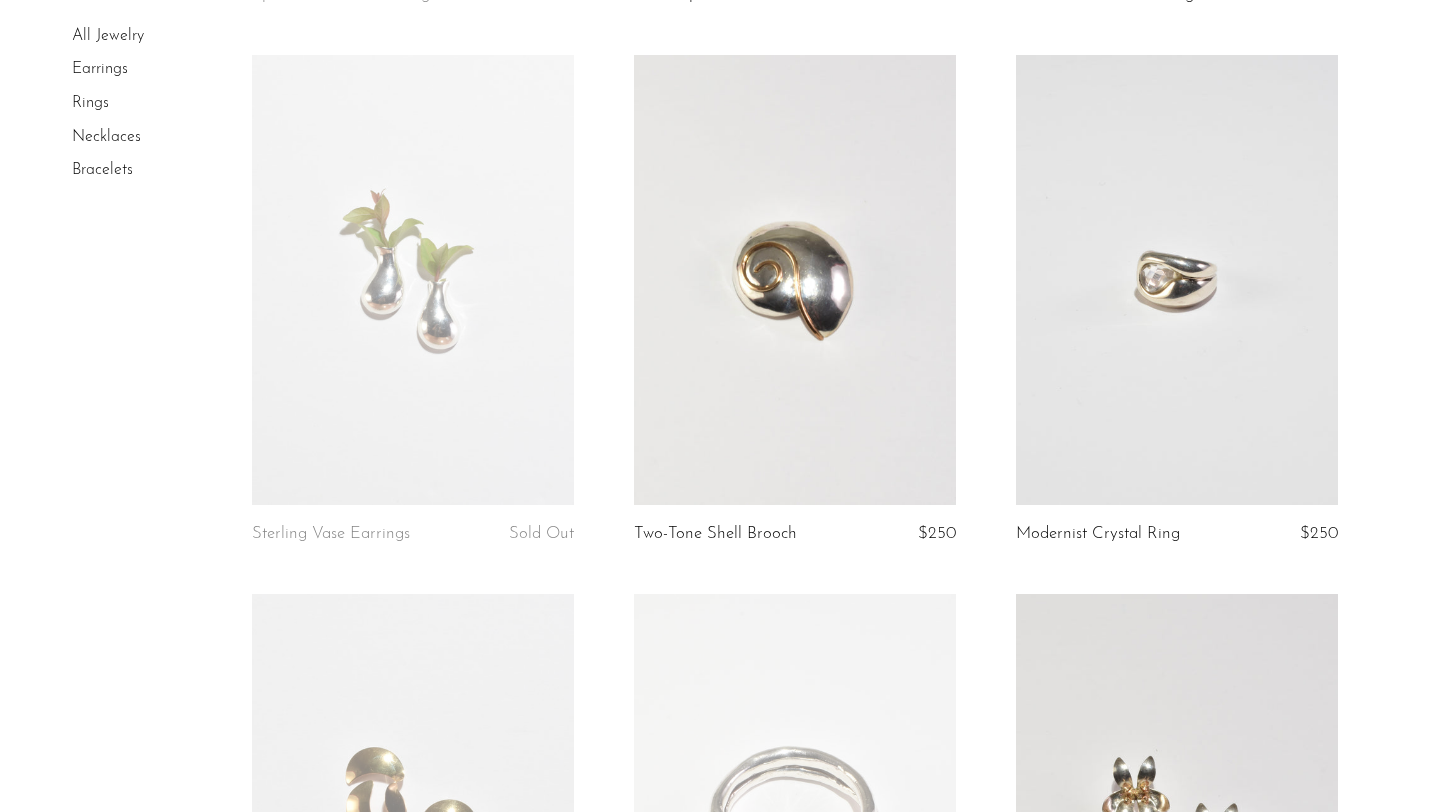 scroll, scrollTop: 1231, scrollLeft: 0, axis: vertical 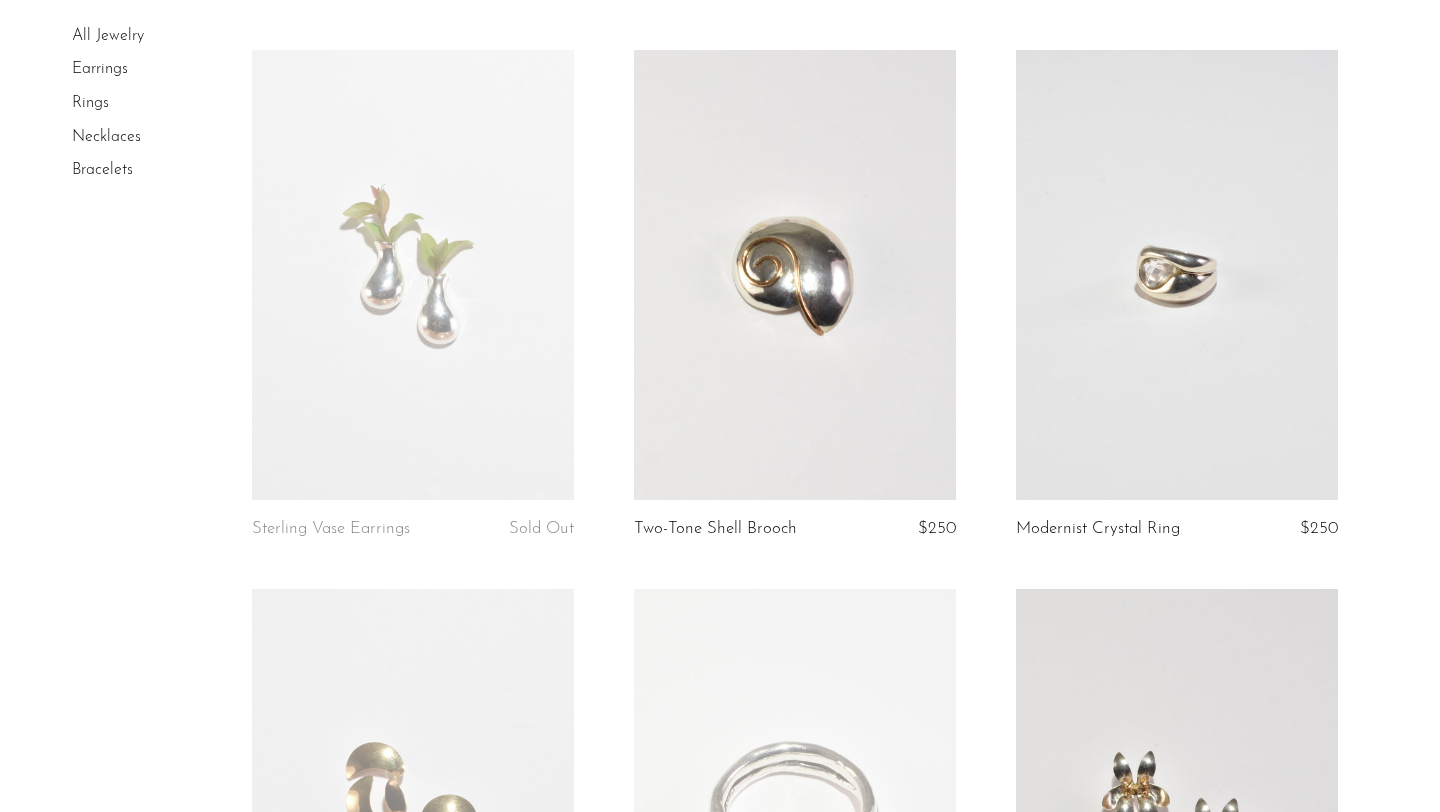 click at bounding box center (413, 275) 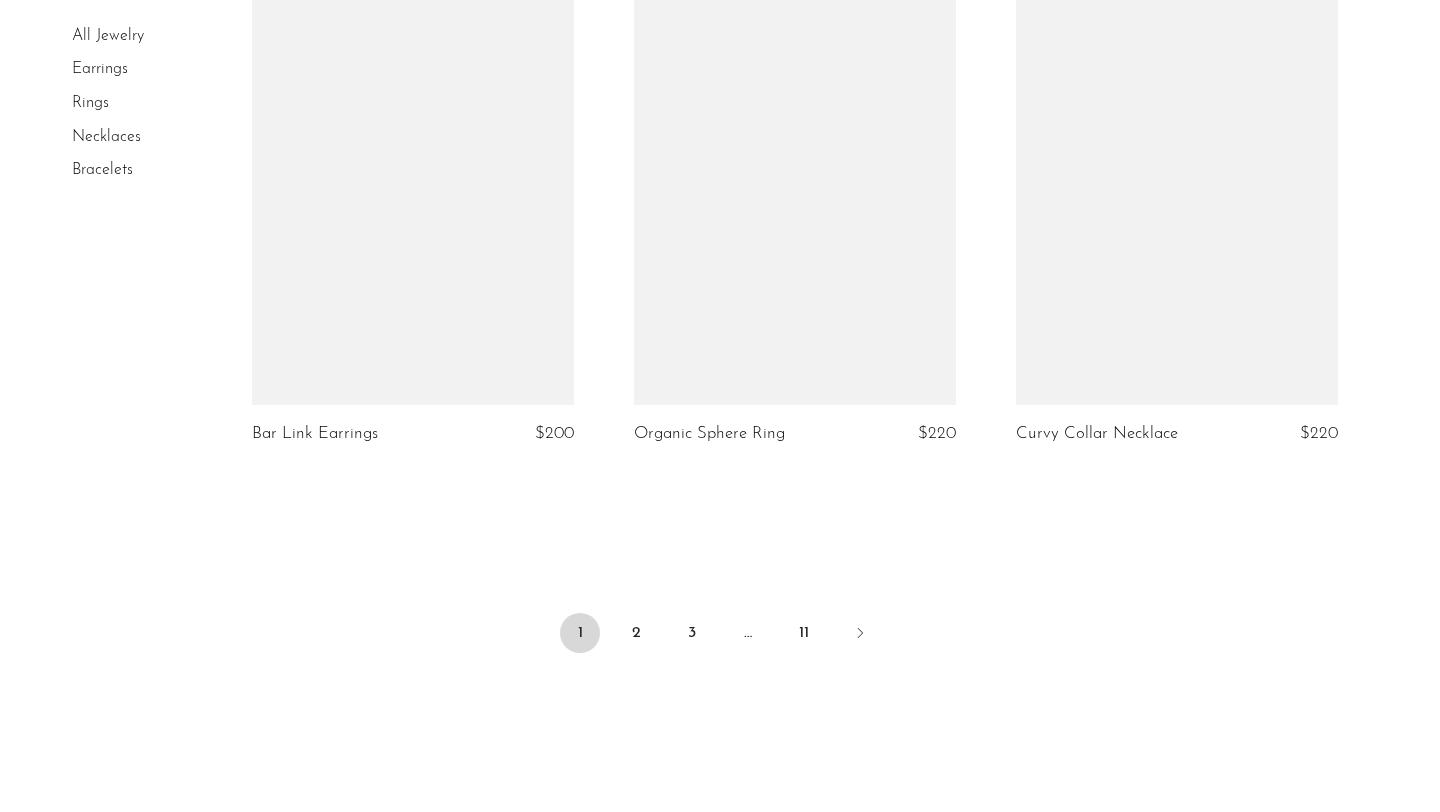 scroll, scrollTop: 6234, scrollLeft: 0, axis: vertical 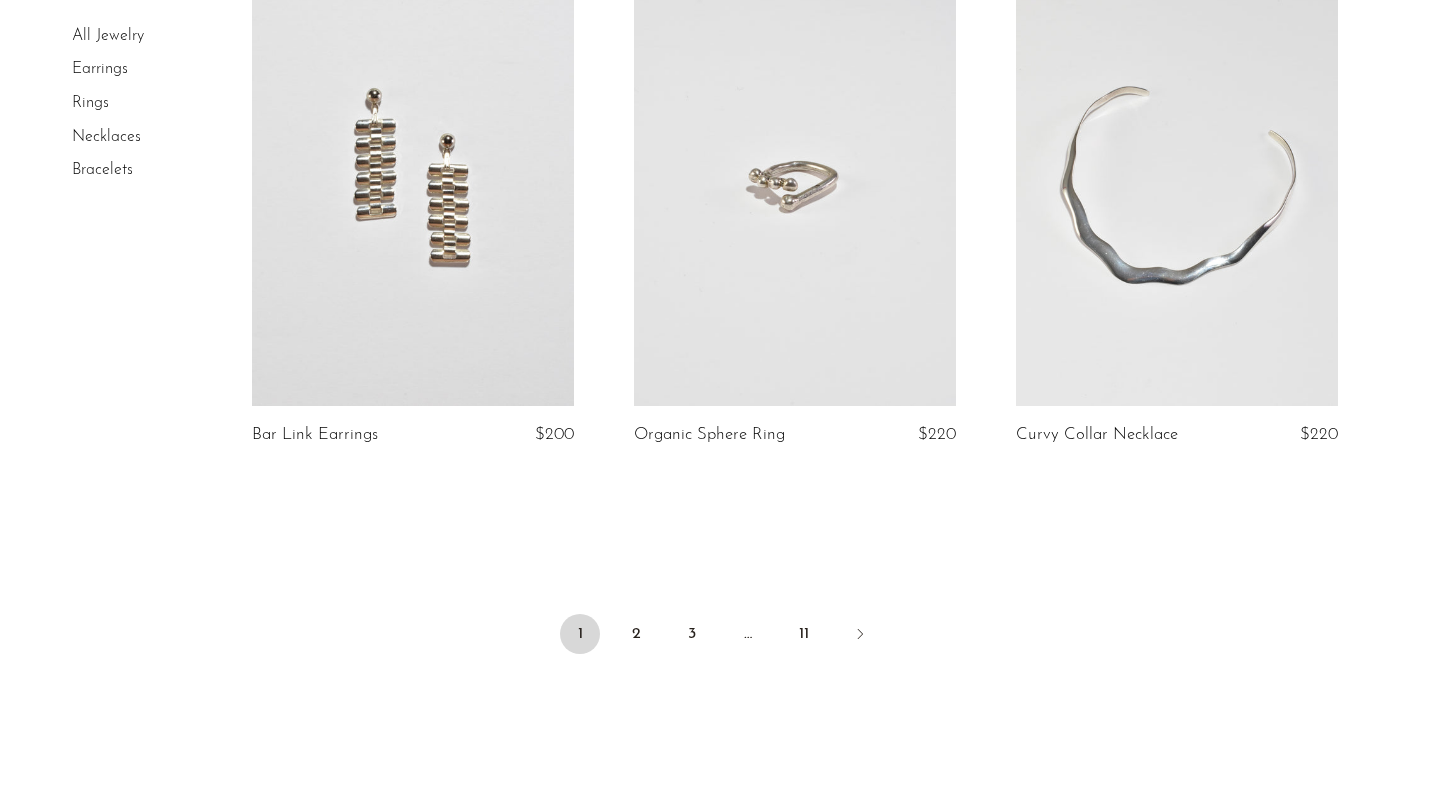 click at bounding box center (1177, 180) 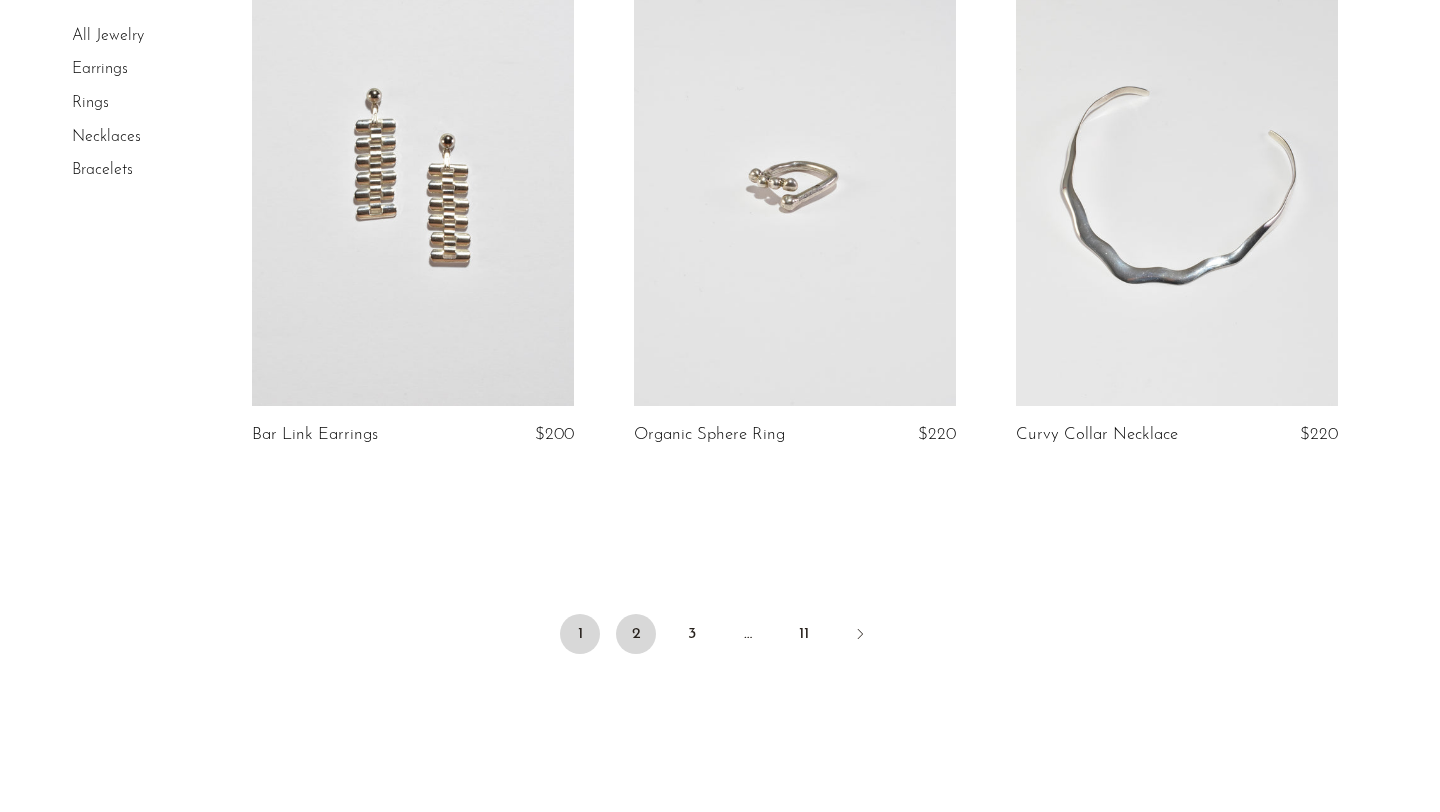 click on "2" at bounding box center (636, 634) 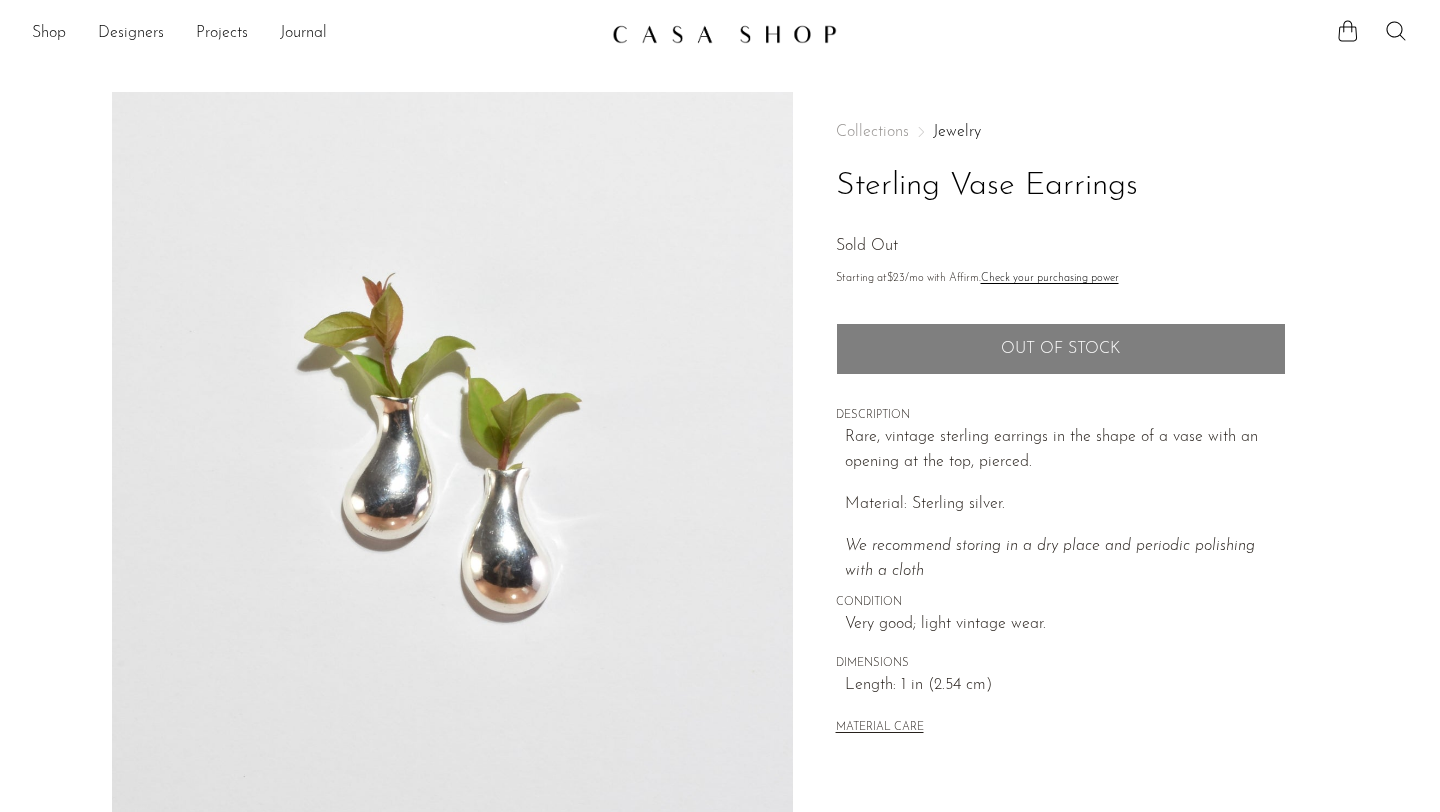 scroll, scrollTop: 0, scrollLeft: 0, axis: both 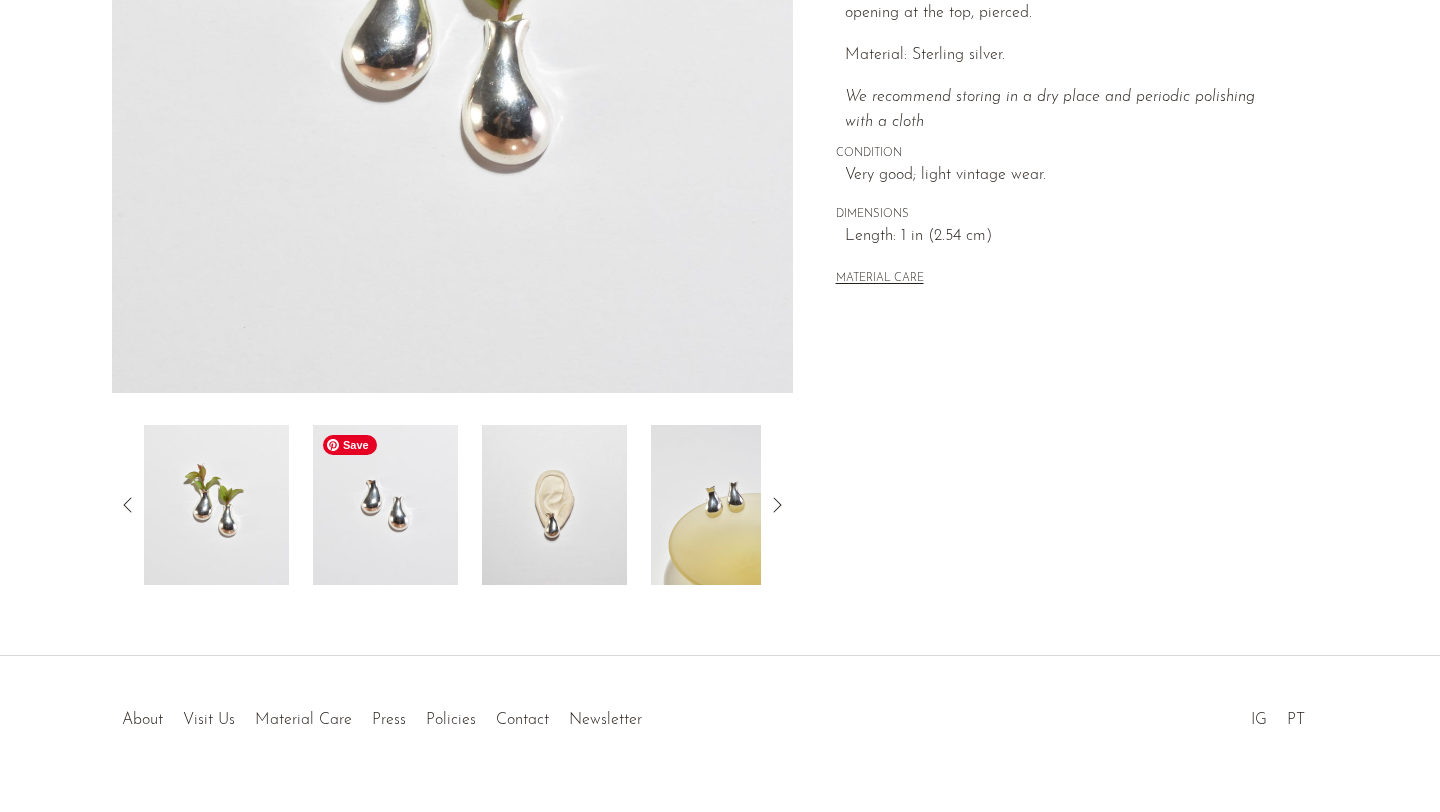 click at bounding box center [385, 505] 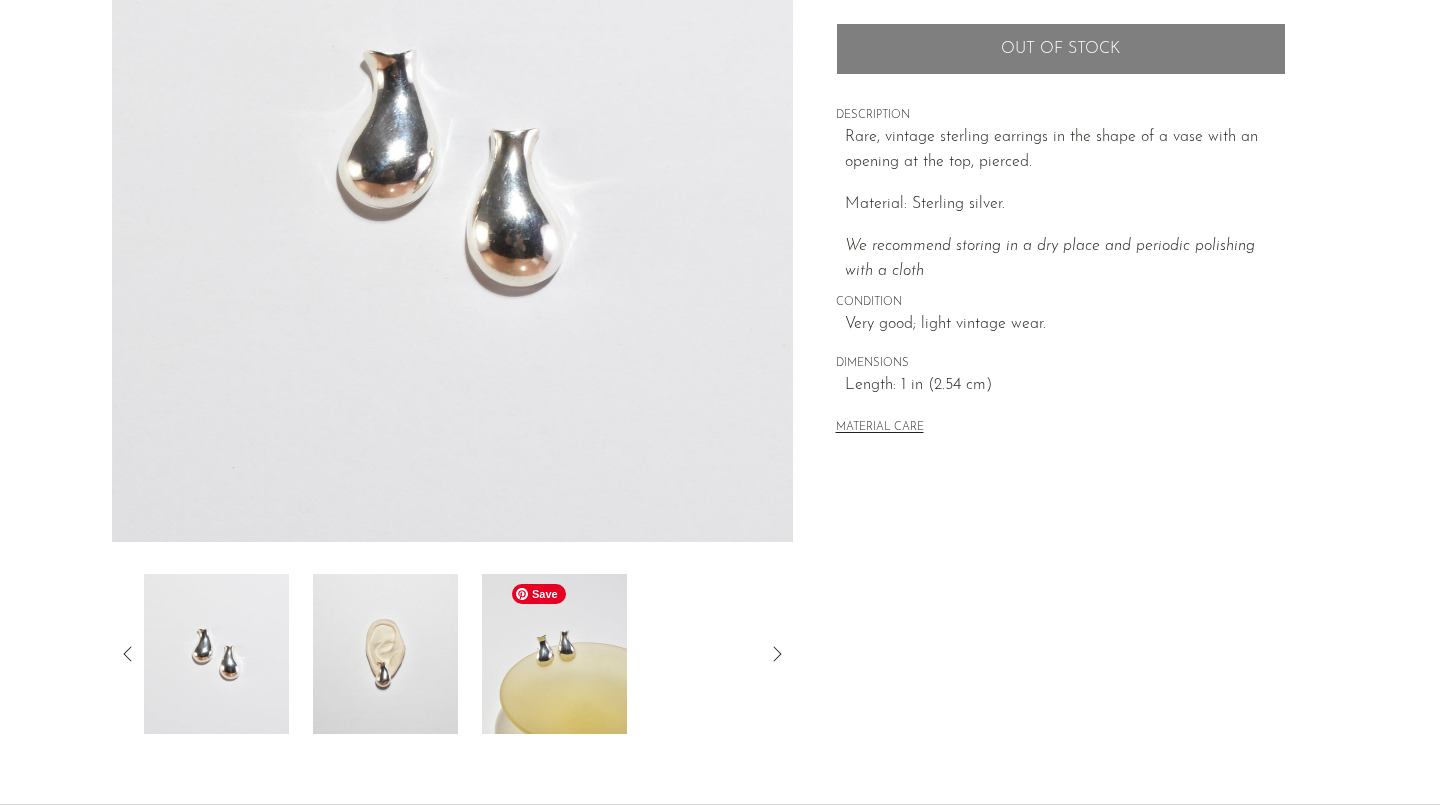 scroll, scrollTop: 285, scrollLeft: 0, axis: vertical 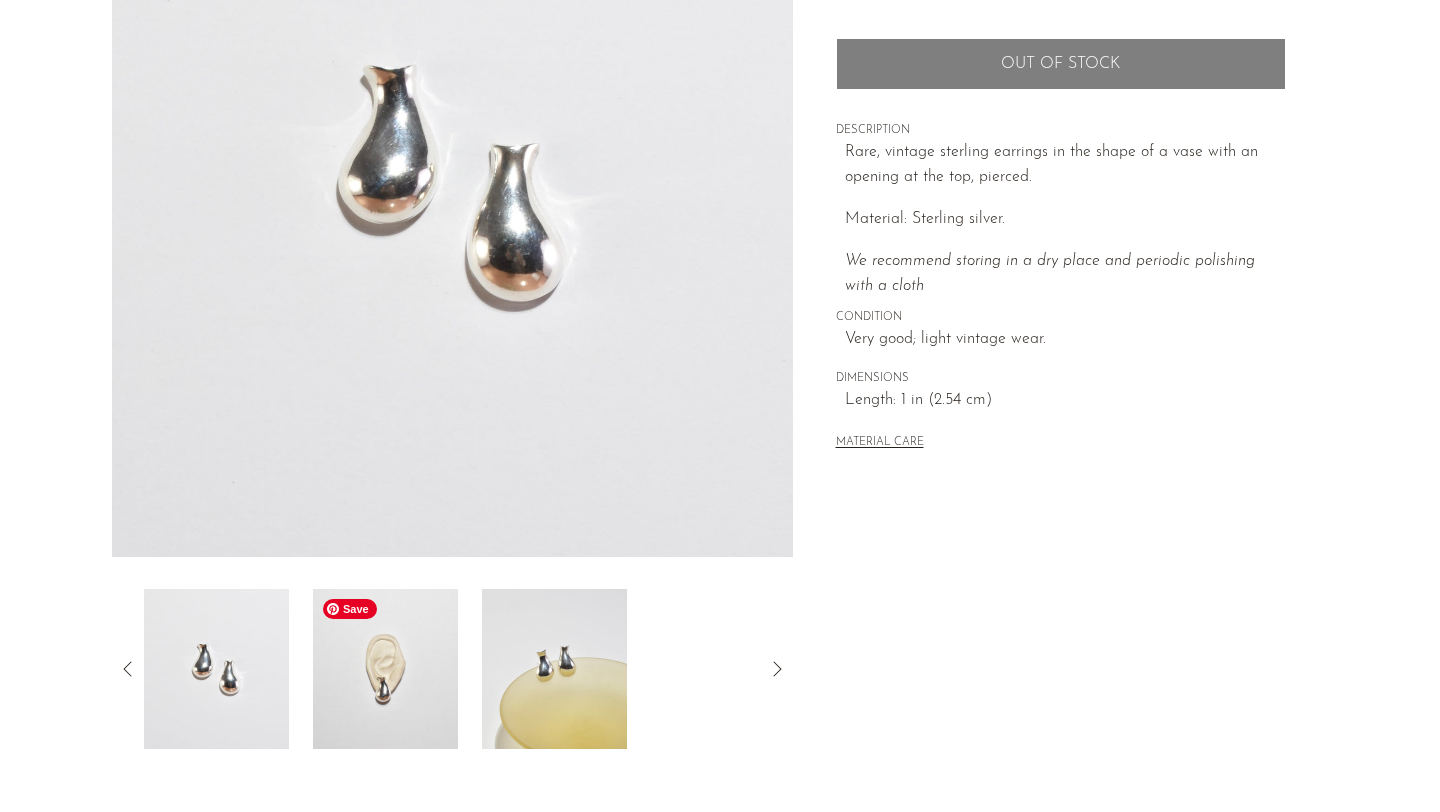 click at bounding box center [385, 669] 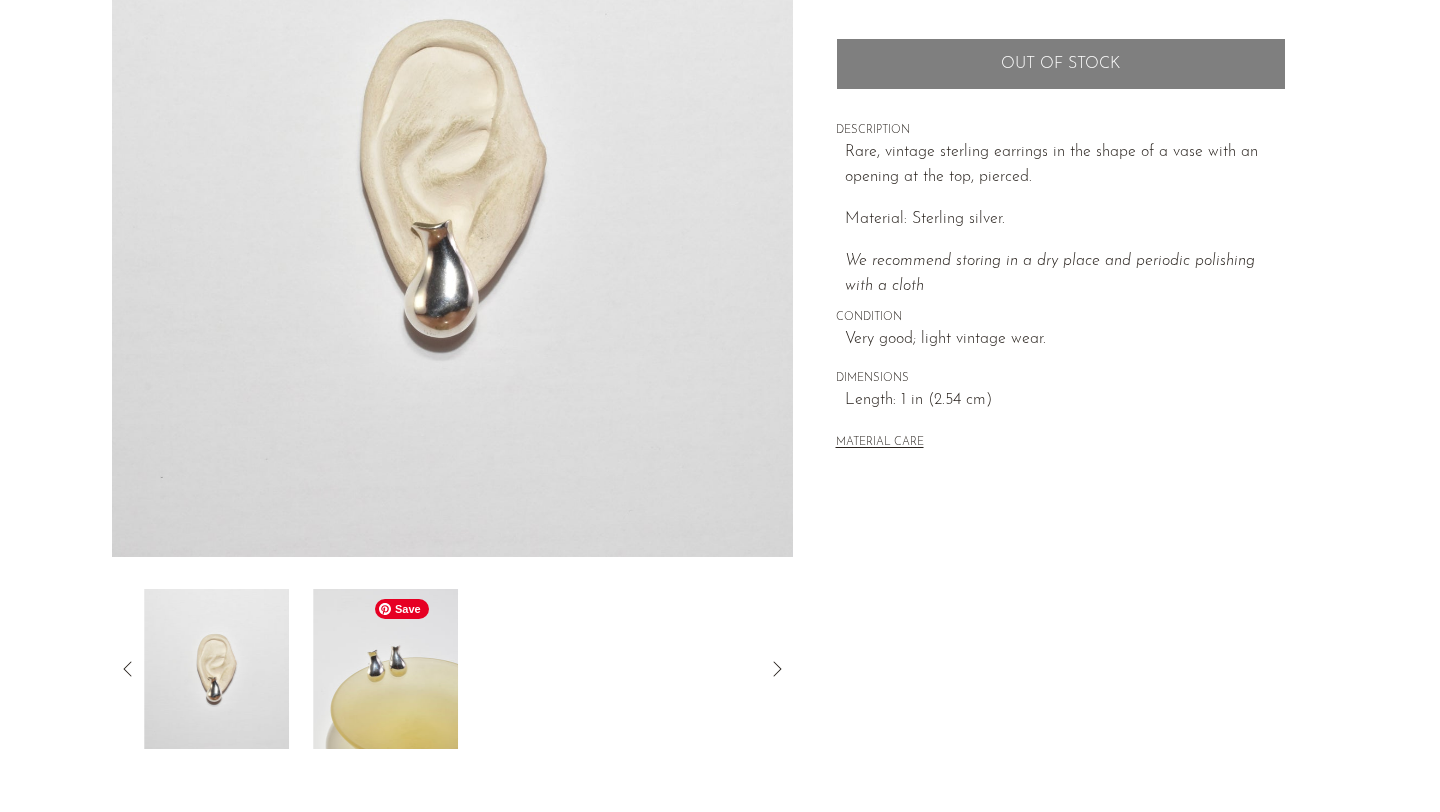 click at bounding box center (385, 669) 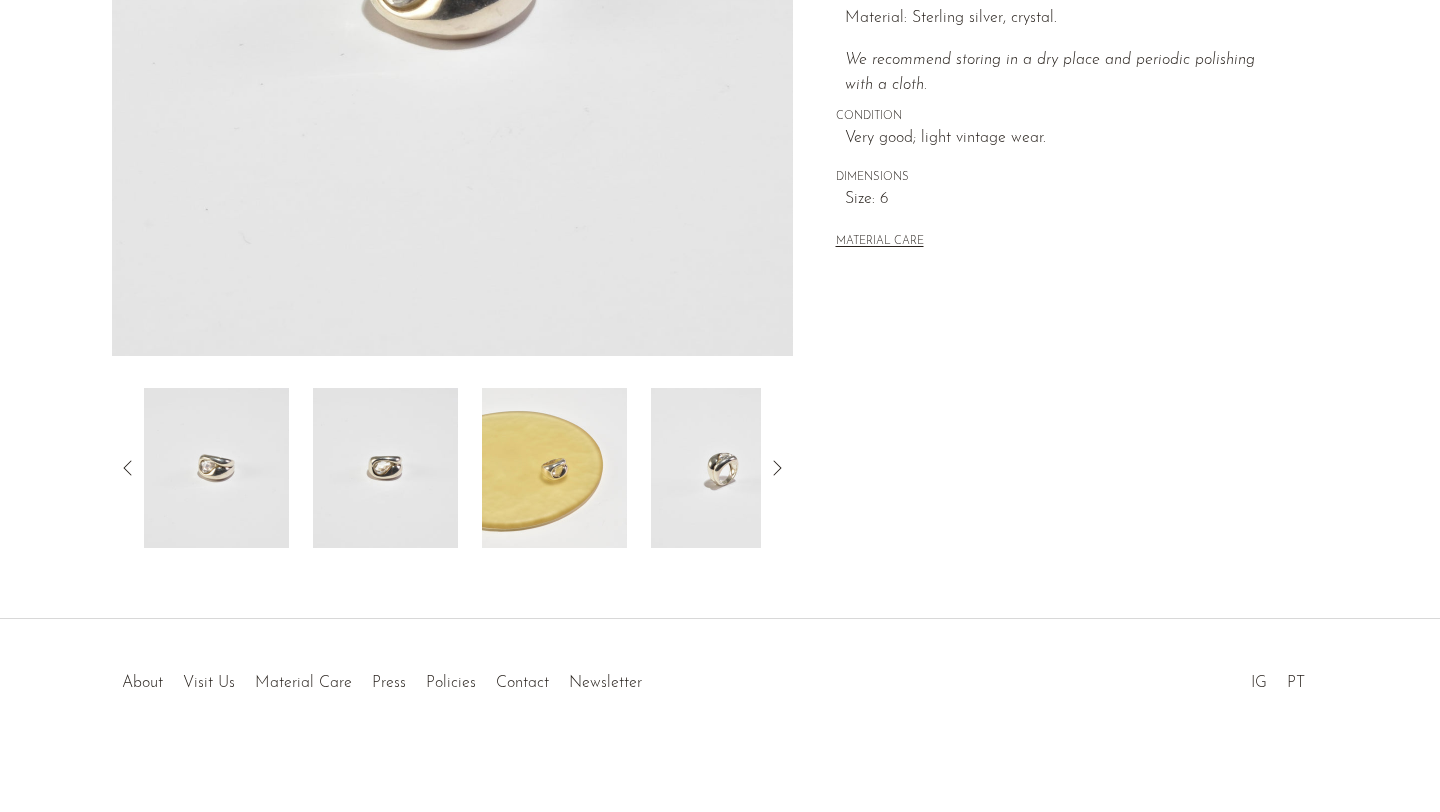 scroll, scrollTop: 490, scrollLeft: 0, axis: vertical 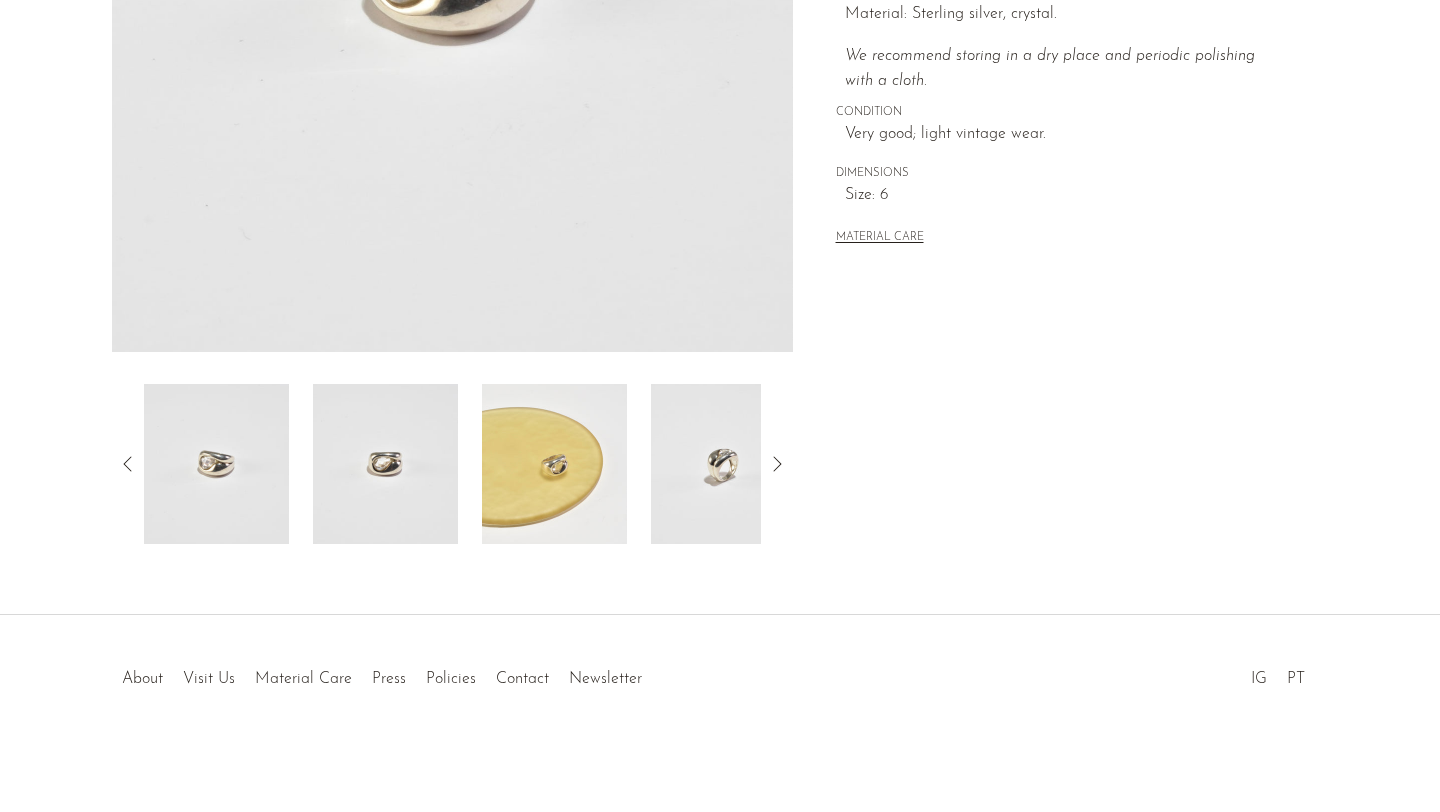 click 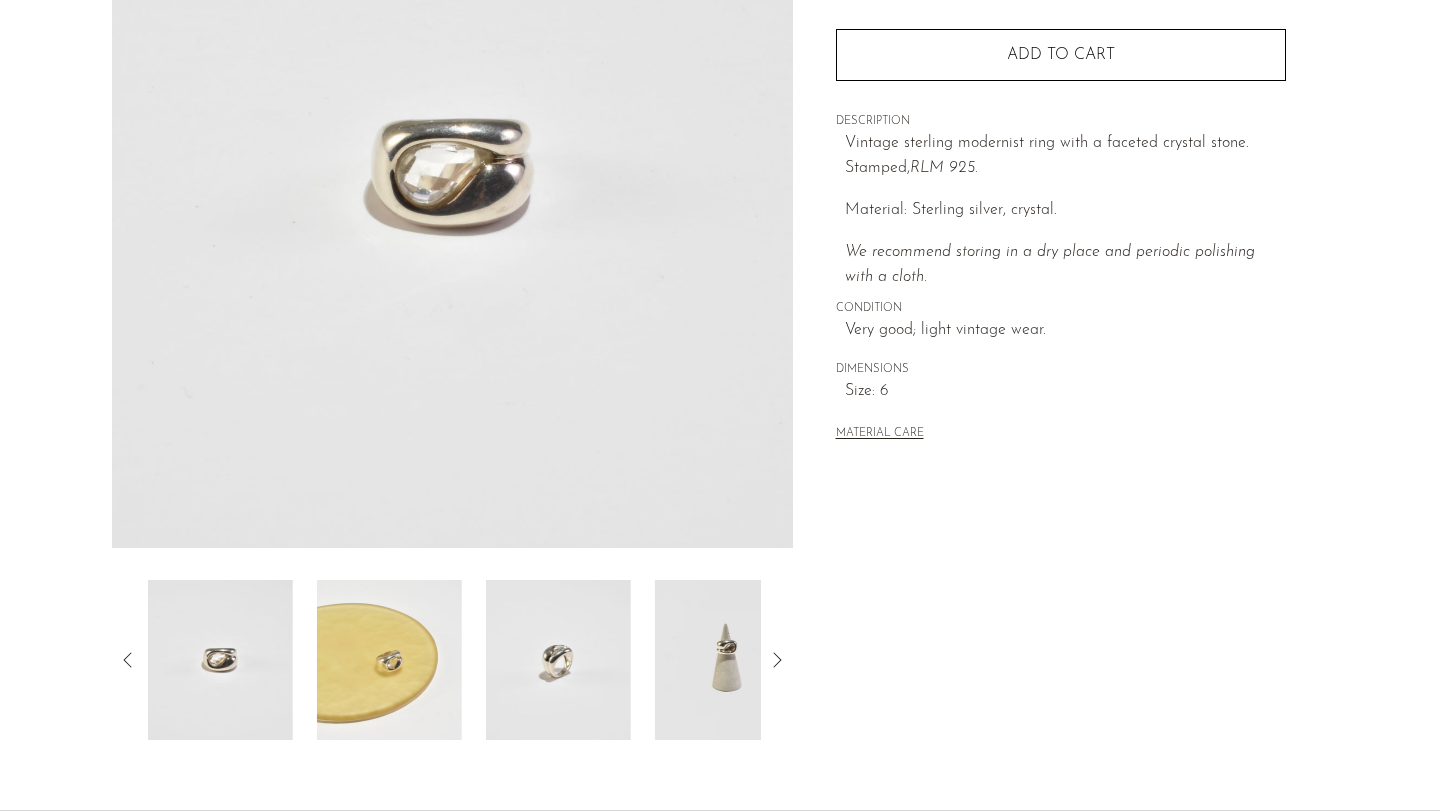 scroll, scrollTop: 295, scrollLeft: 0, axis: vertical 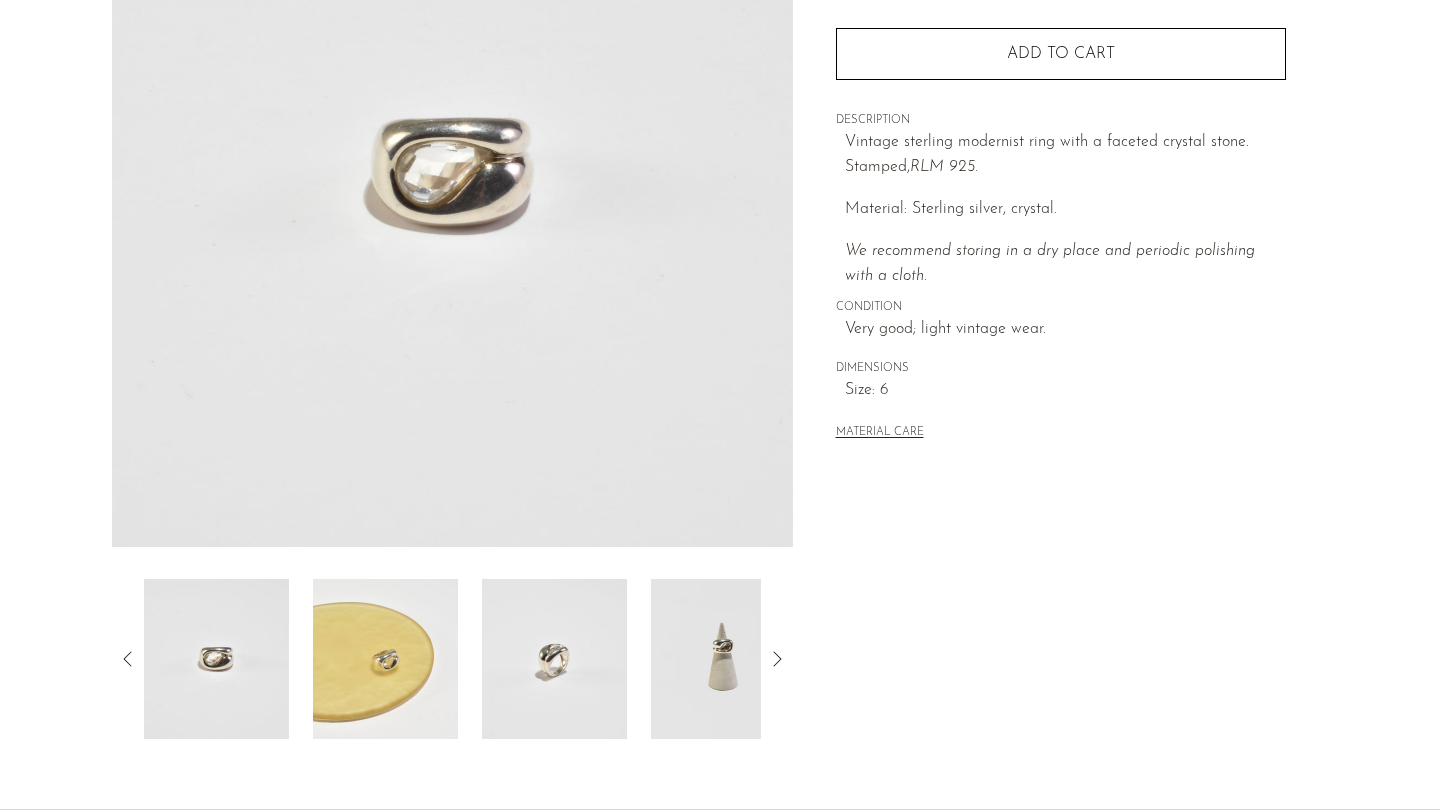 click 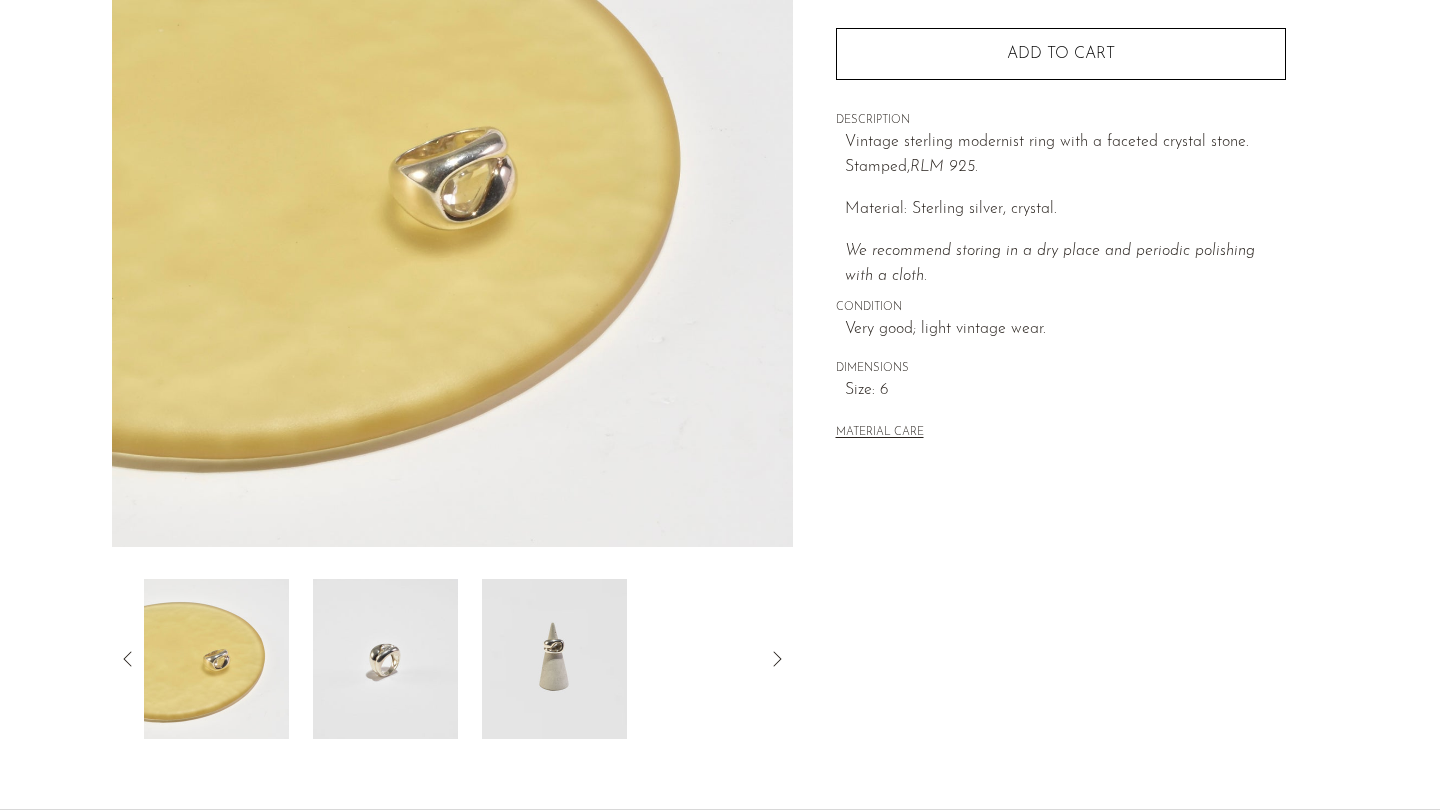click 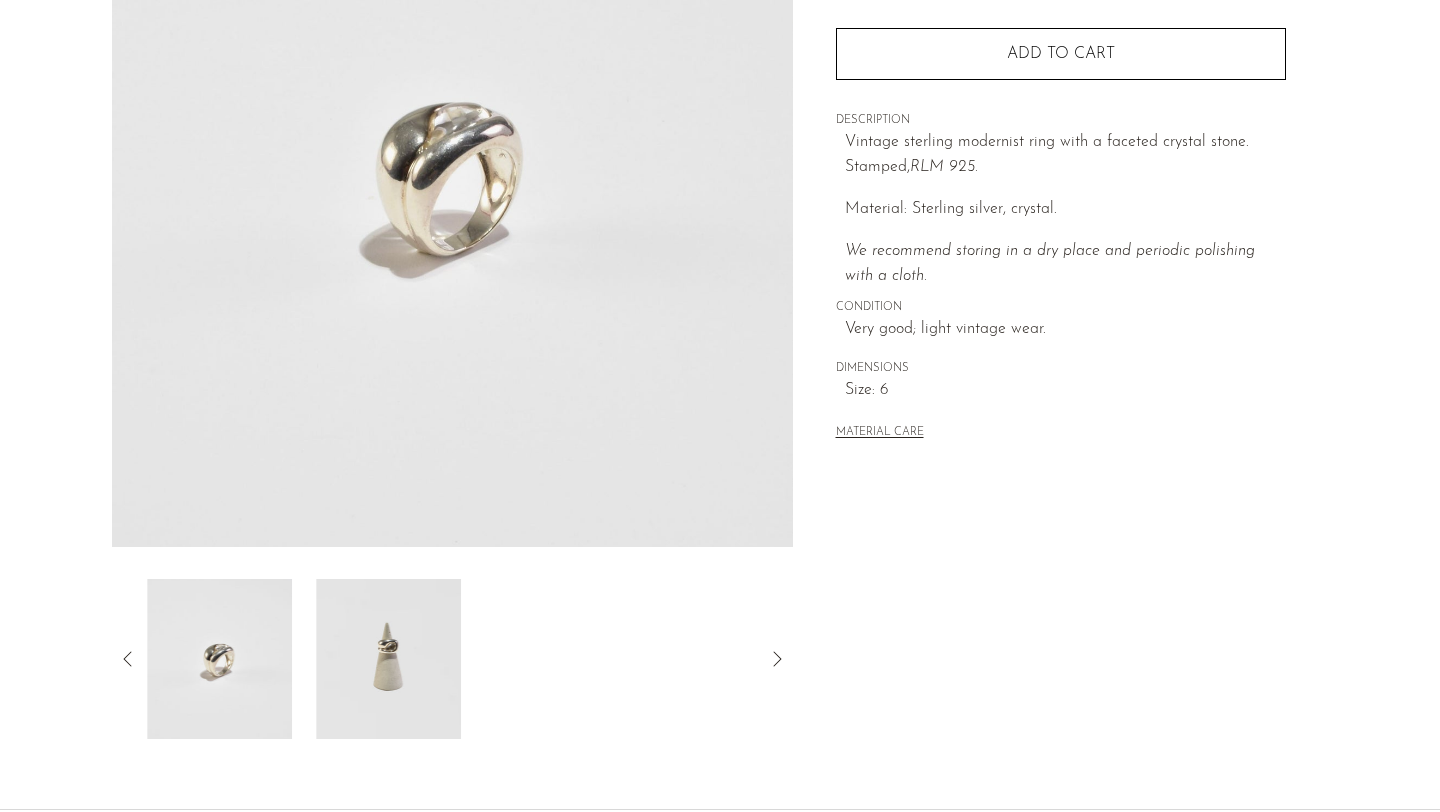 click 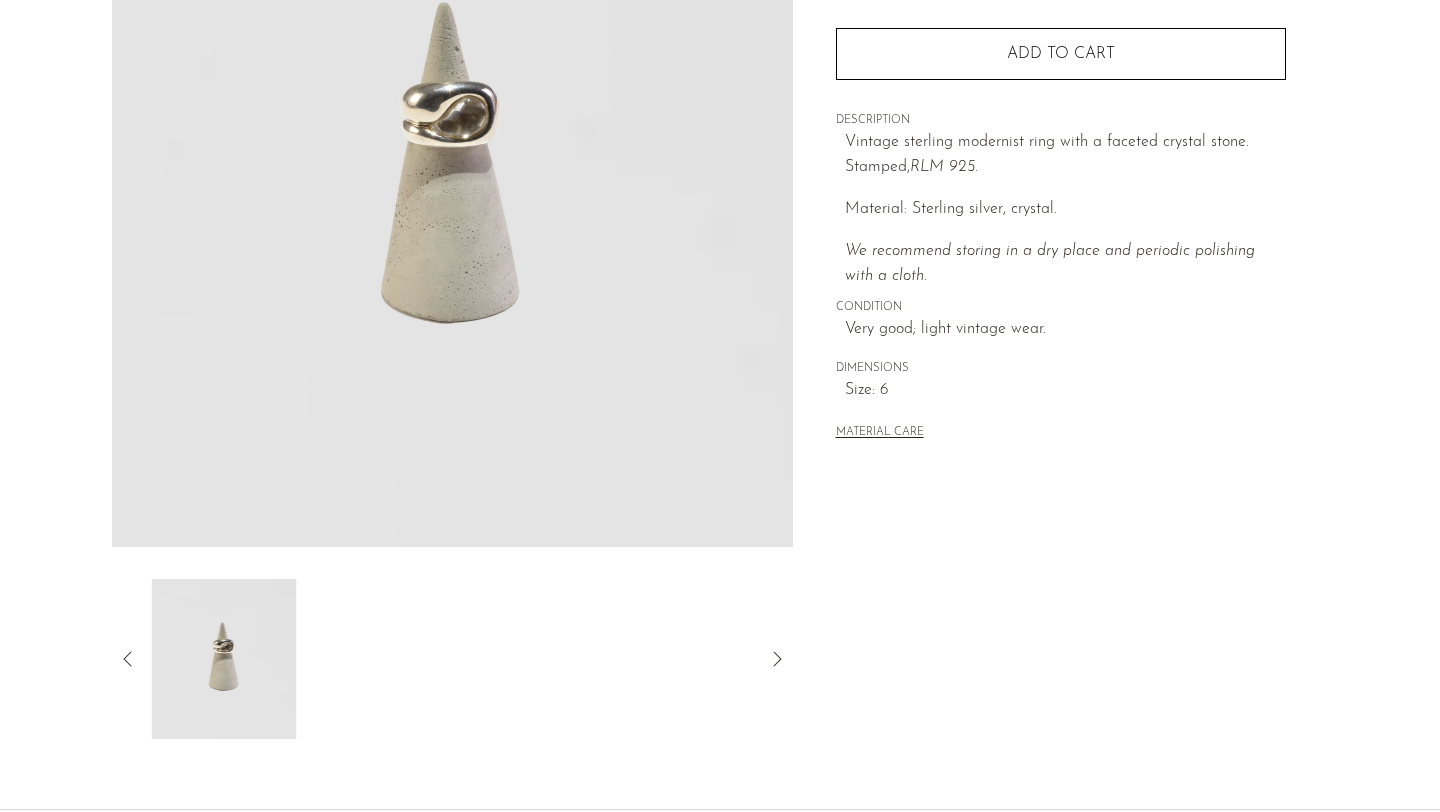 click 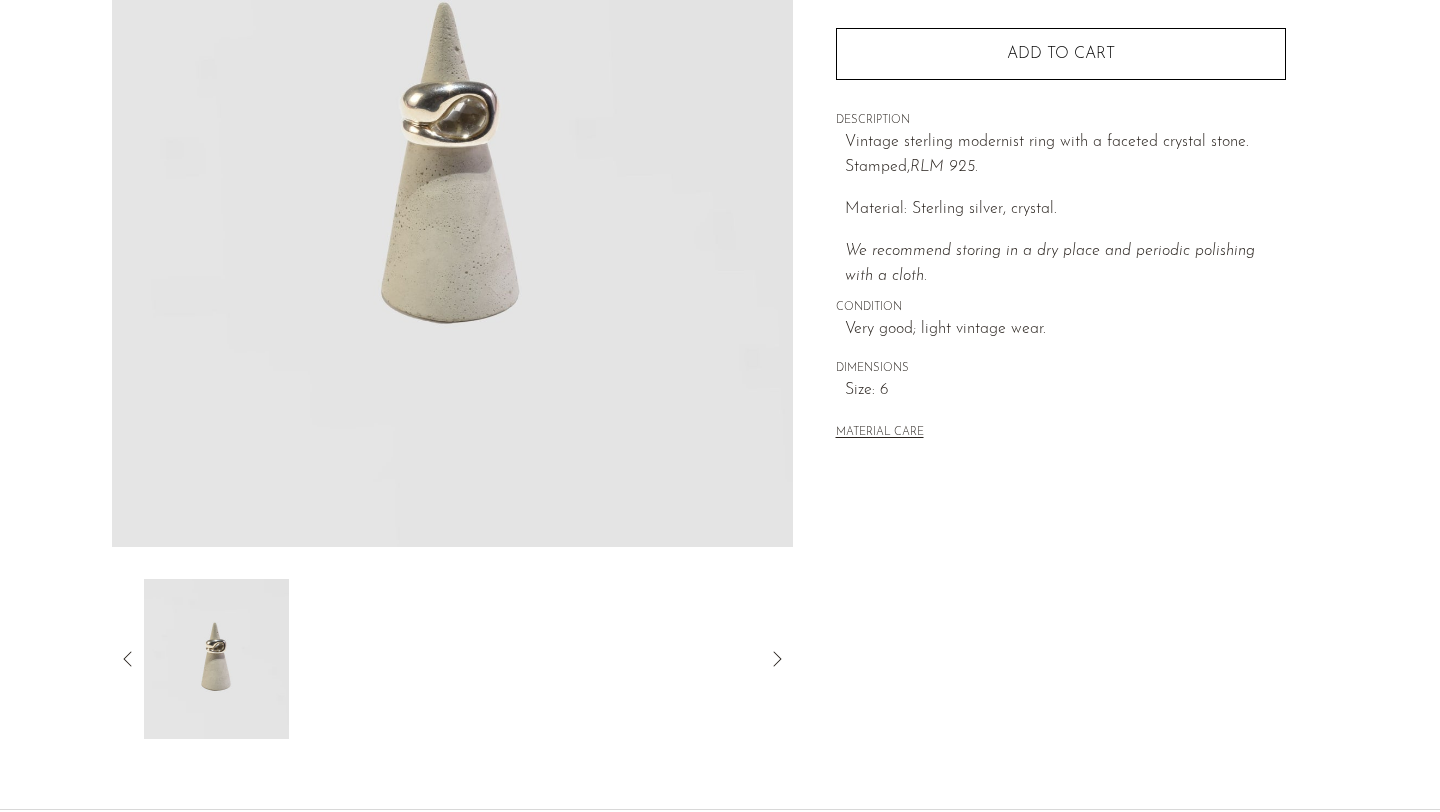 scroll, scrollTop: 0, scrollLeft: 0, axis: both 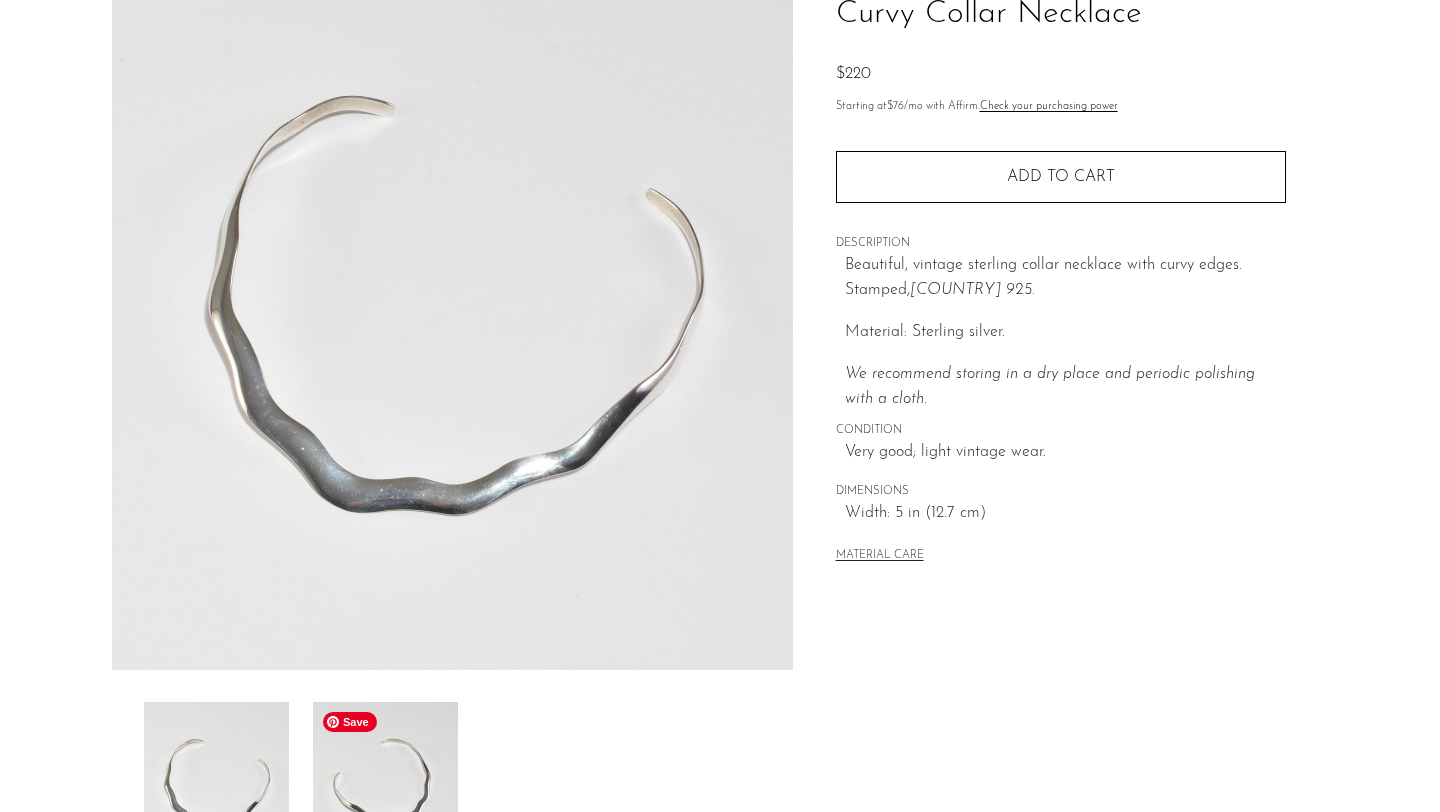 click at bounding box center [385, 782] 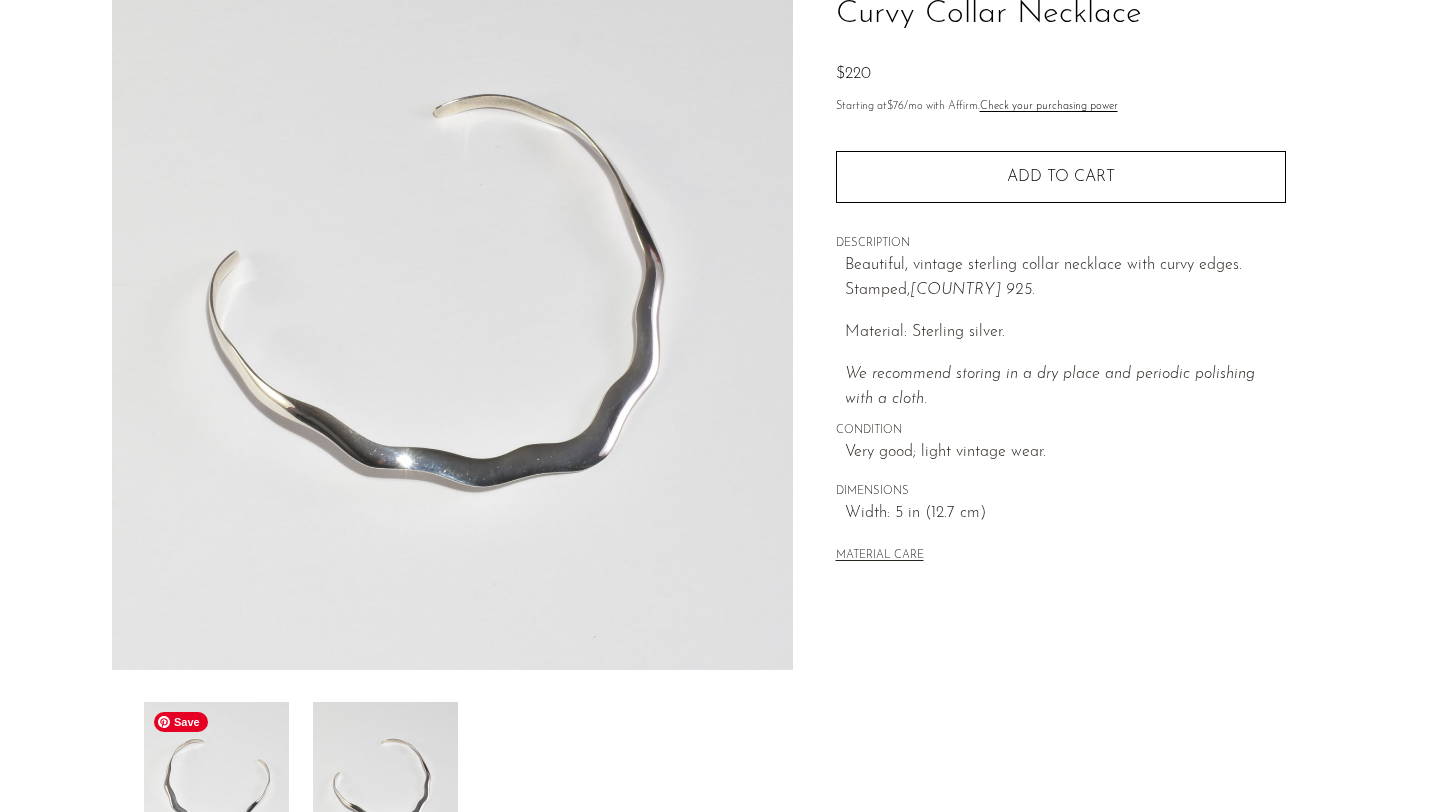 click at bounding box center (216, 782) 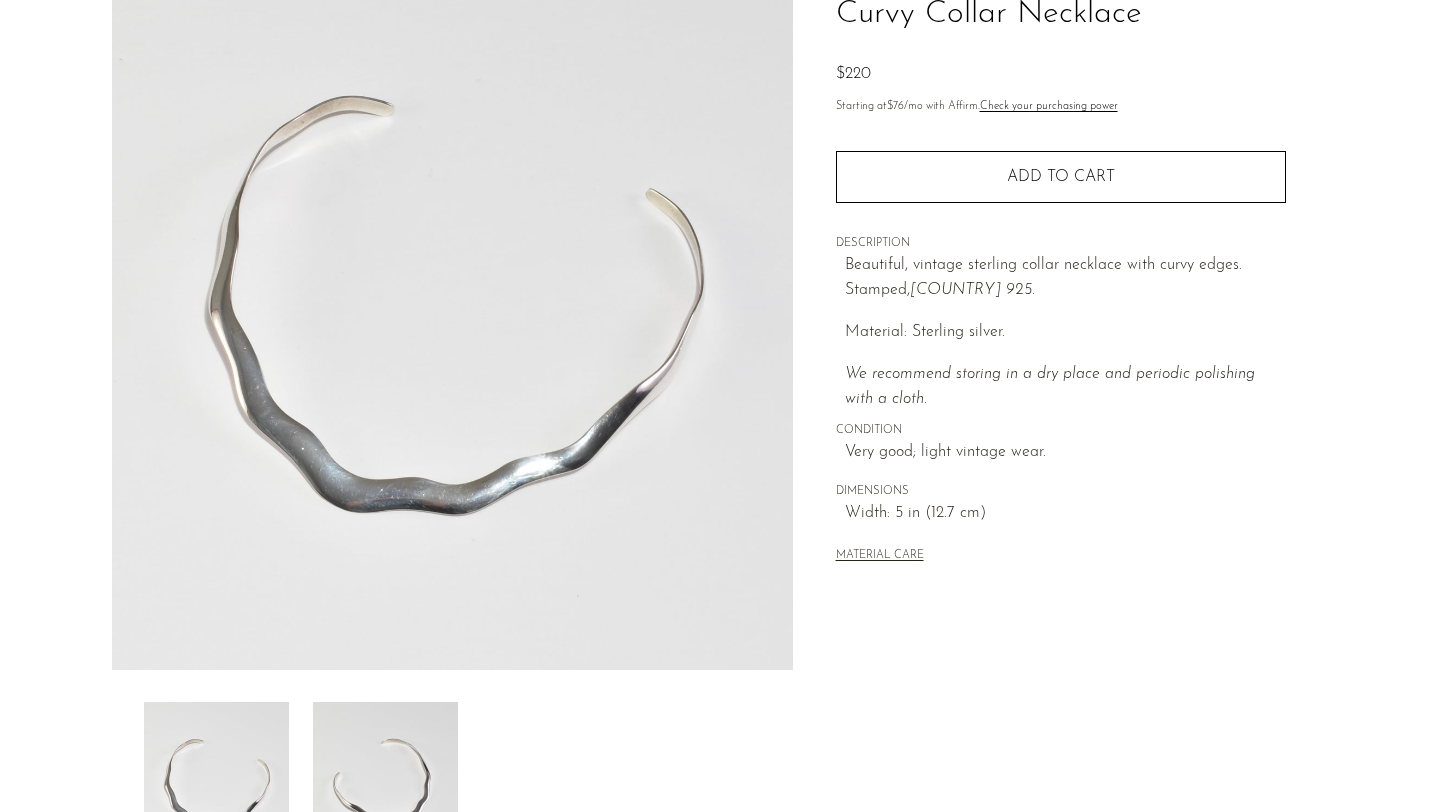 scroll, scrollTop: 0, scrollLeft: 0, axis: both 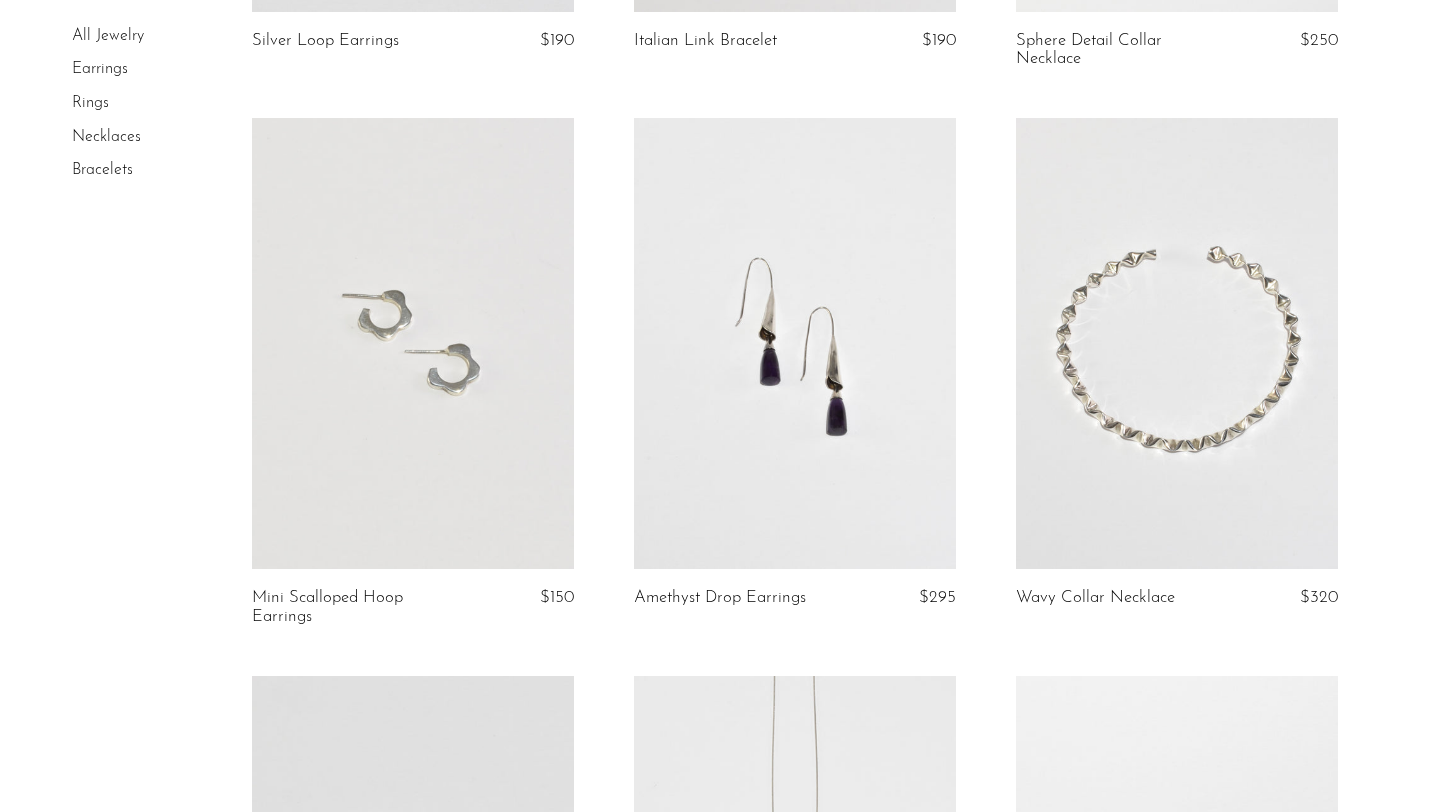 click at bounding box center [1177, 343] 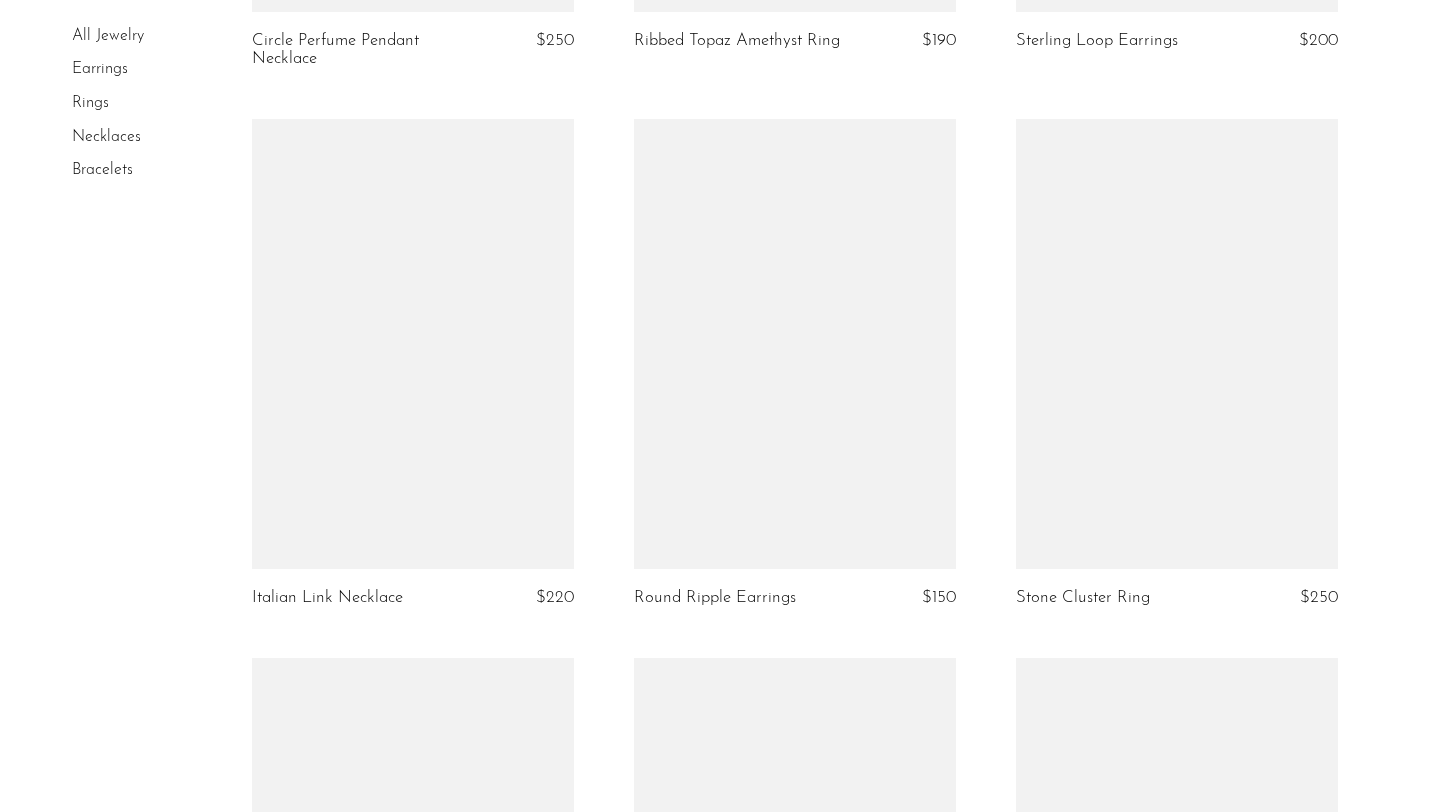 scroll, scrollTop: 3984, scrollLeft: 0, axis: vertical 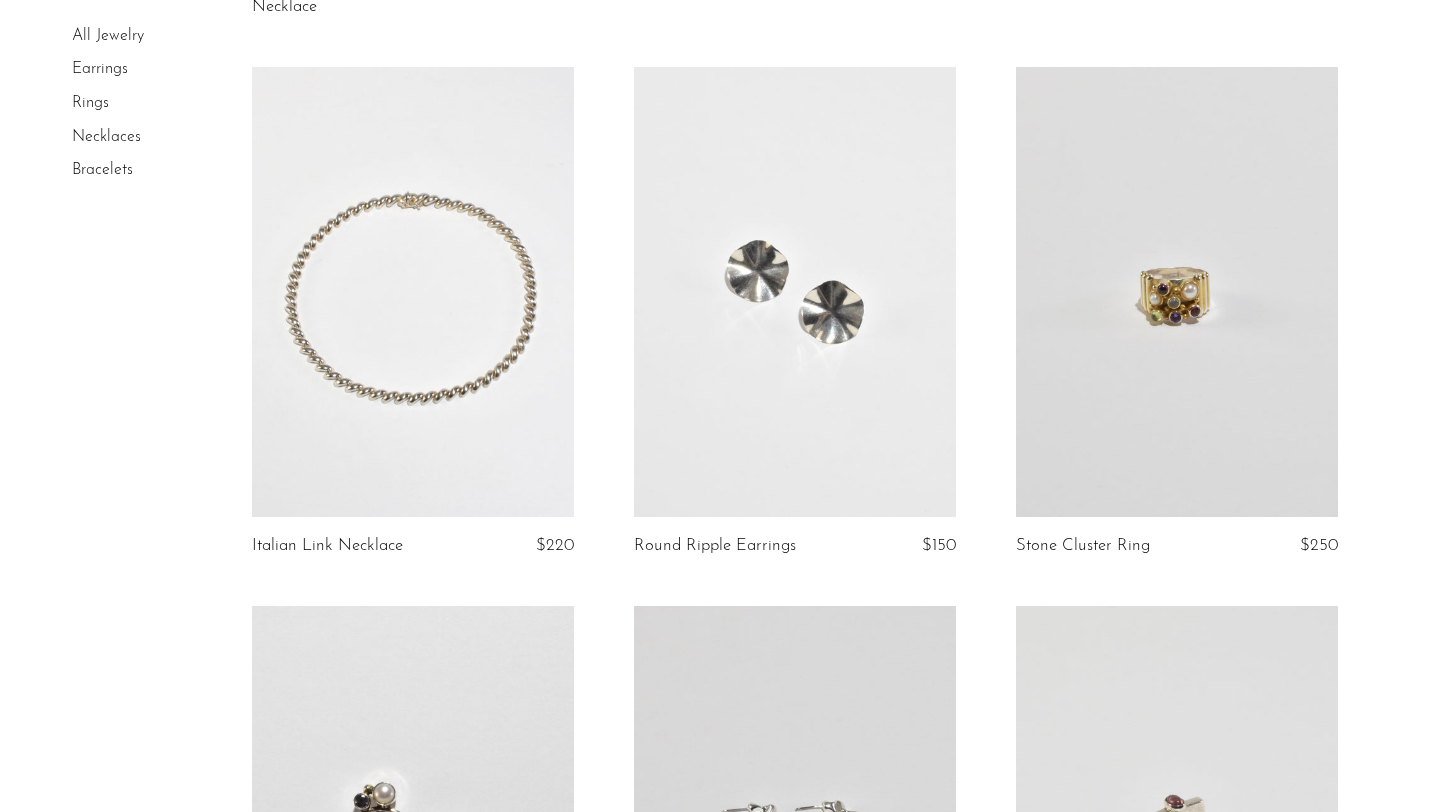 click at bounding box center (413, 292) 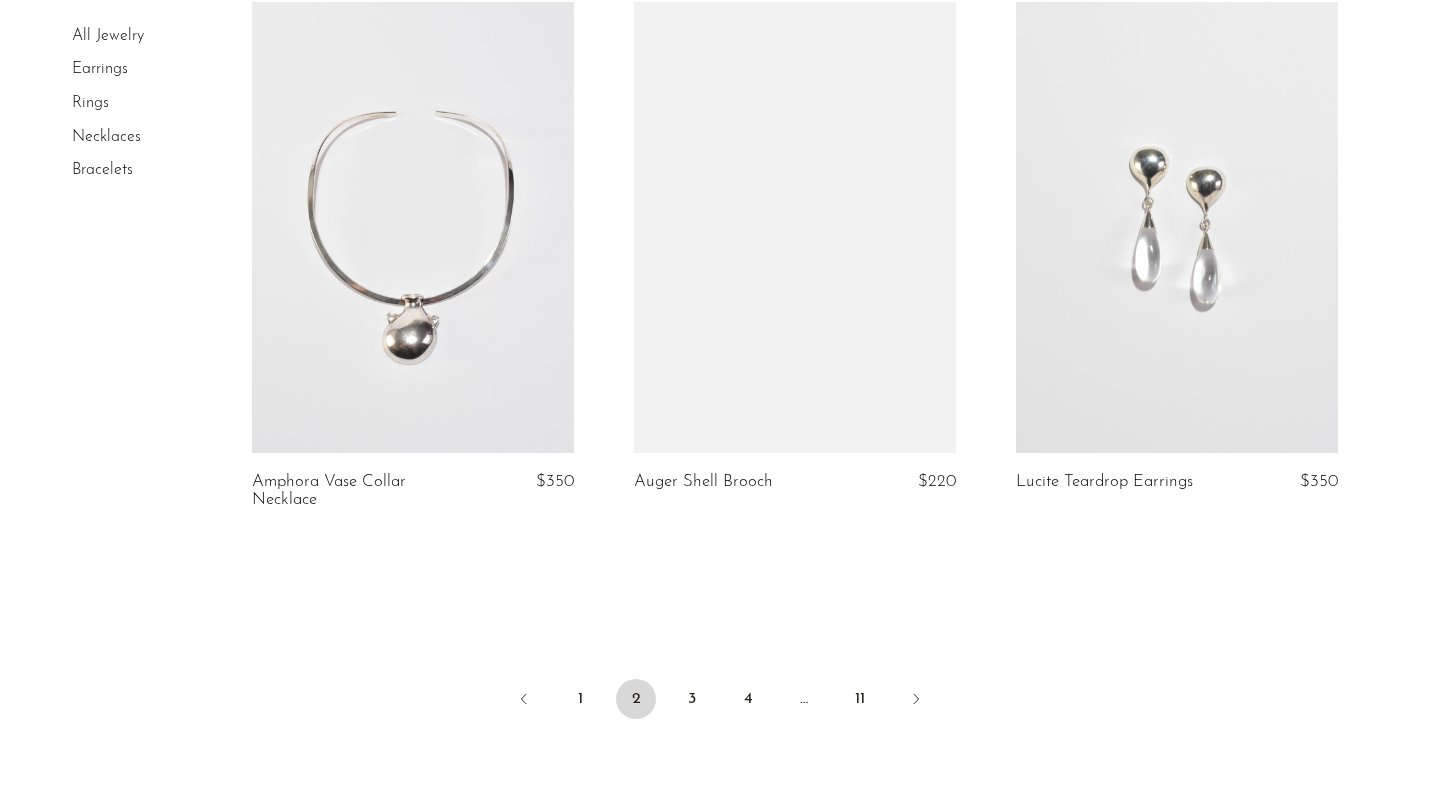 scroll, scrollTop: 6223, scrollLeft: 0, axis: vertical 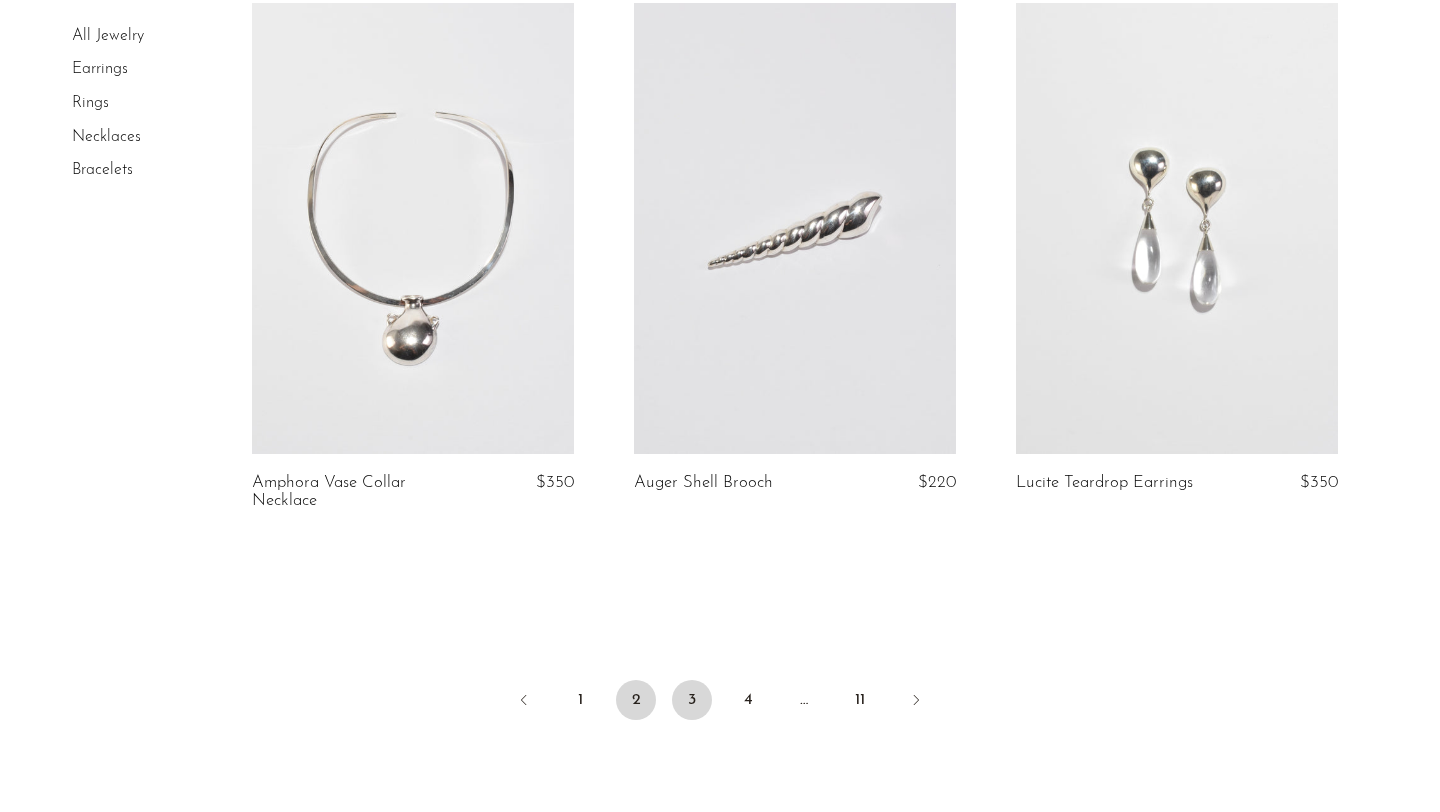 click on "3" at bounding box center (692, 700) 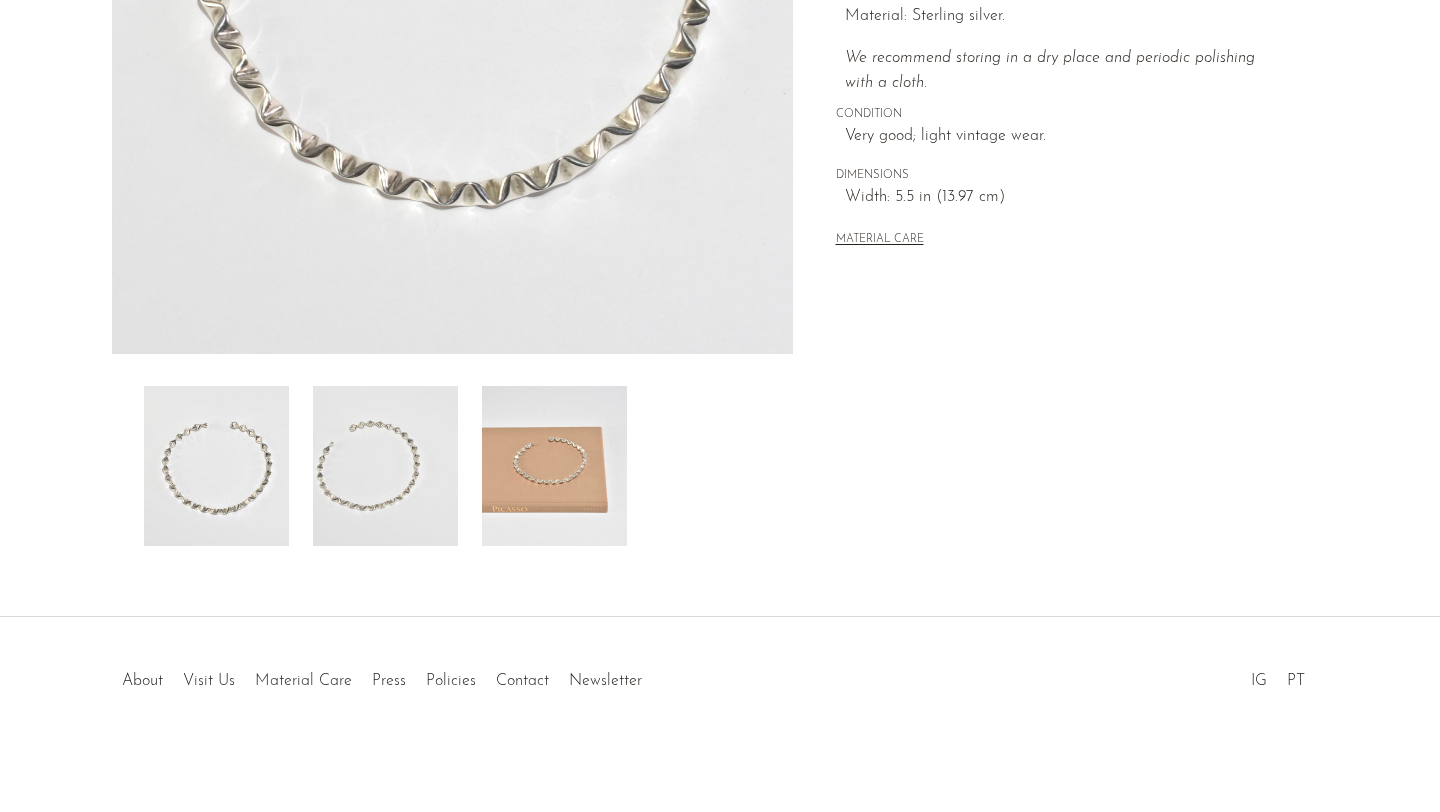 scroll, scrollTop: 474, scrollLeft: 0, axis: vertical 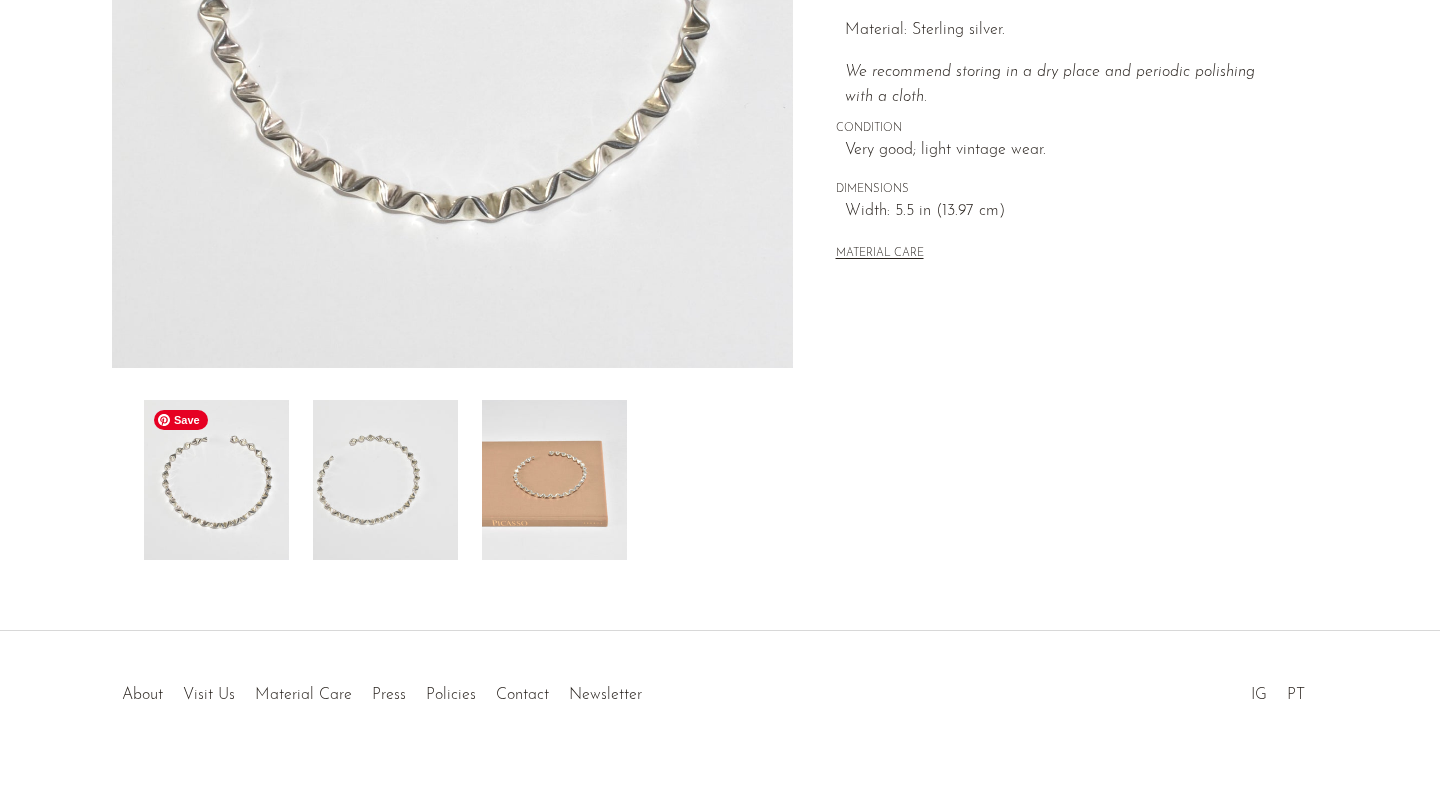 click at bounding box center (216, 480) 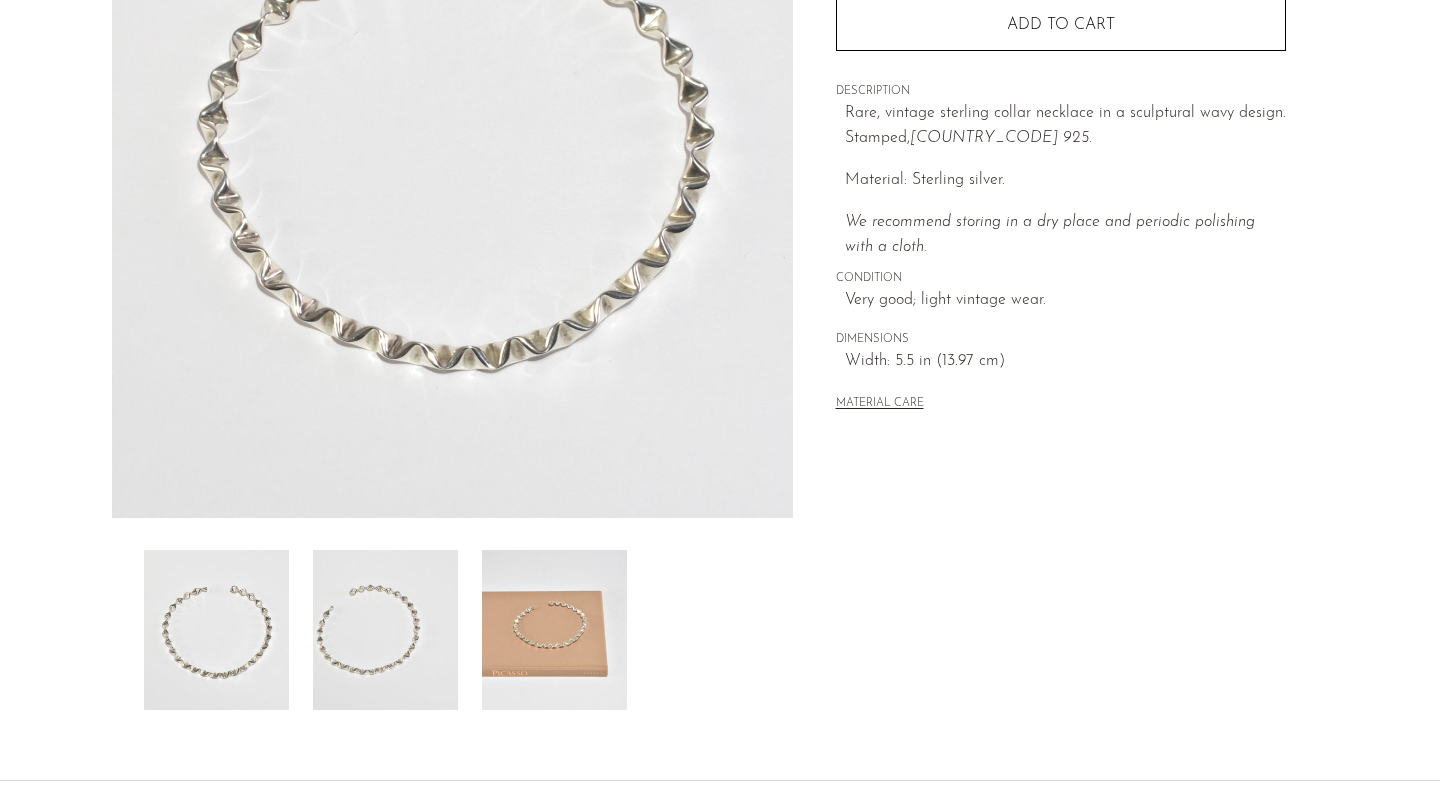 scroll, scrollTop: 300, scrollLeft: 0, axis: vertical 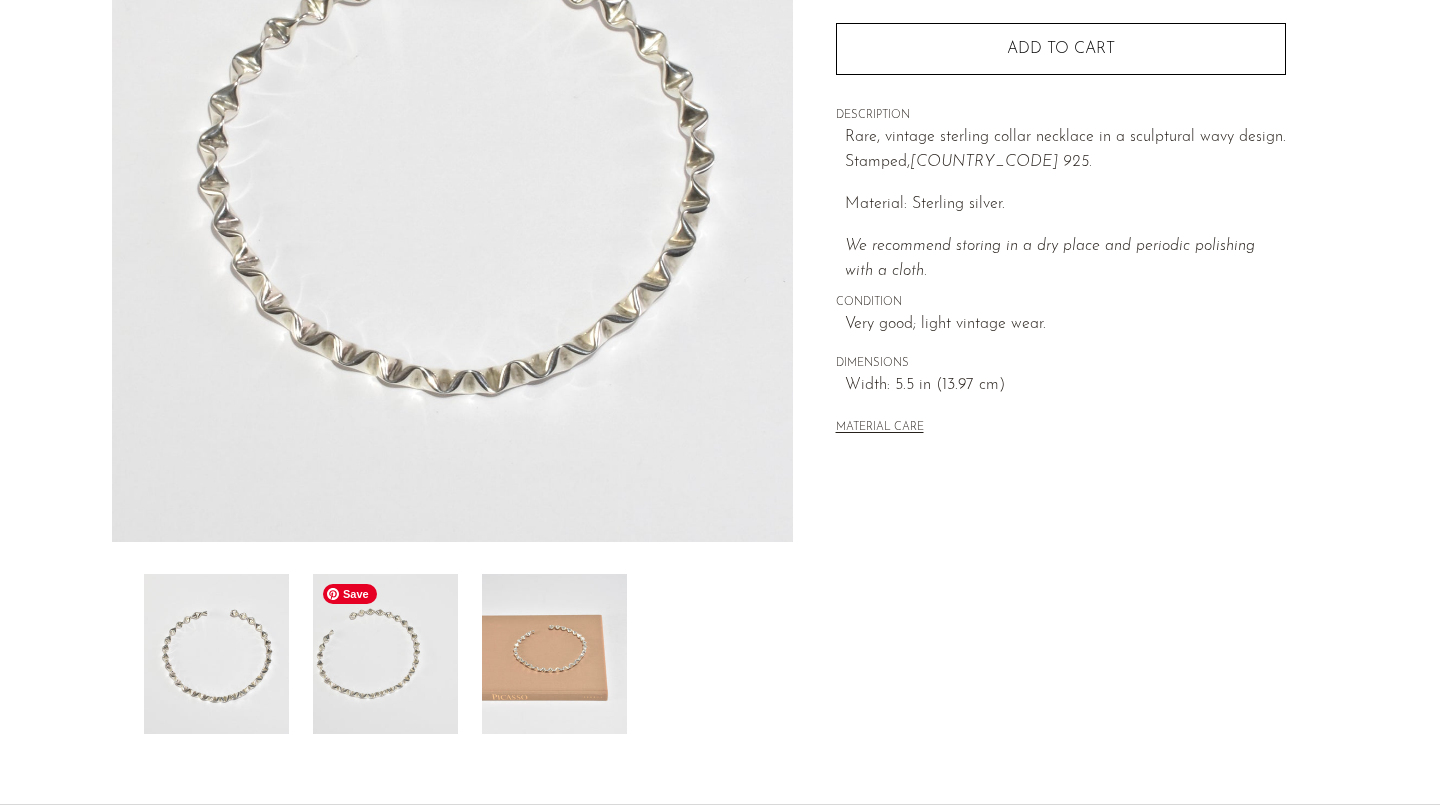 click at bounding box center [385, 654] 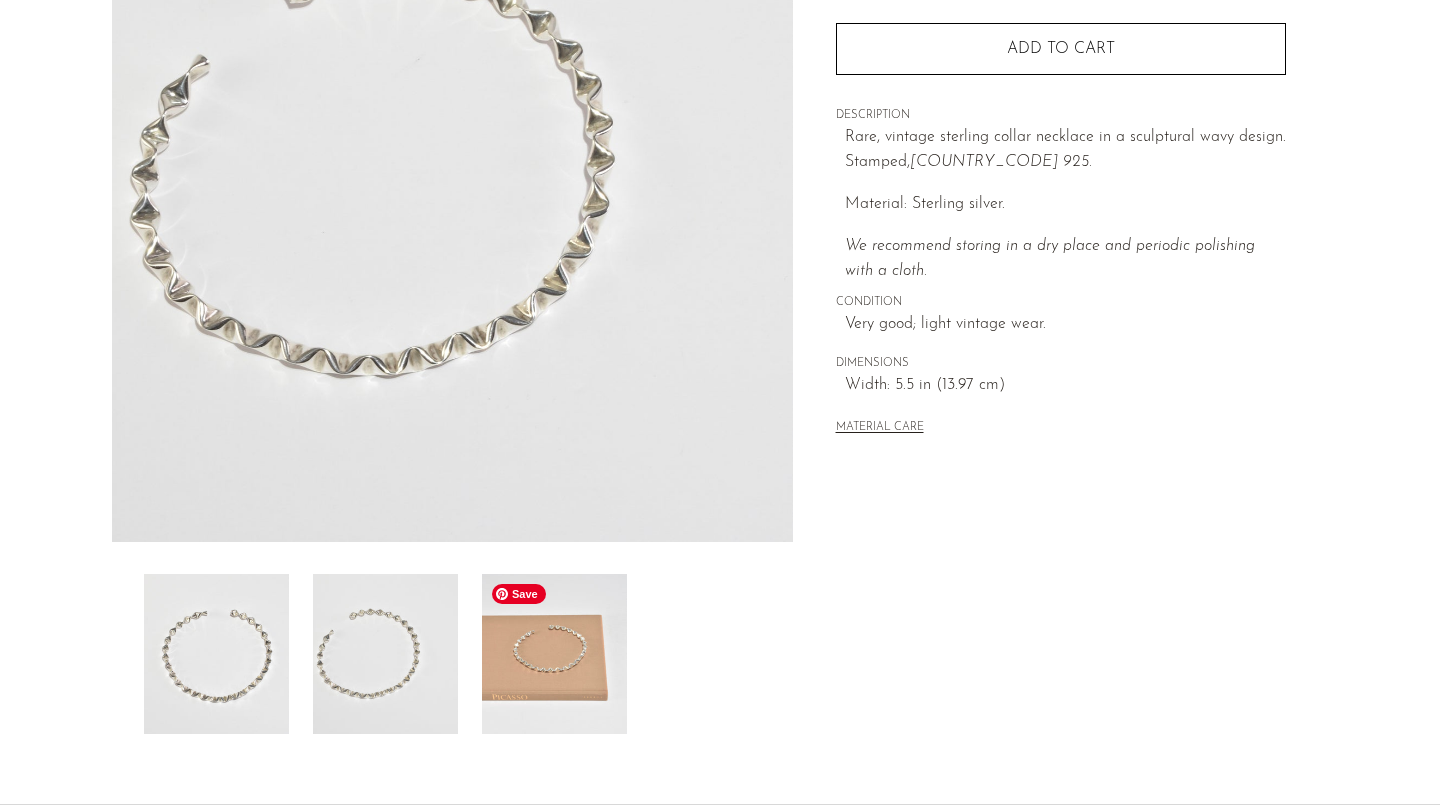 click at bounding box center [554, 654] 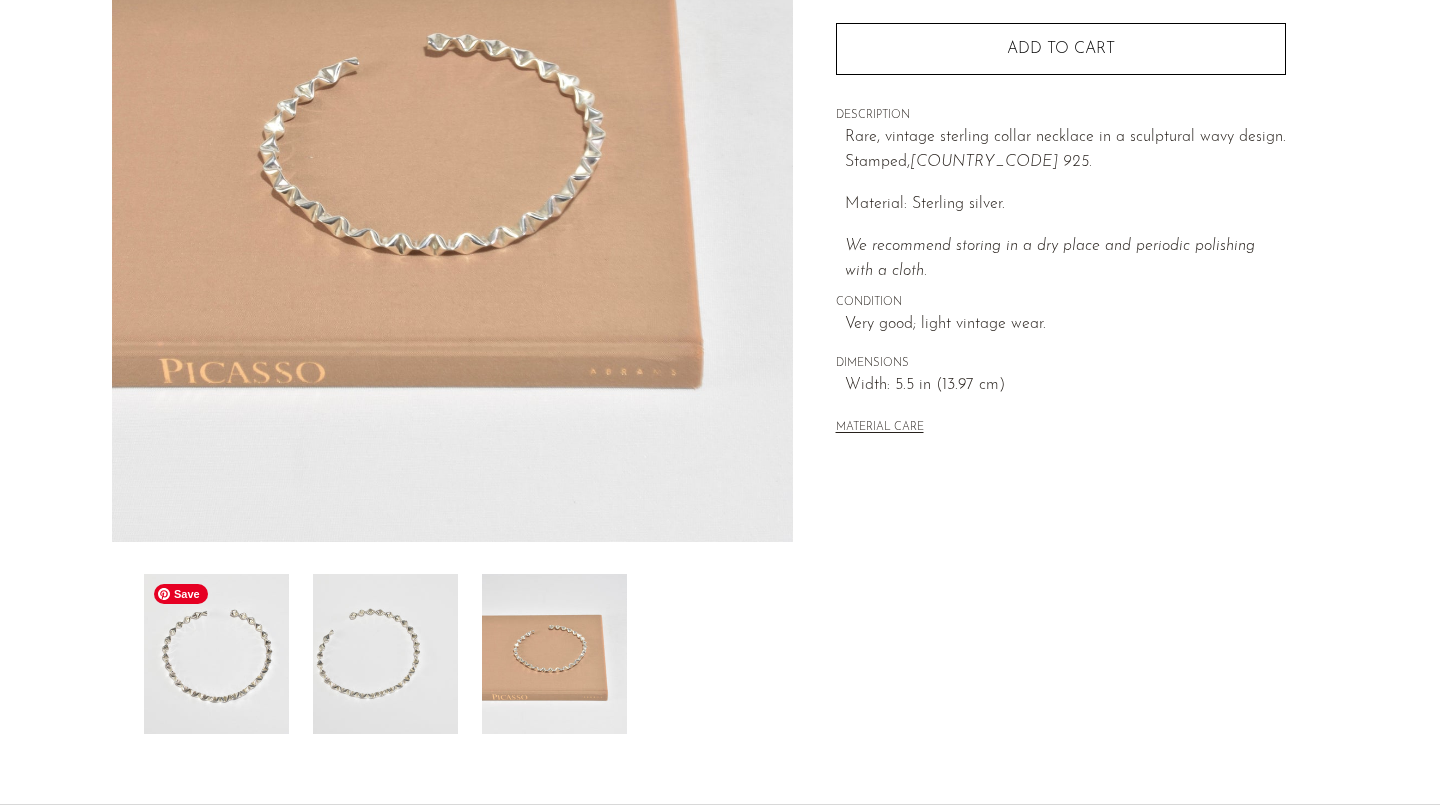 click at bounding box center (216, 654) 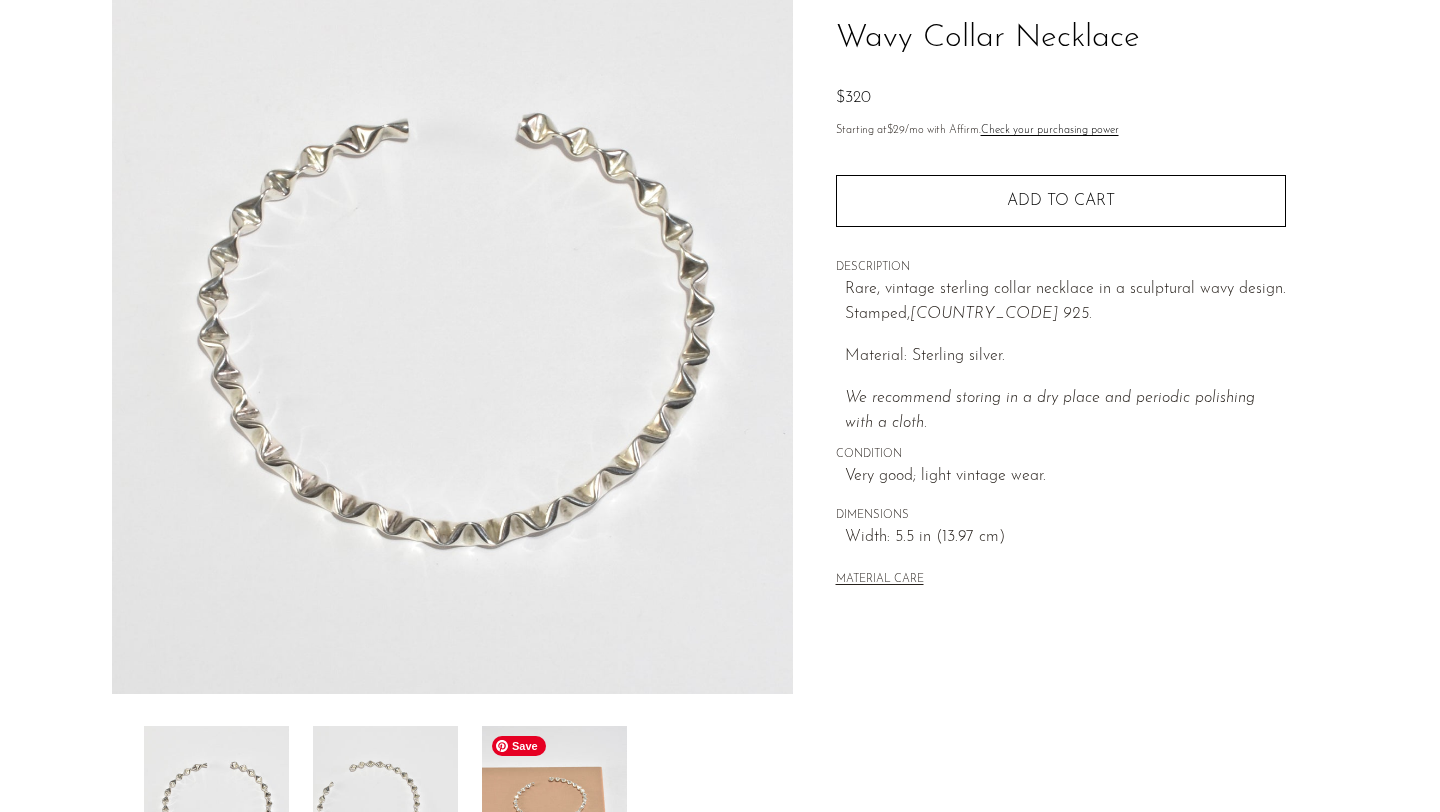 scroll, scrollTop: 147, scrollLeft: 0, axis: vertical 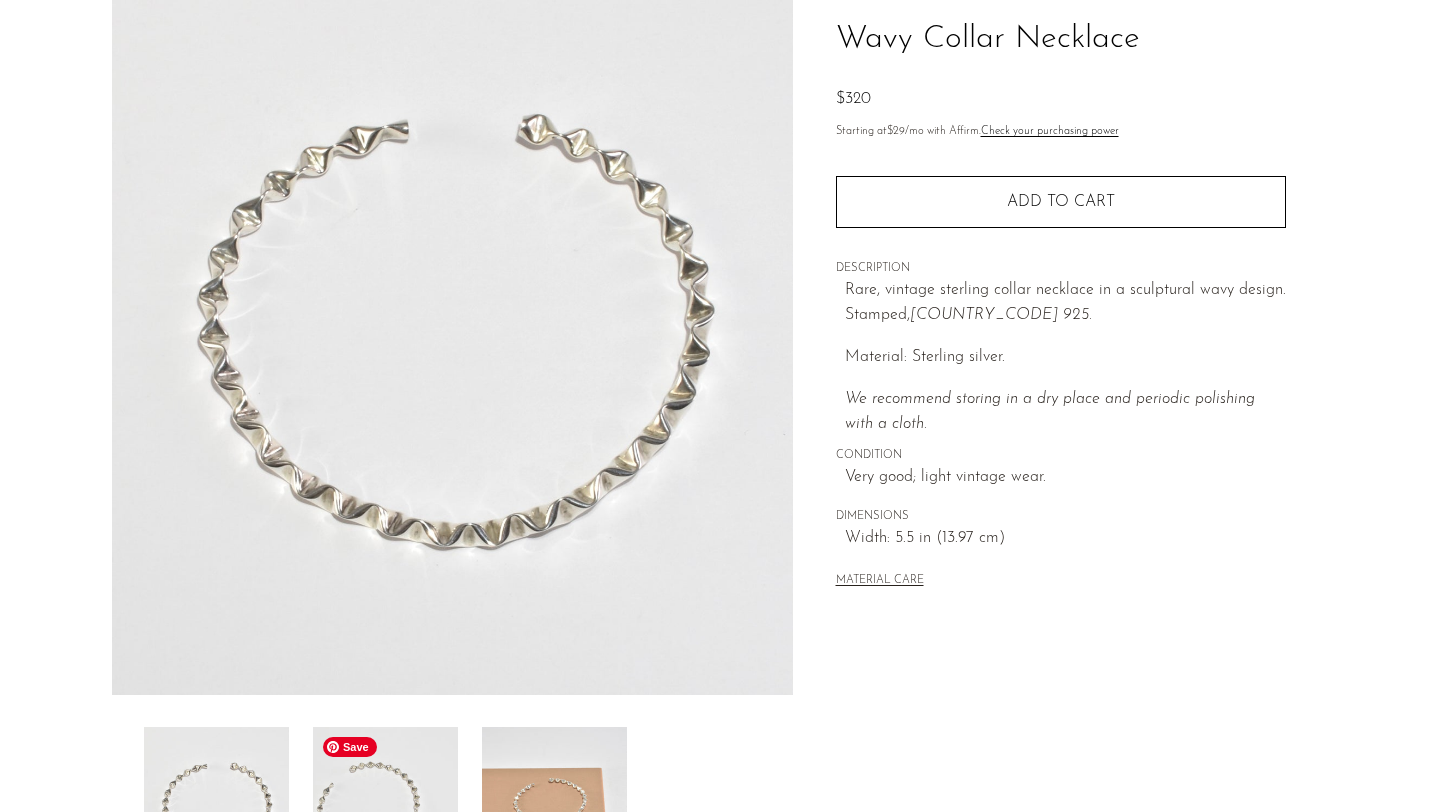click at bounding box center (385, 807) 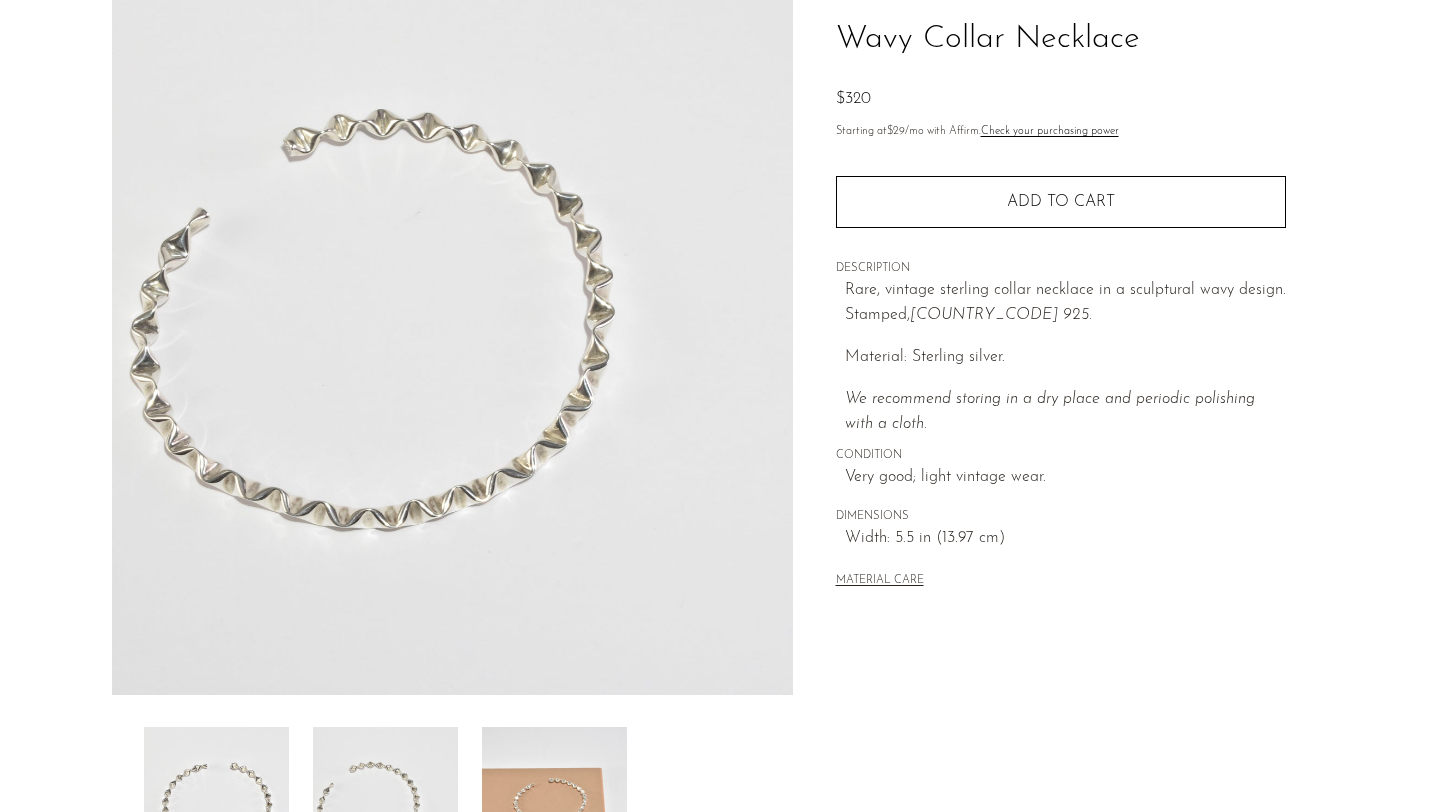 scroll, scrollTop: 0, scrollLeft: 0, axis: both 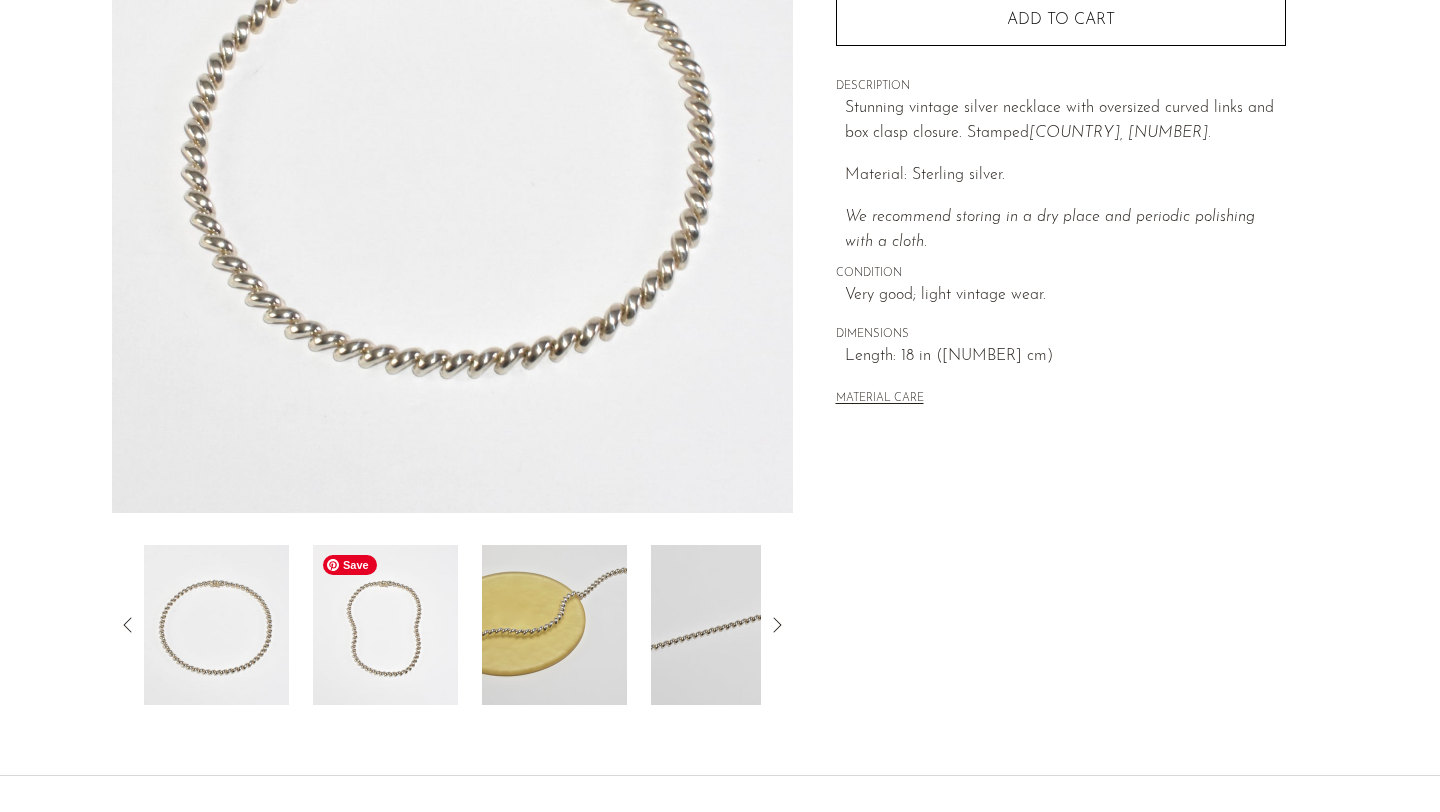 click at bounding box center [385, 625] 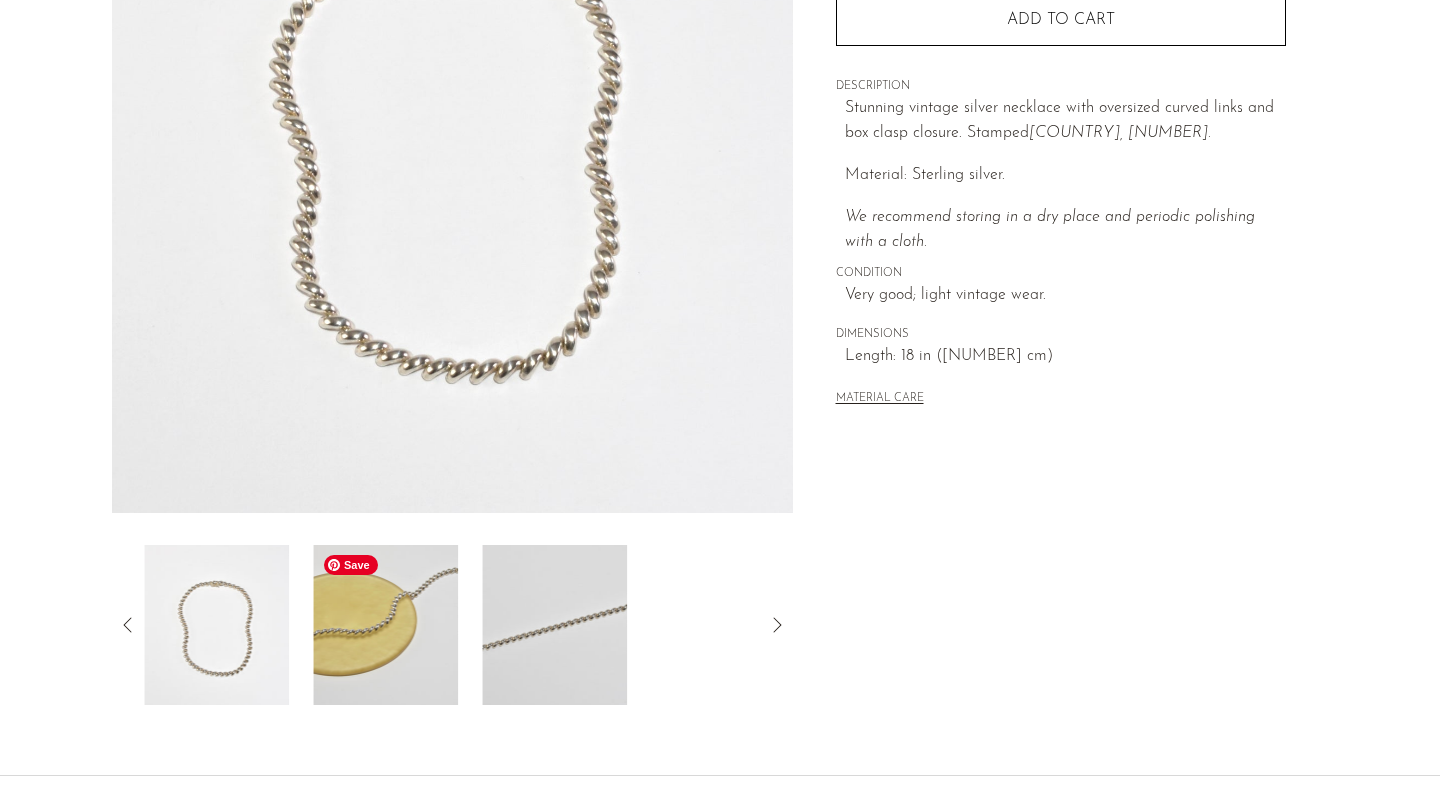click at bounding box center [385, 625] 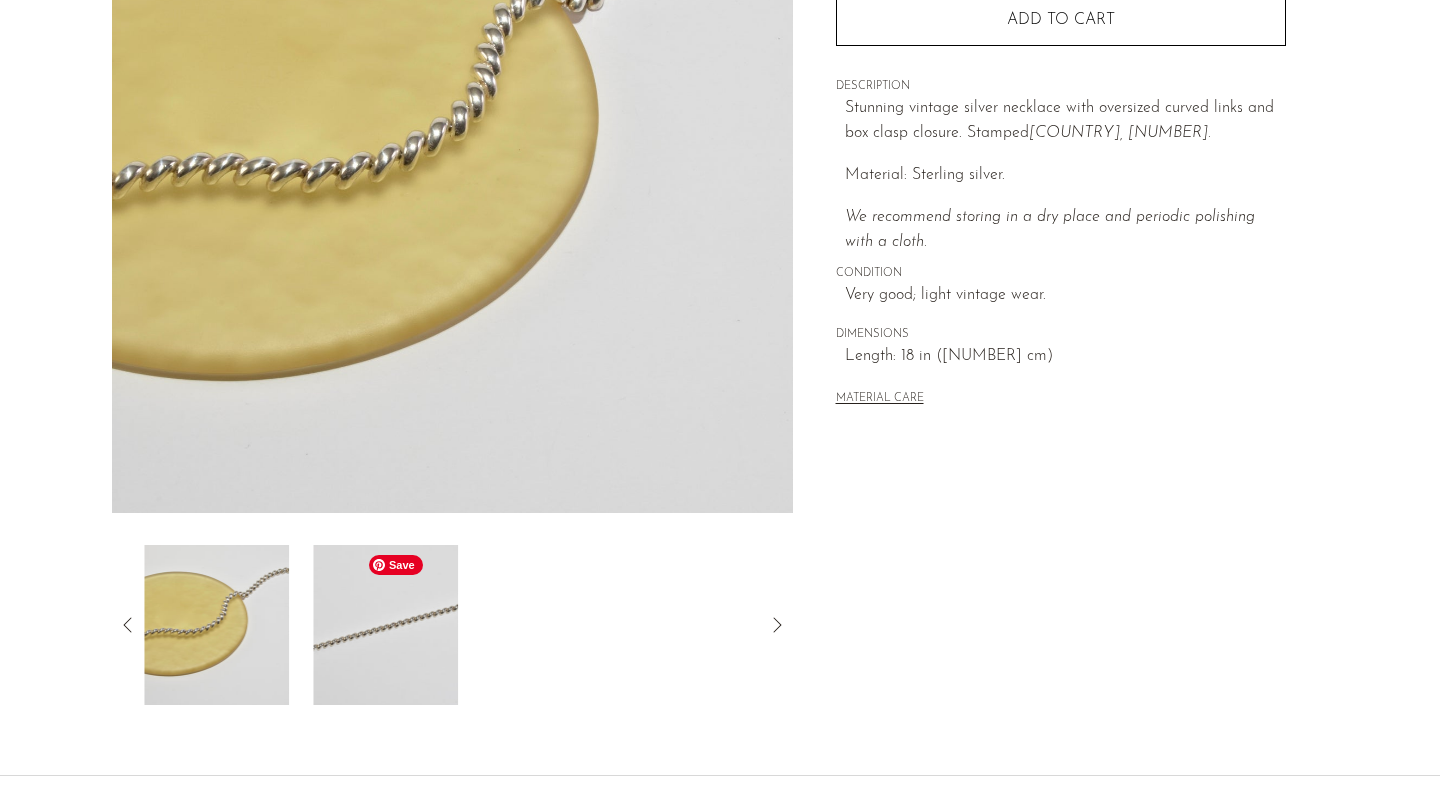 click at bounding box center (385, 625) 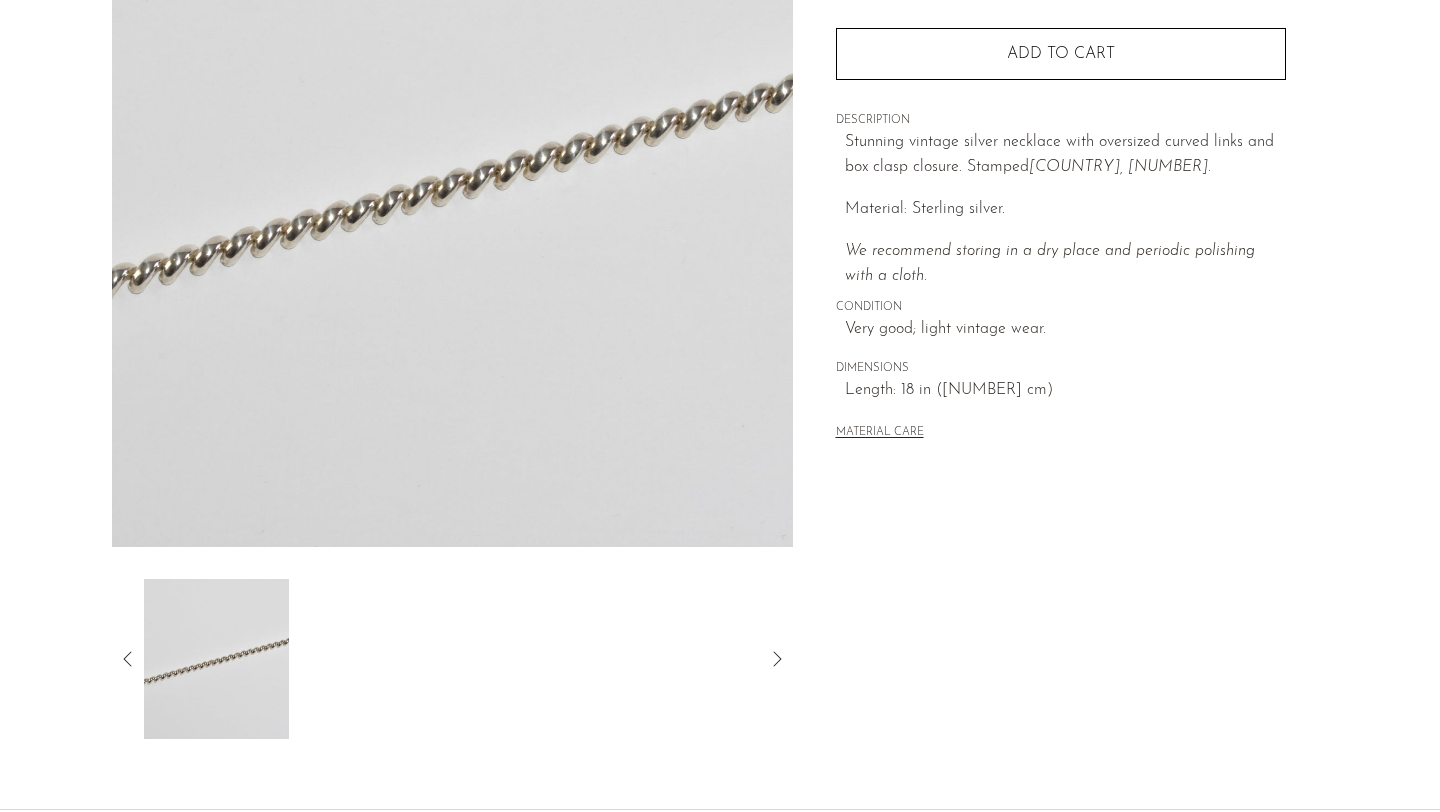 scroll, scrollTop: 300, scrollLeft: 0, axis: vertical 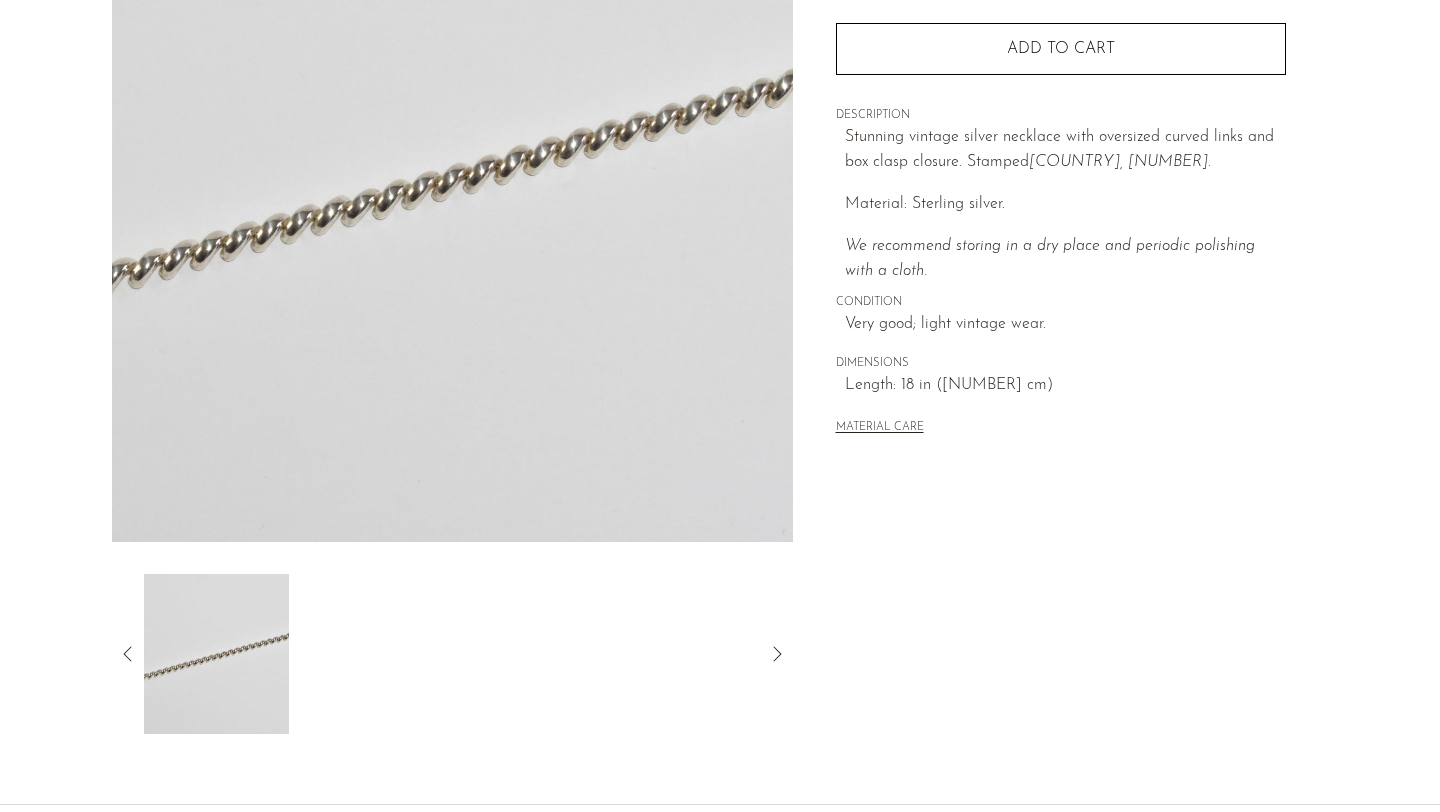 click 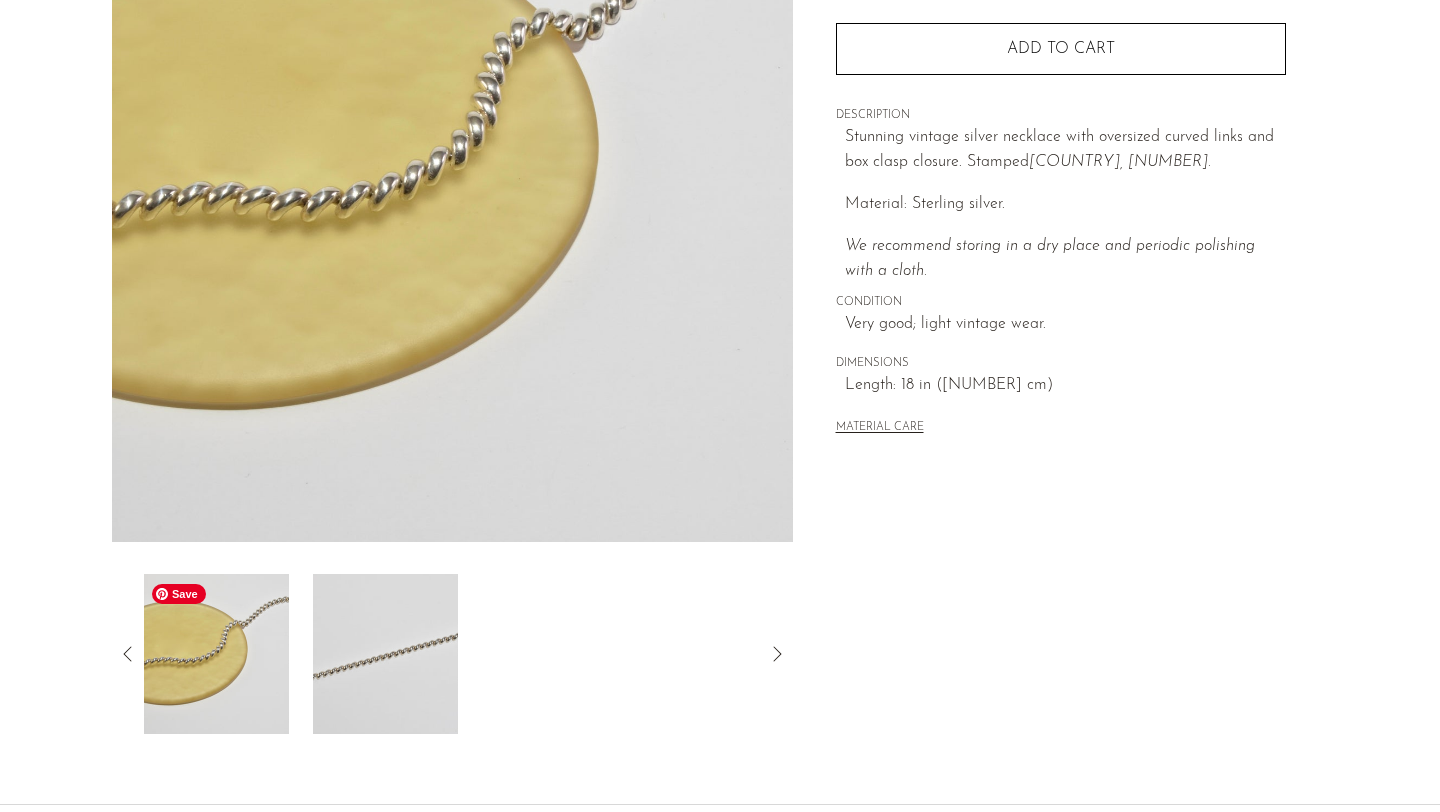 click at bounding box center (216, 654) 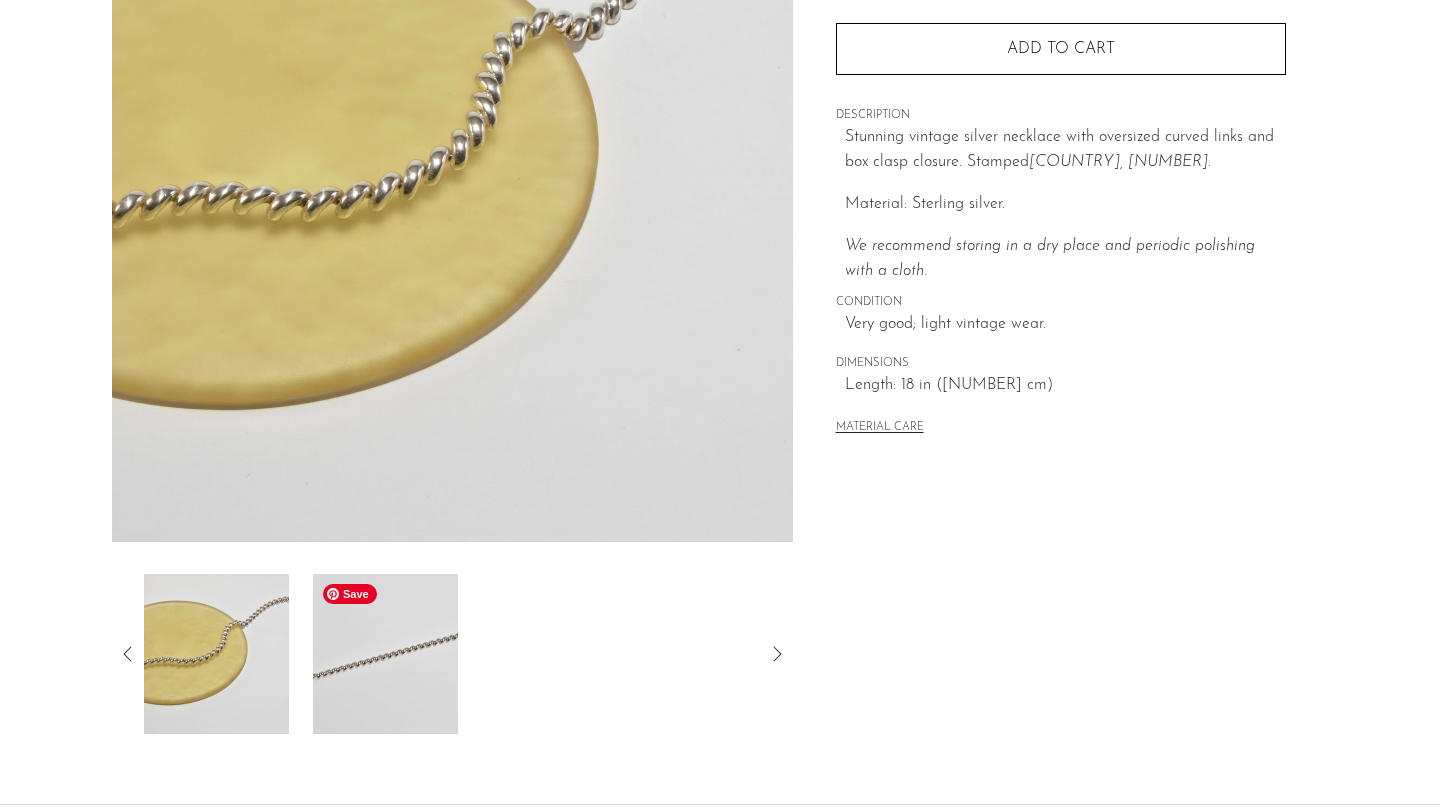 click at bounding box center [385, 654] 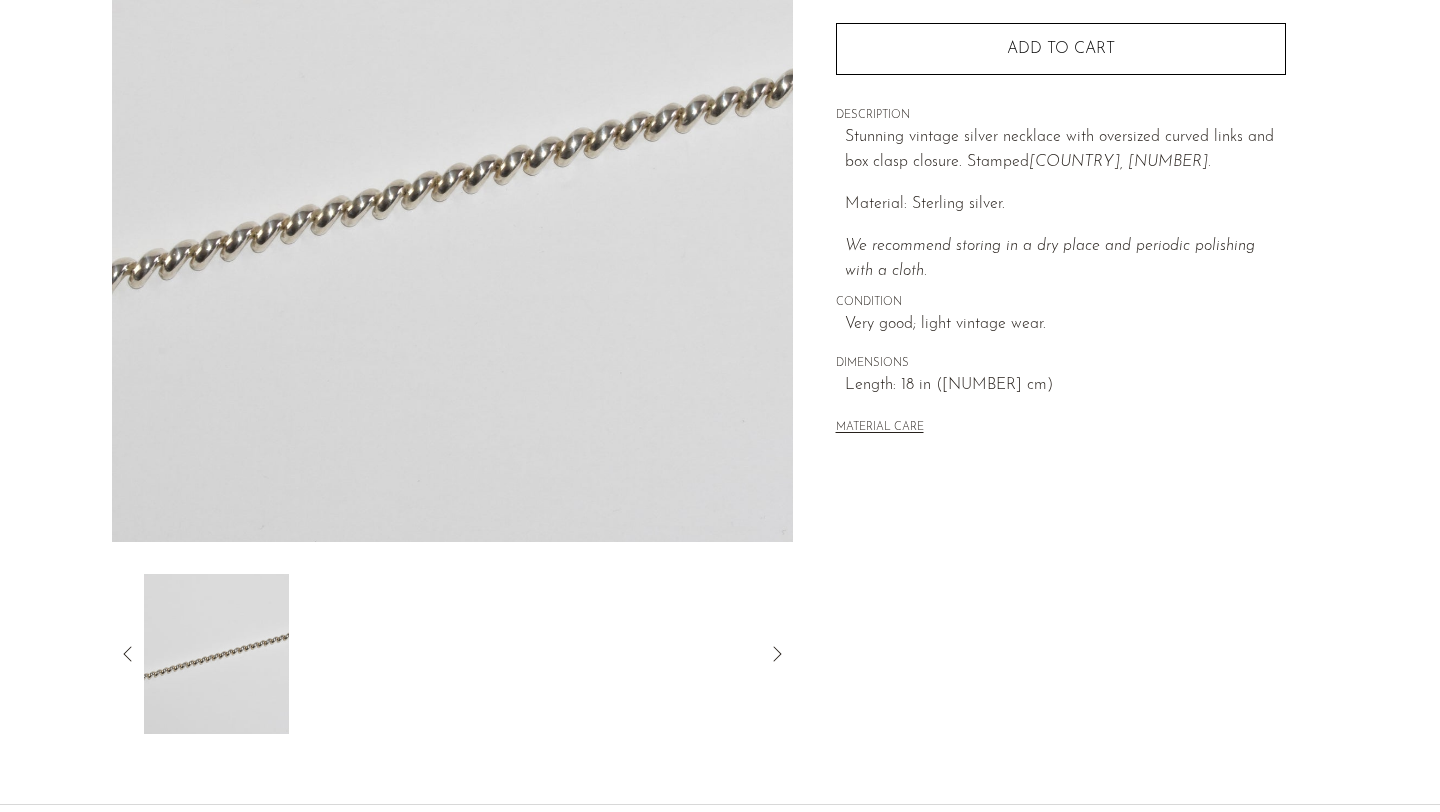 click 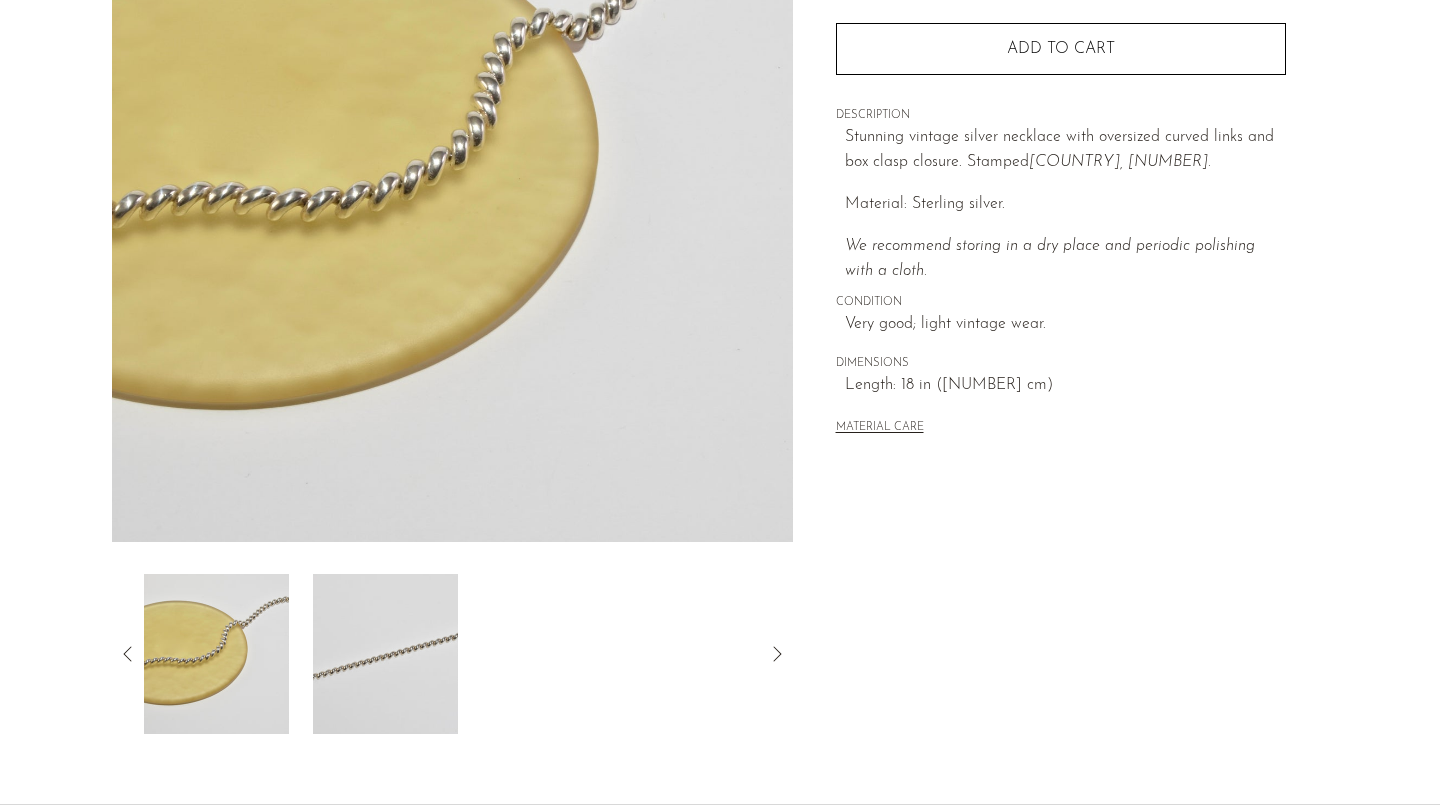 click 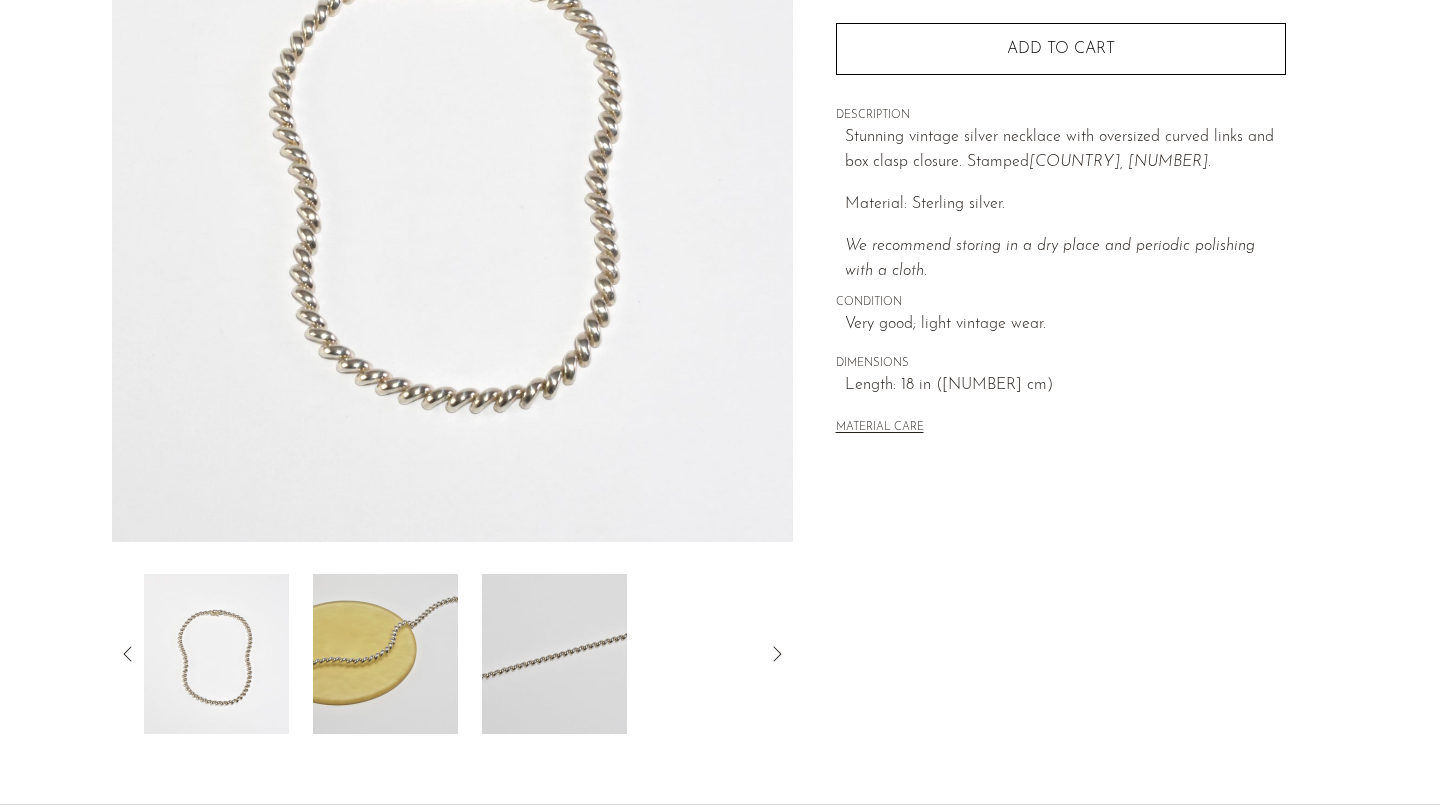 click 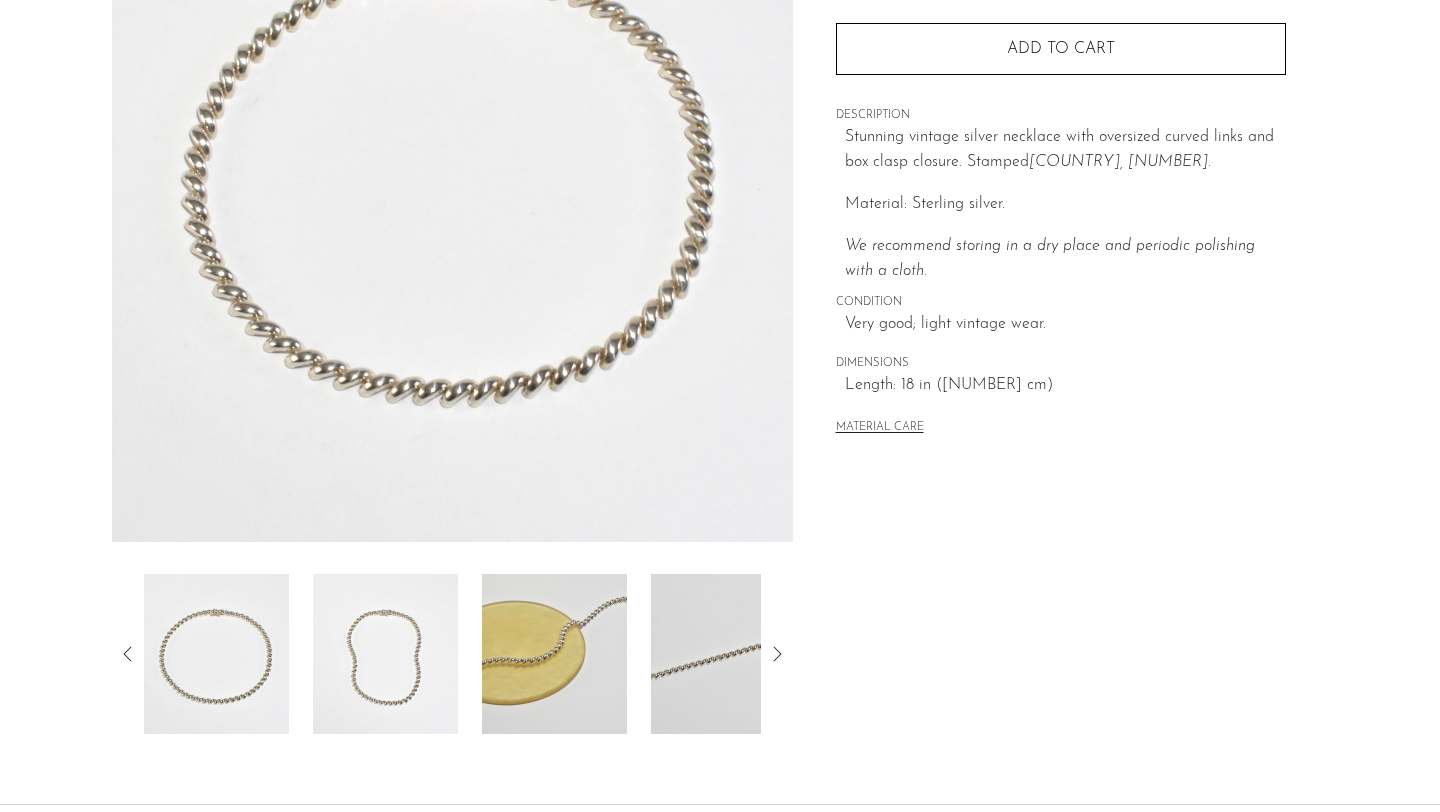 click 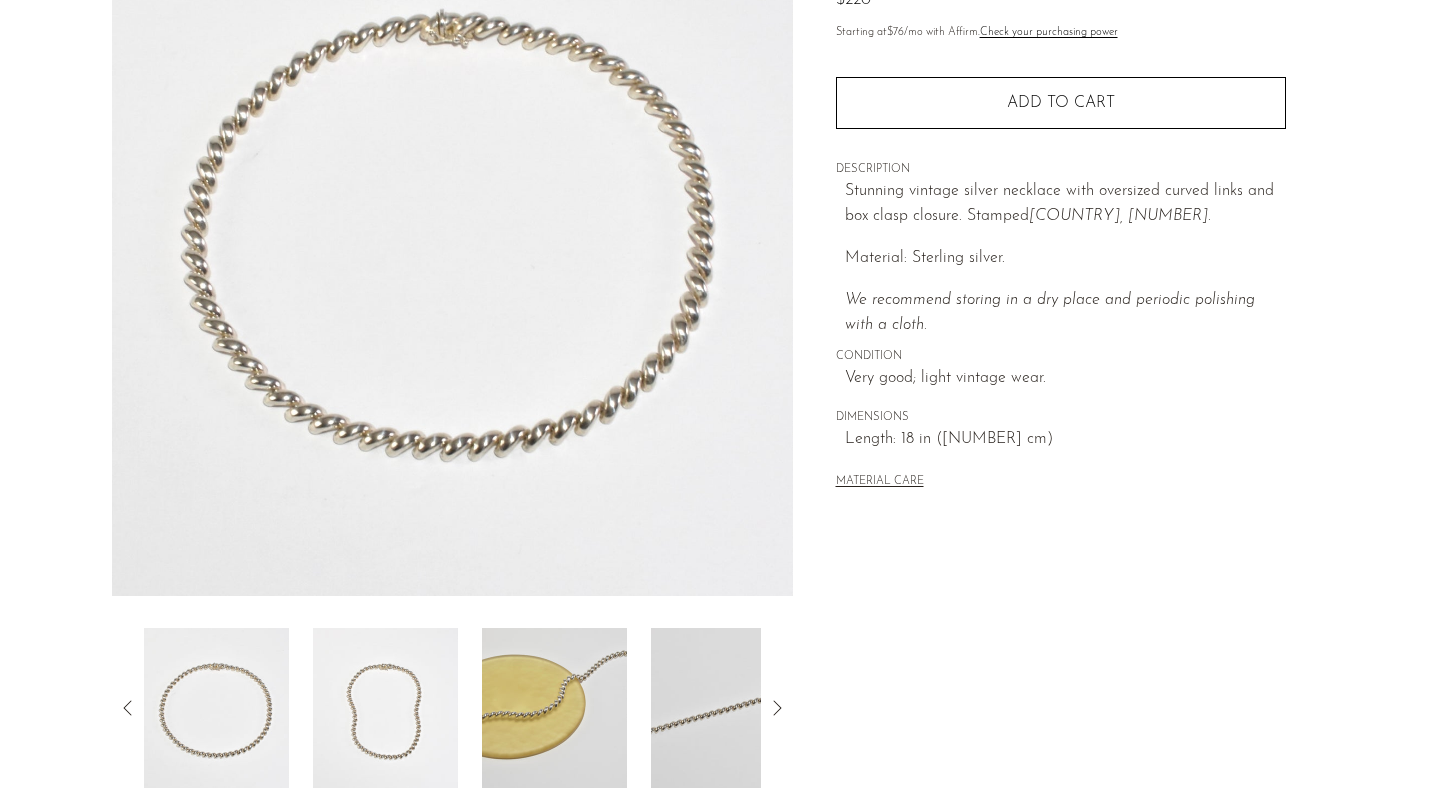 scroll, scrollTop: 251, scrollLeft: 0, axis: vertical 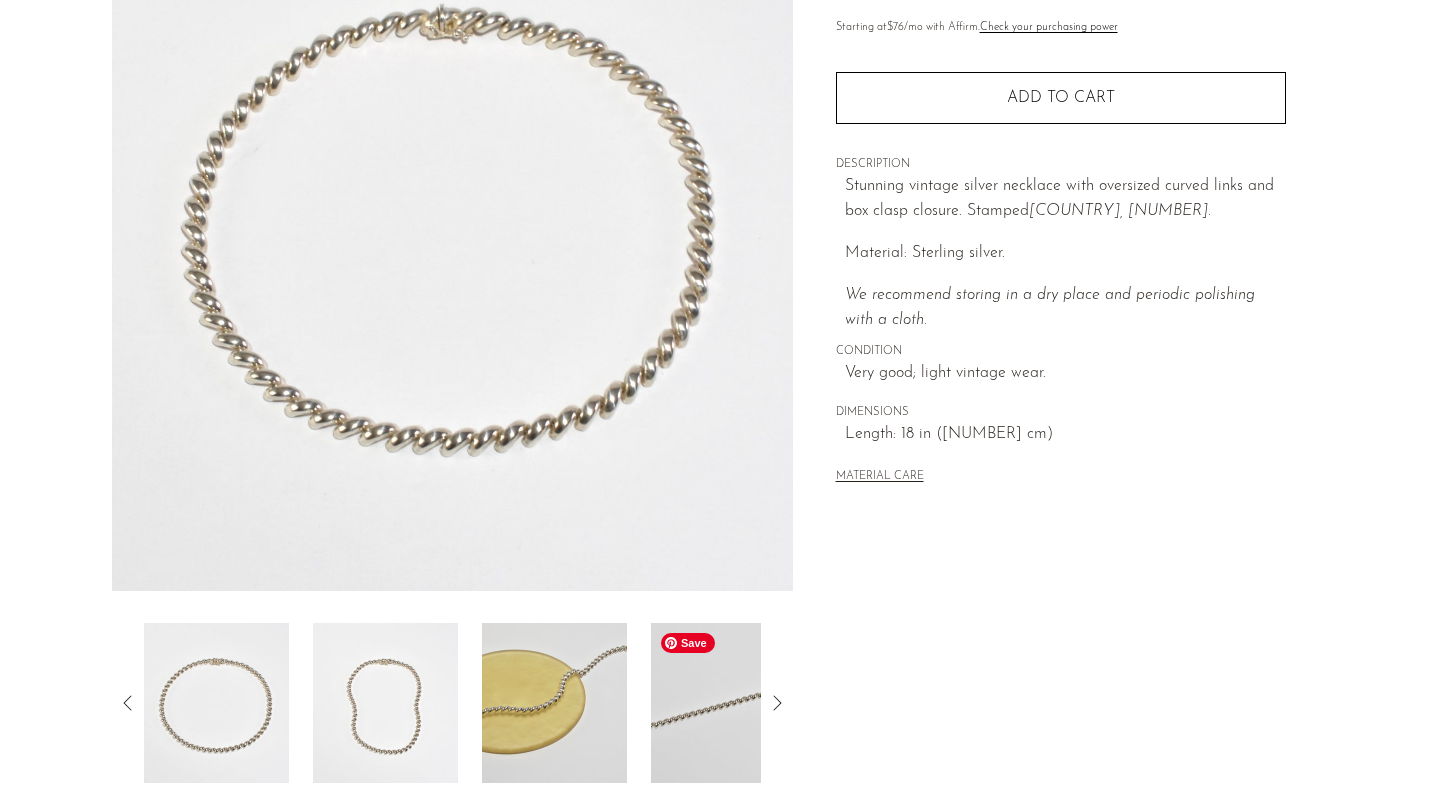 click at bounding box center [723, 703] 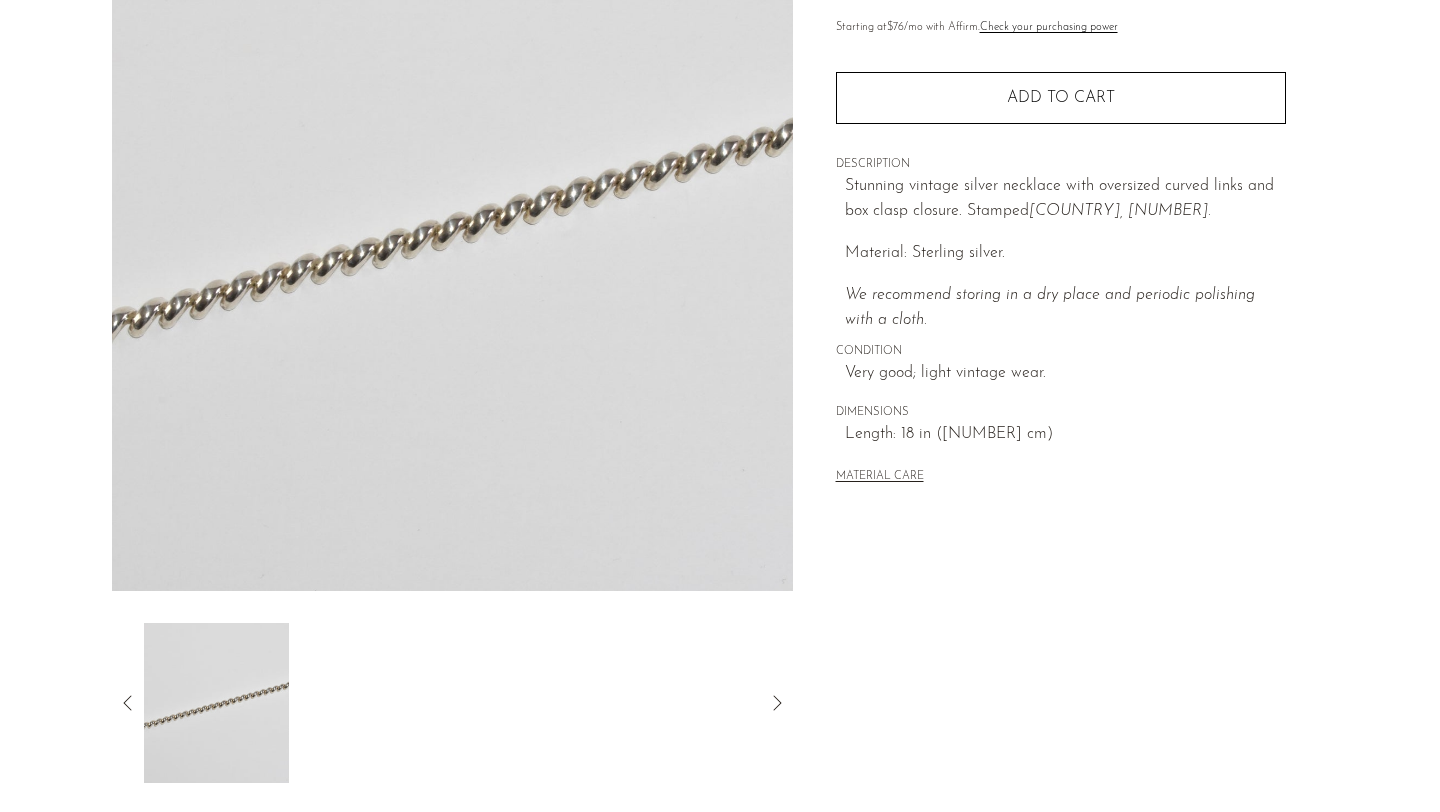 click 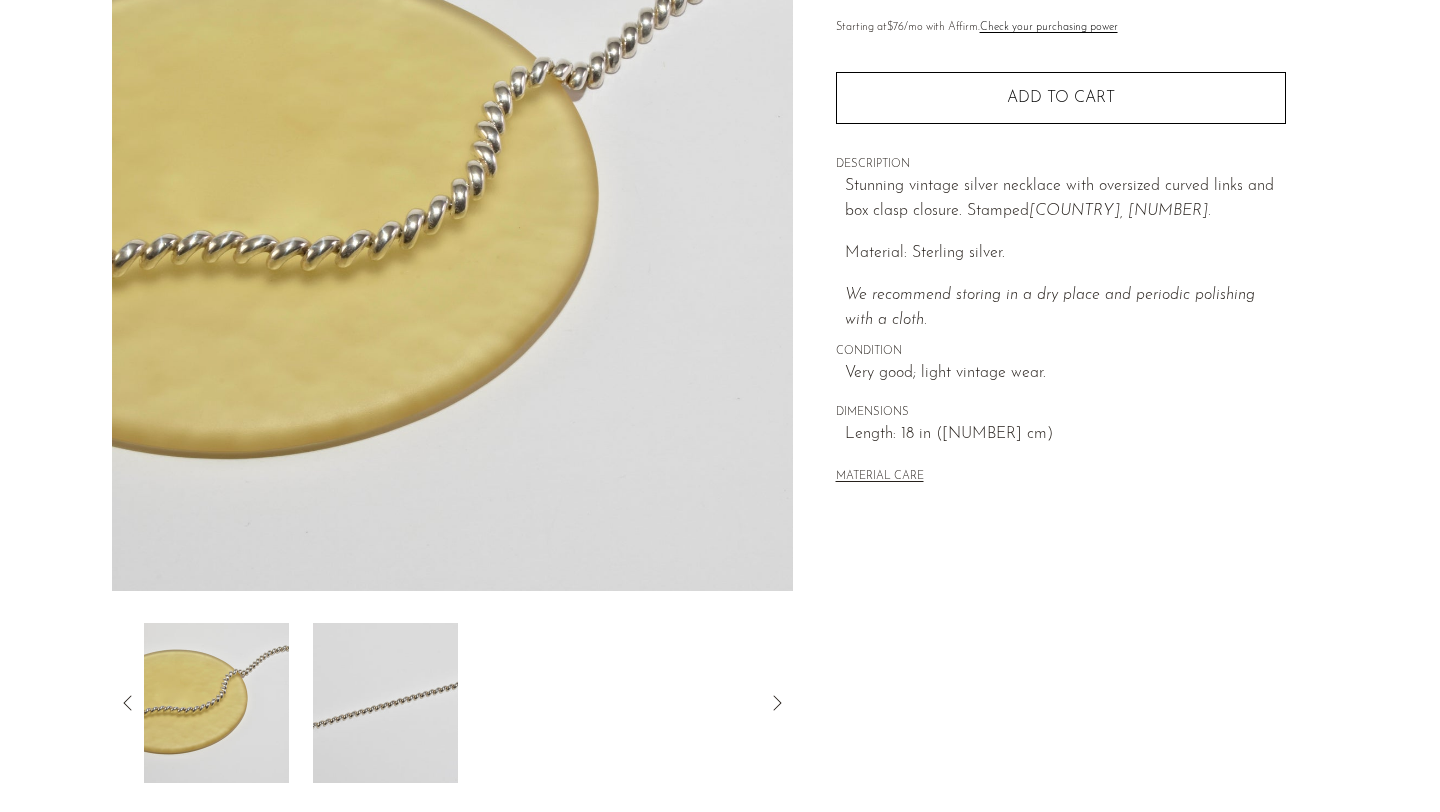 click 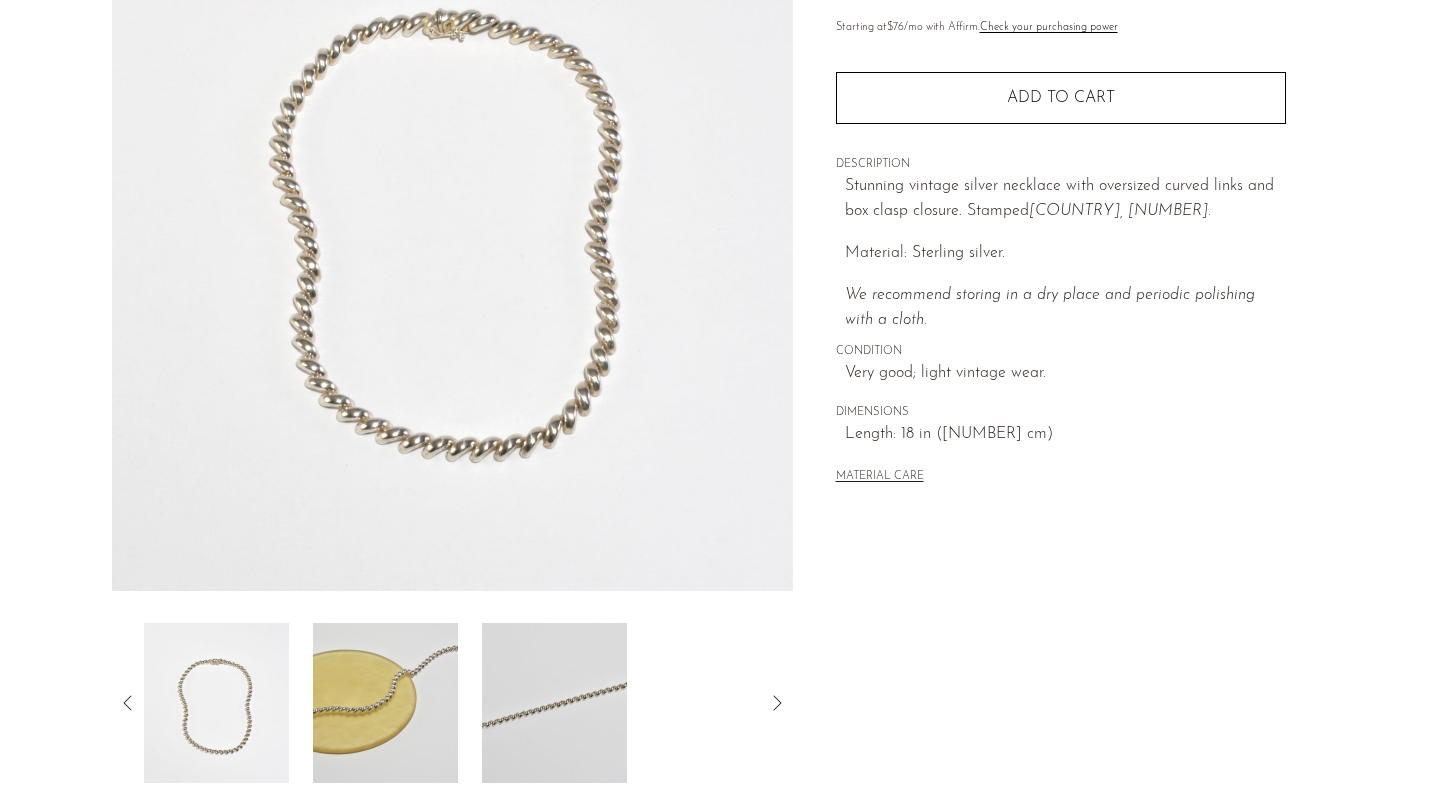 click 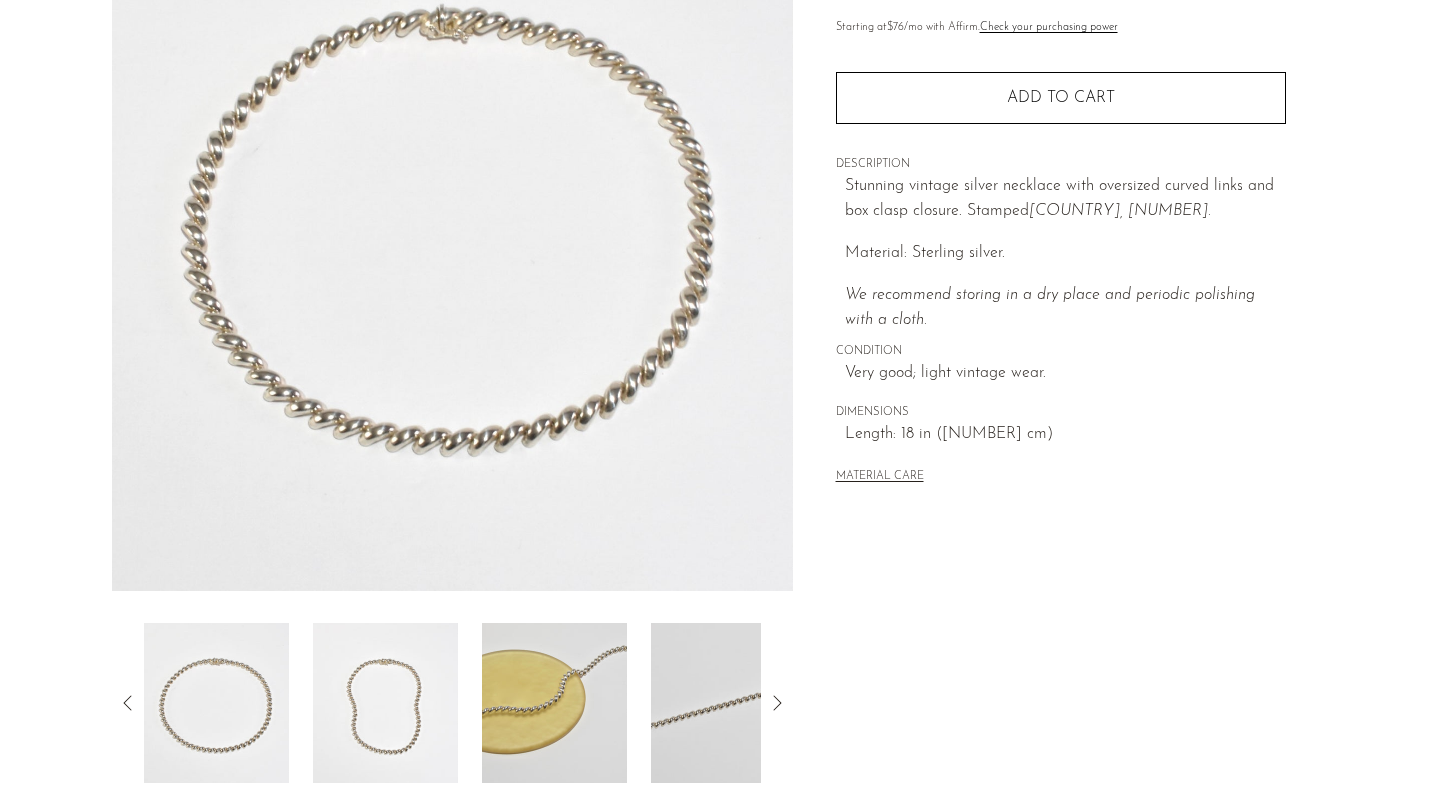 click 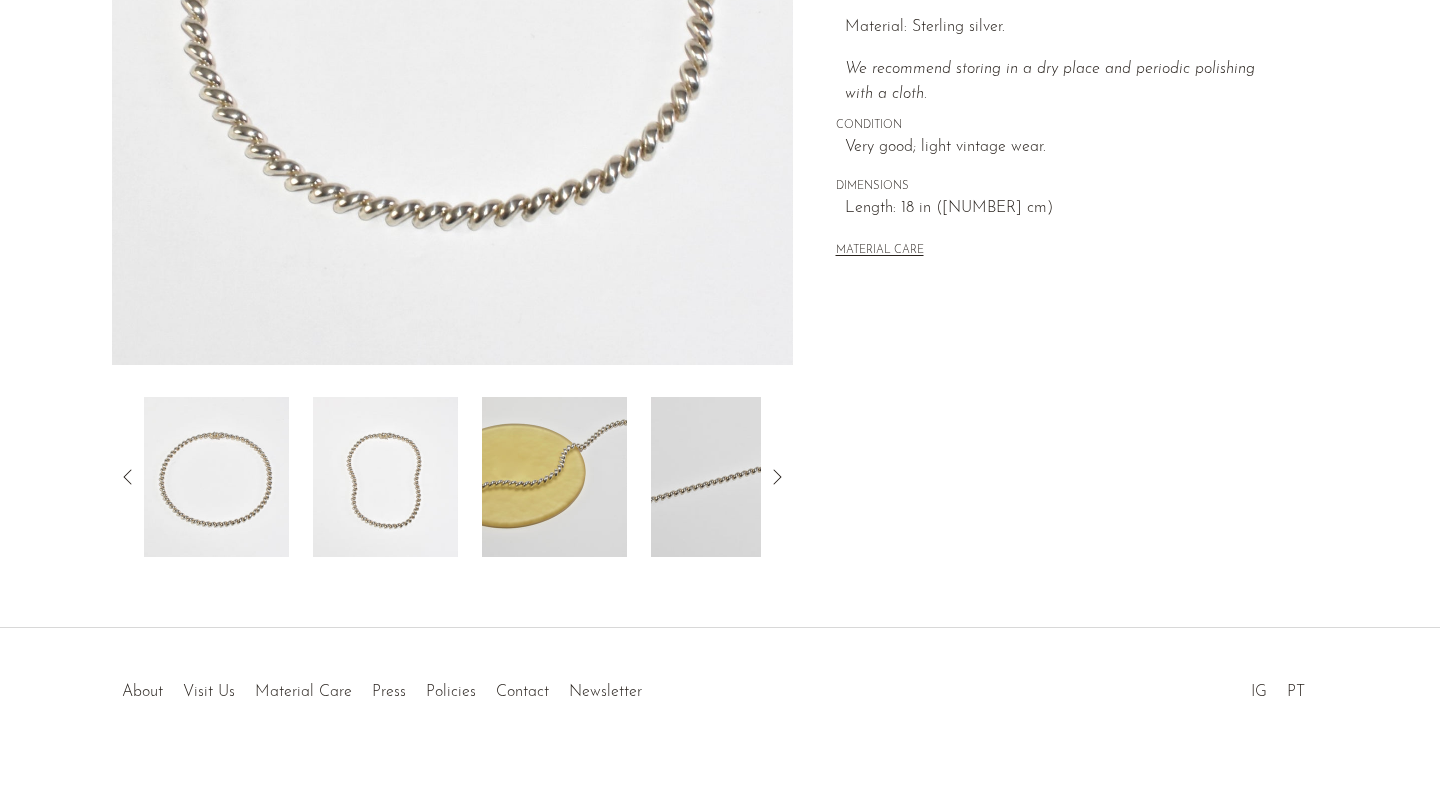 scroll, scrollTop: 476, scrollLeft: 0, axis: vertical 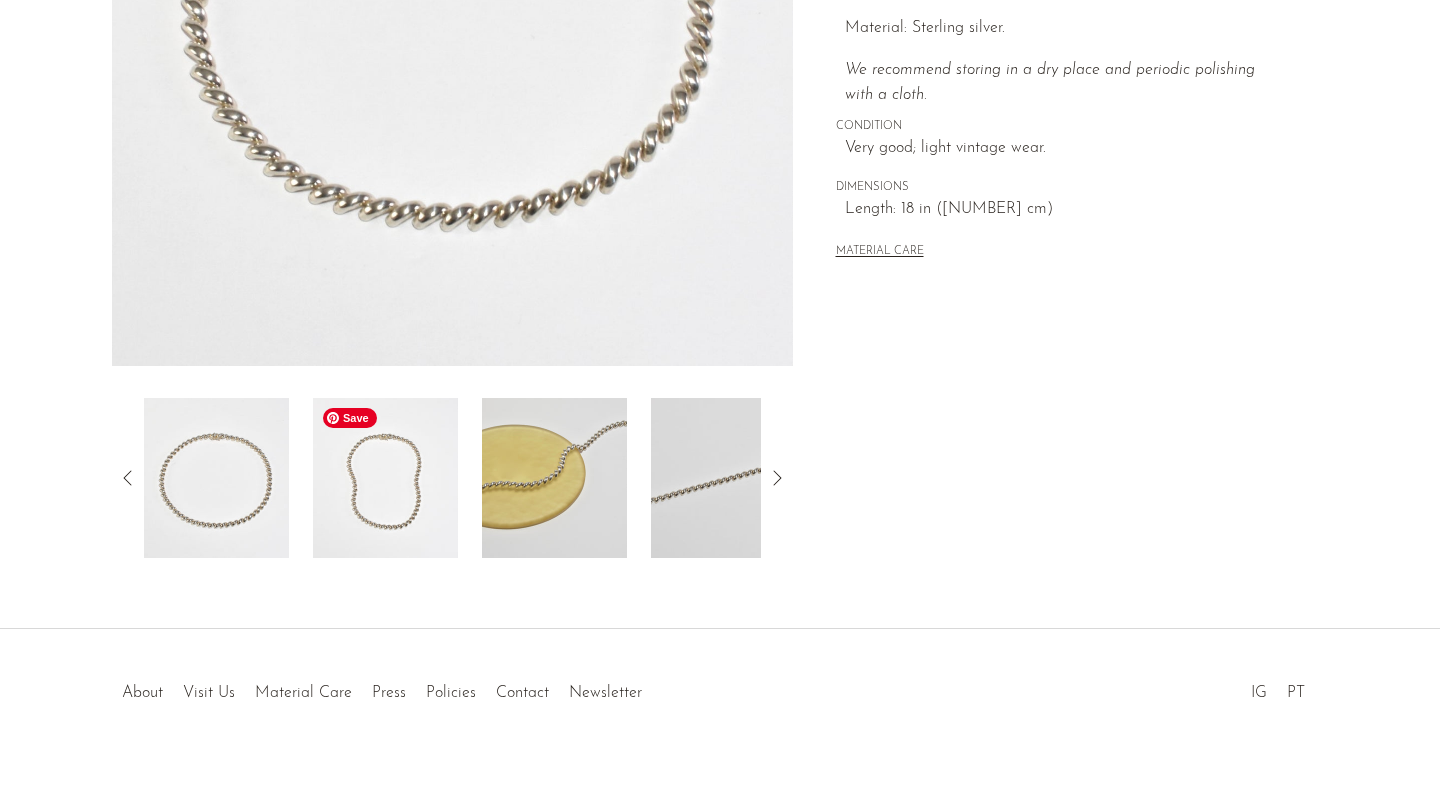 click at bounding box center (385, 478) 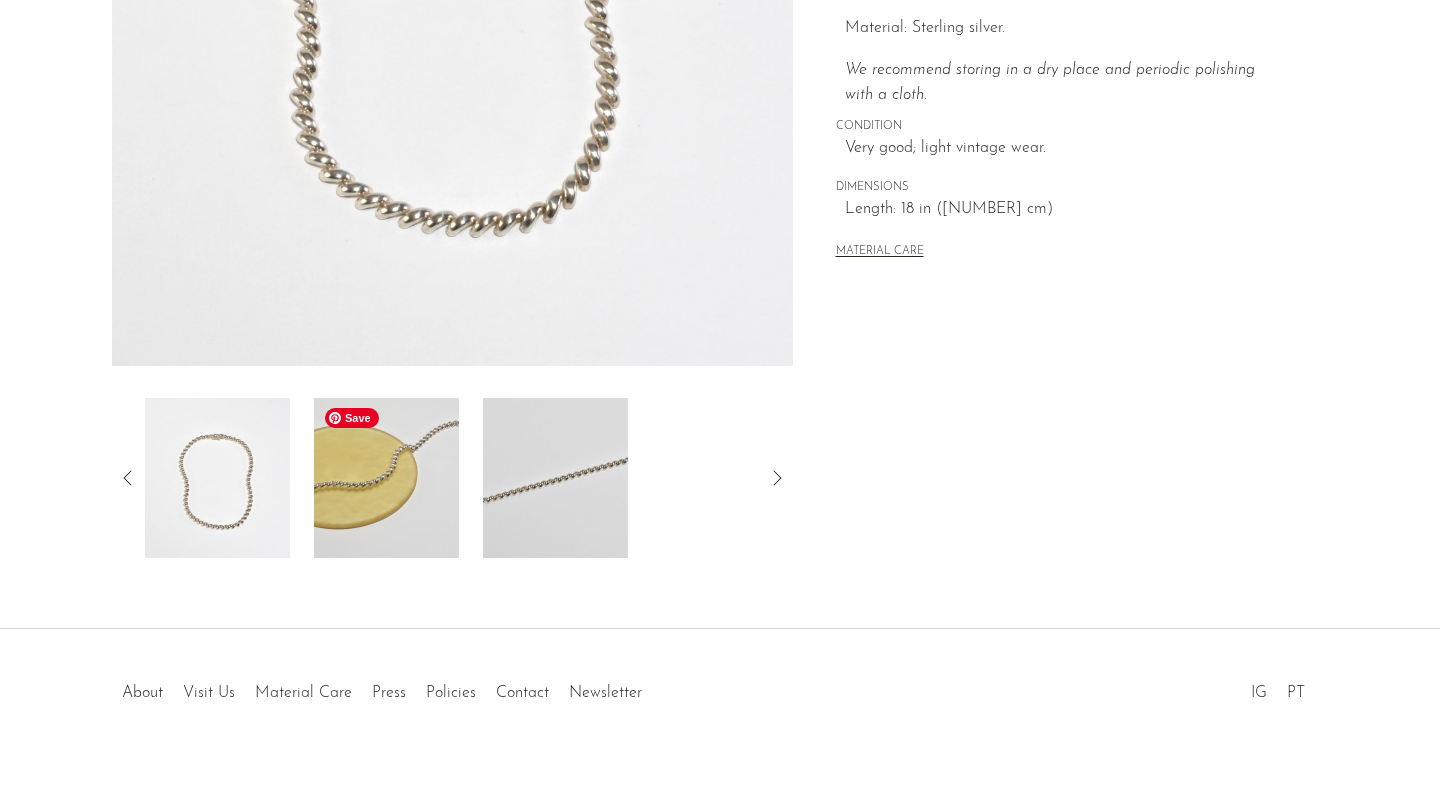 click at bounding box center [386, 478] 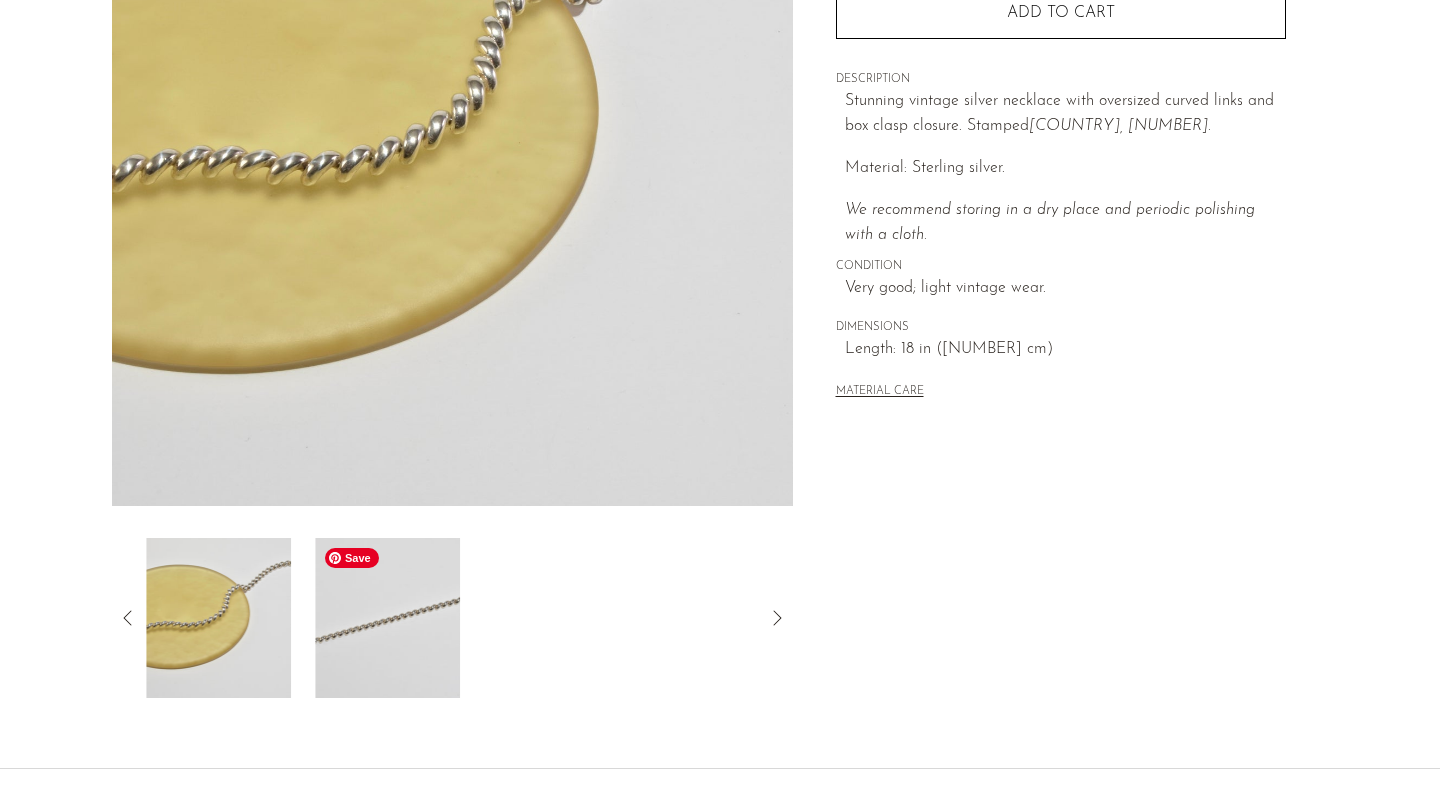 scroll, scrollTop: 335, scrollLeft: 0, axis: vertical 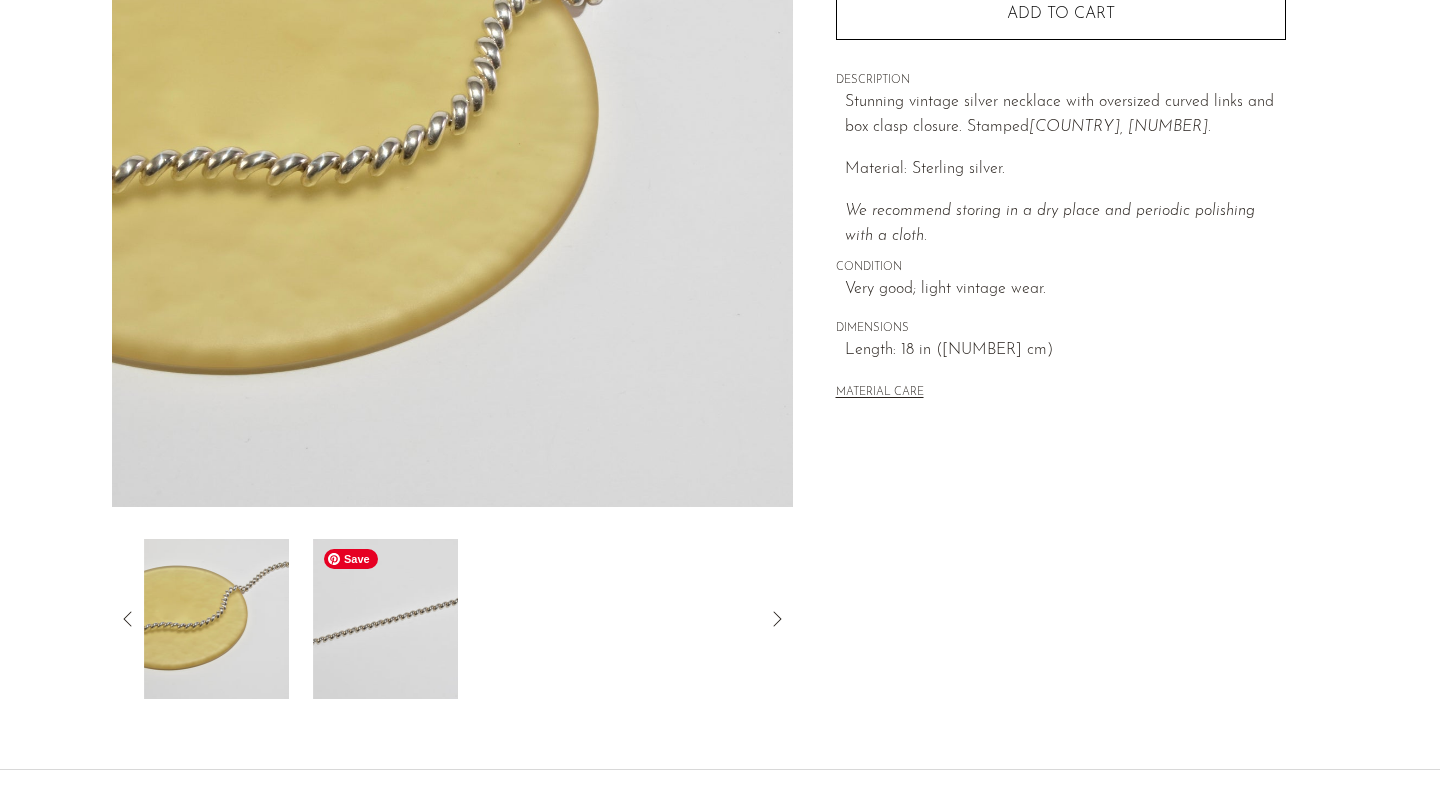 click at bounding box center (385, 619) 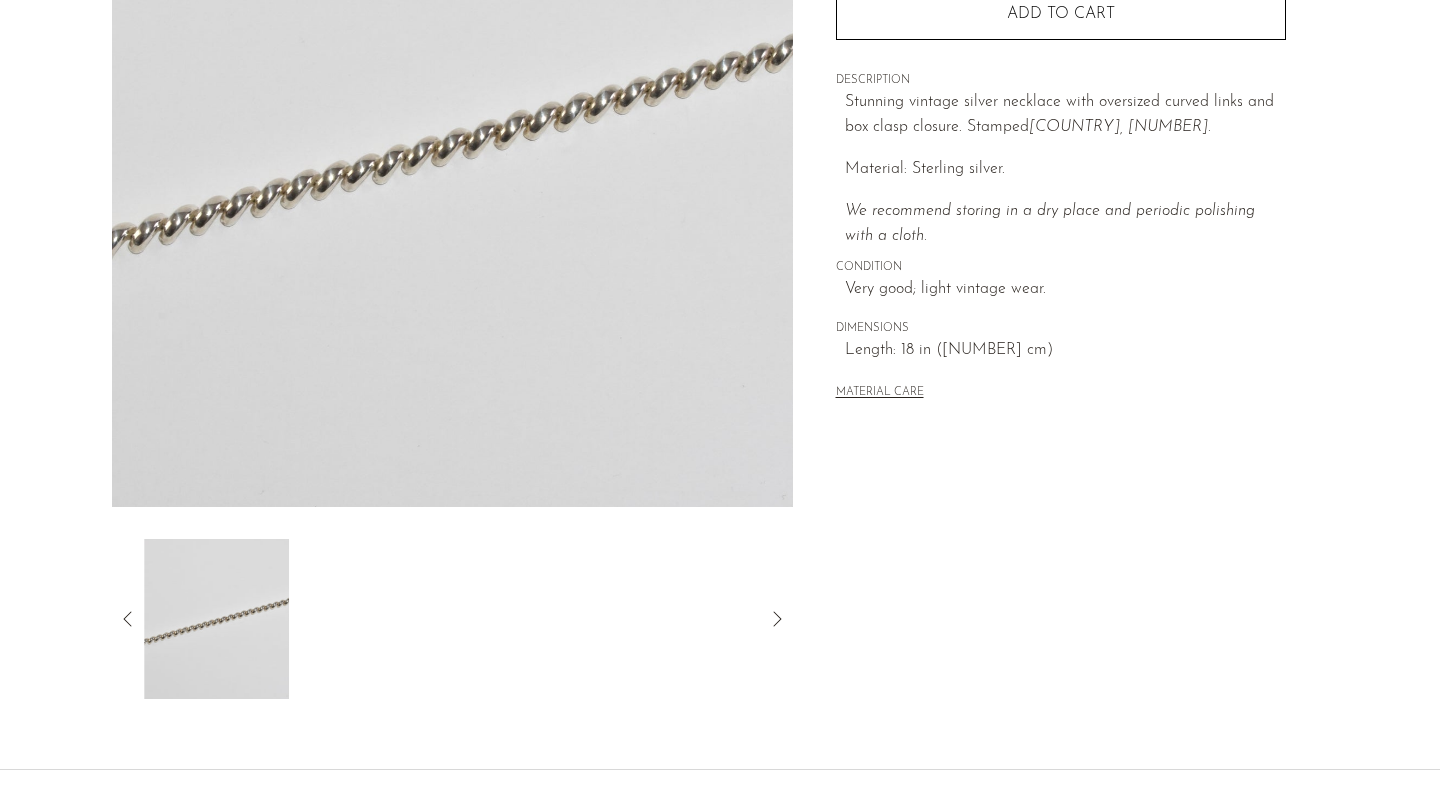 scroll, scrollTop: 0, scrollLeft: 0, axis: both 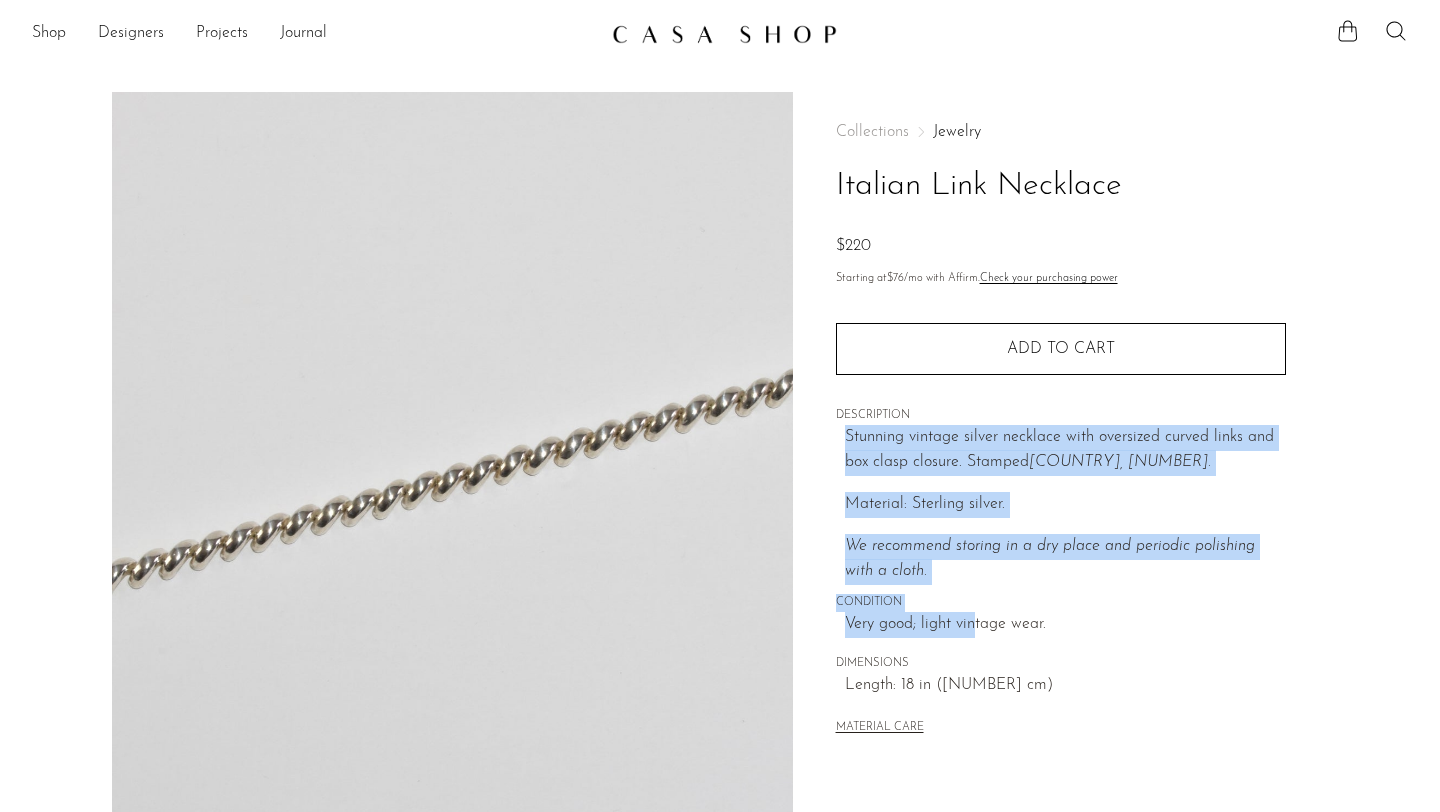 drag, startPoint x: 944, startPoint y: 415, endPoint x: 972, endPoint y: 621, distance: 207.89421 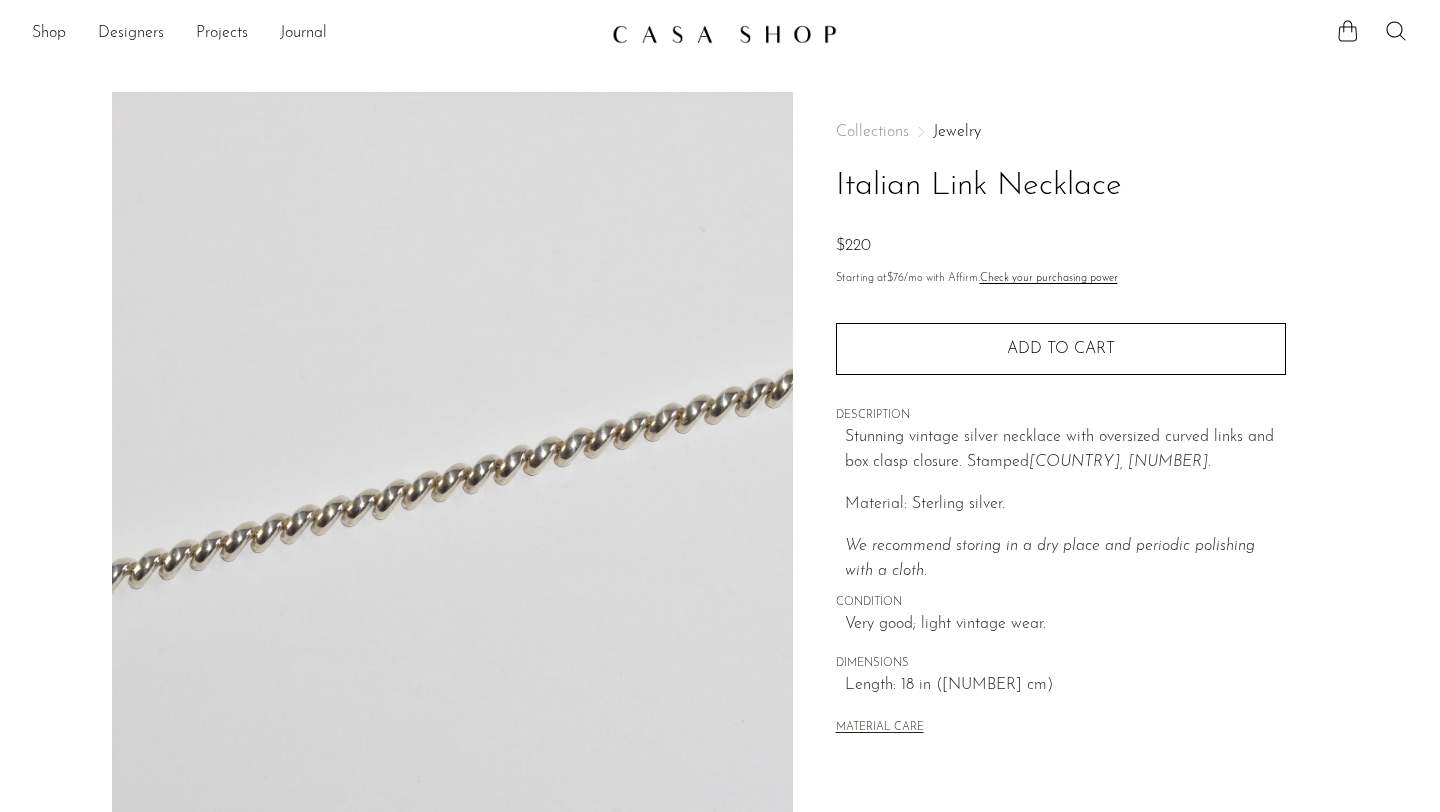 click on "Collections
Jewelry
Italian Link Necklace
$220
Starting at  $76 /mo with Affirm.  Check your purchasing power
Quantity
1
Add to cart" at bounding box center (1061, 432) 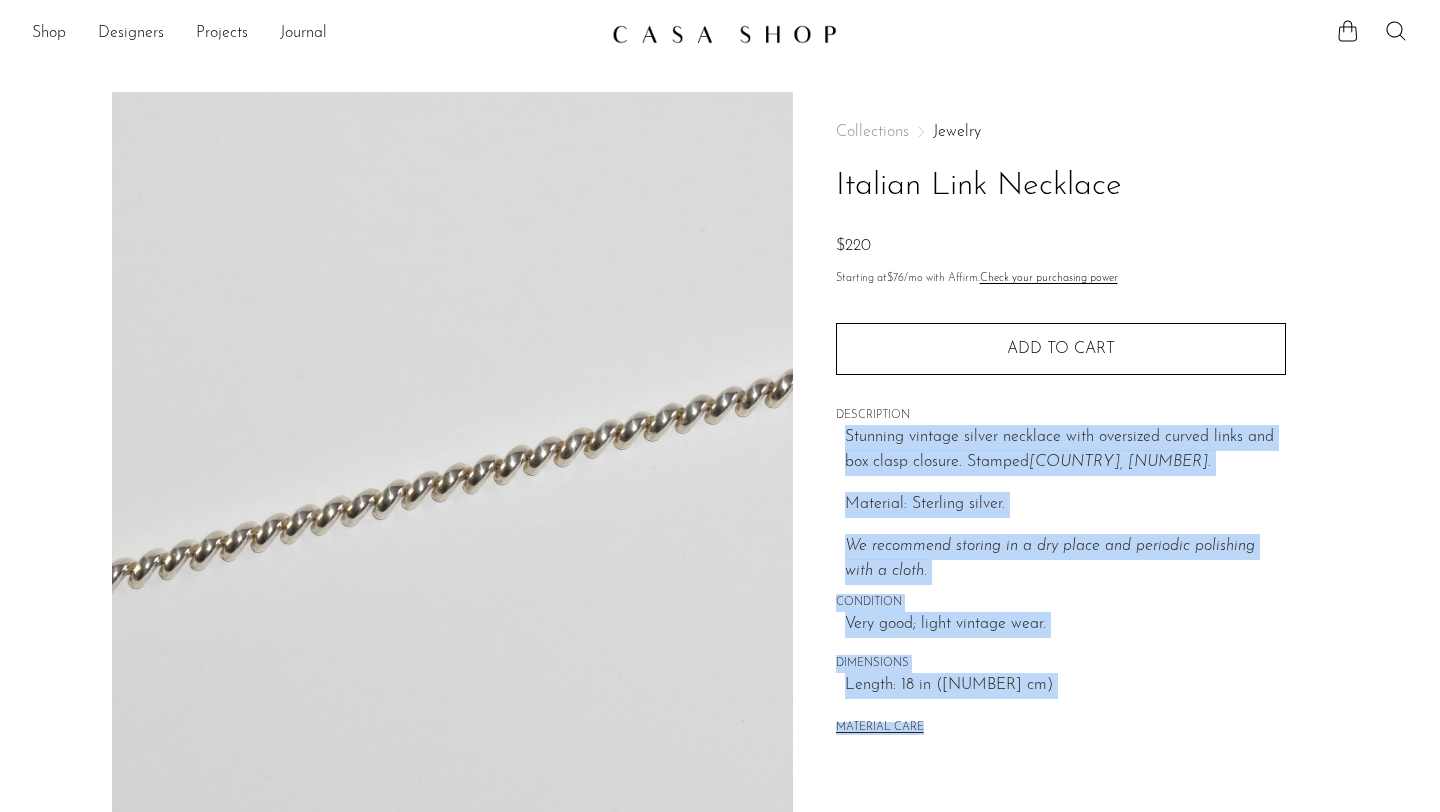 drag, startPoint x: 1002, startPoint y: 744, endPoint x: 991, endPoint y: 406, distance: 338.17896 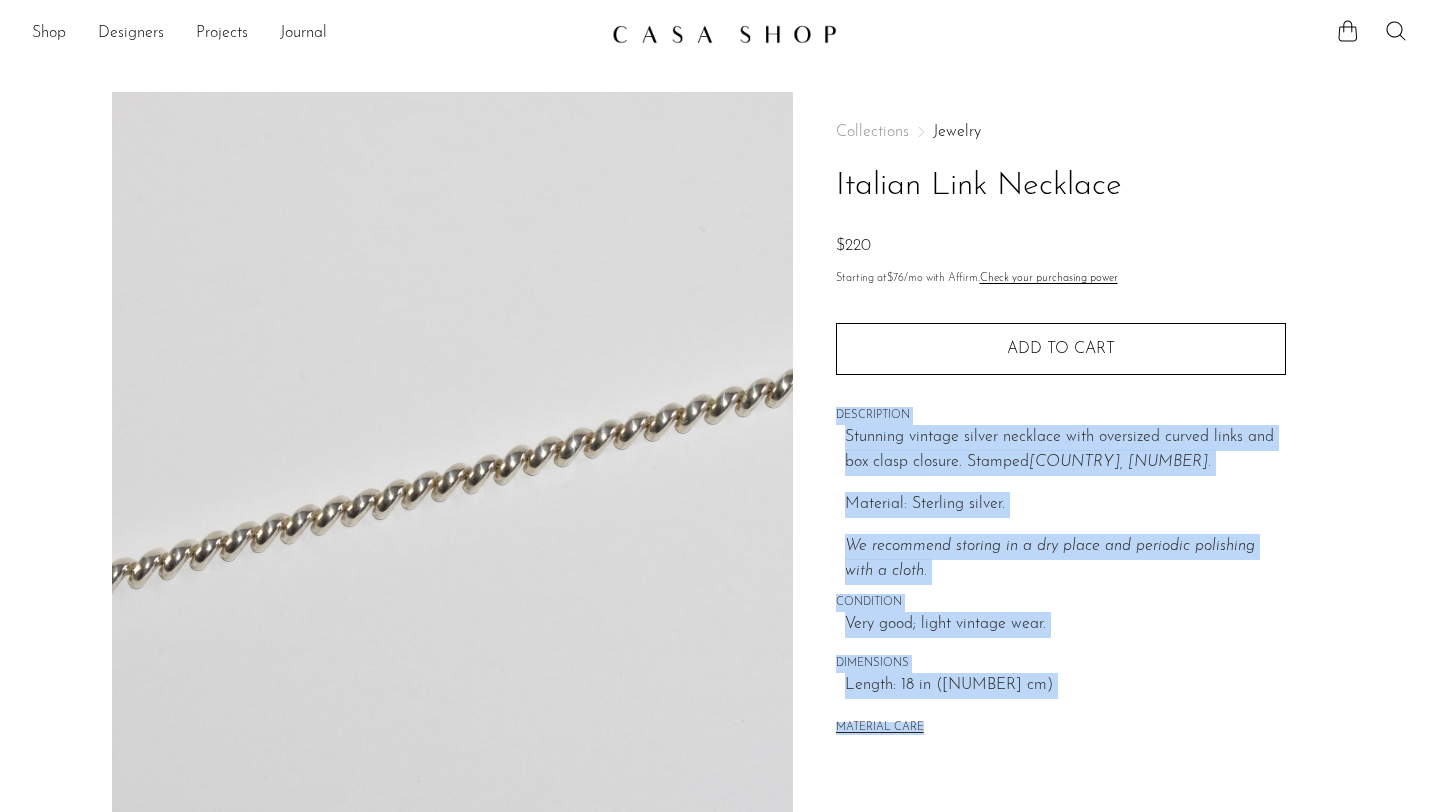 click on "Material: Sterling silver." at bounding box center (1065, 505) 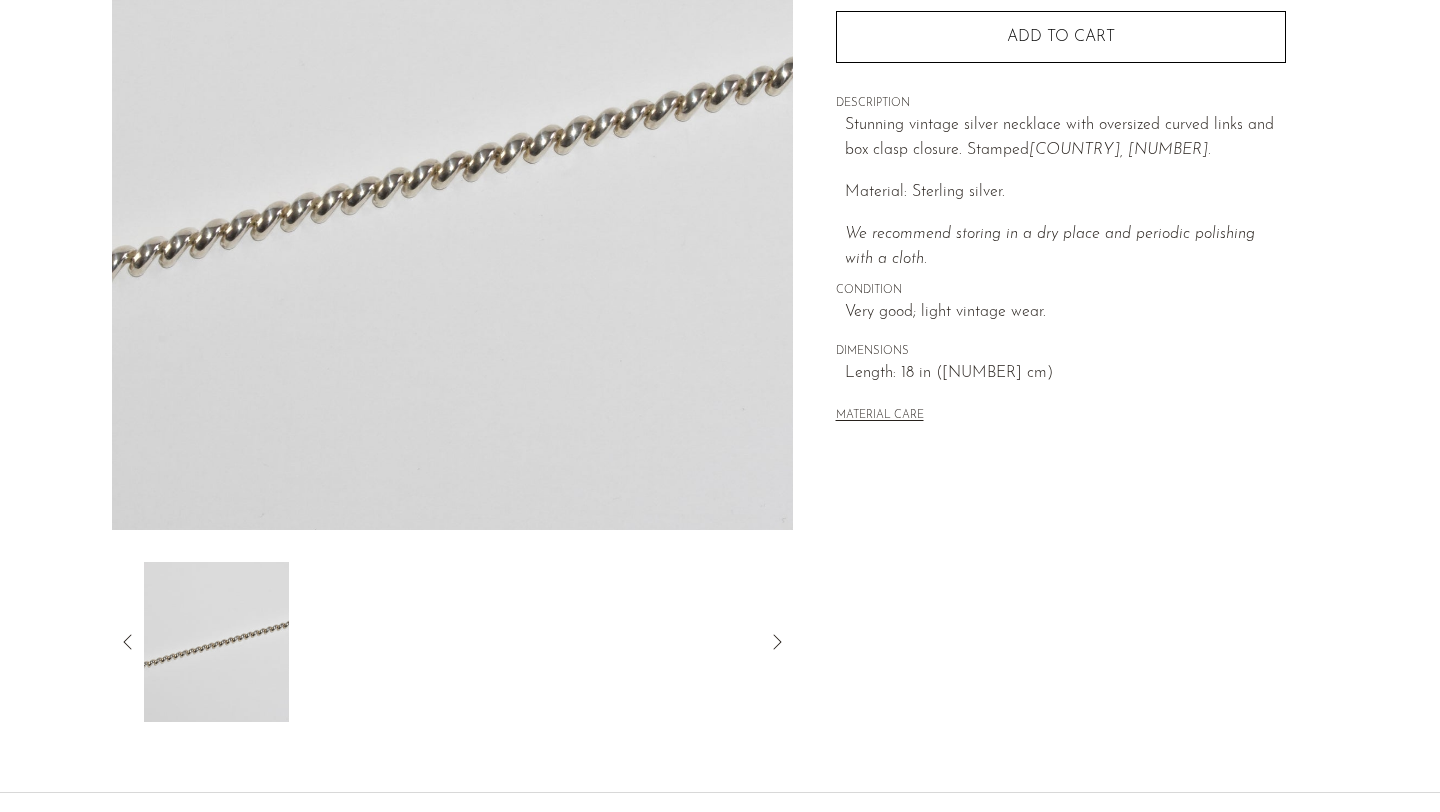 scroll, scrollTop: 345, scrollLeft: 0, axis: vertical 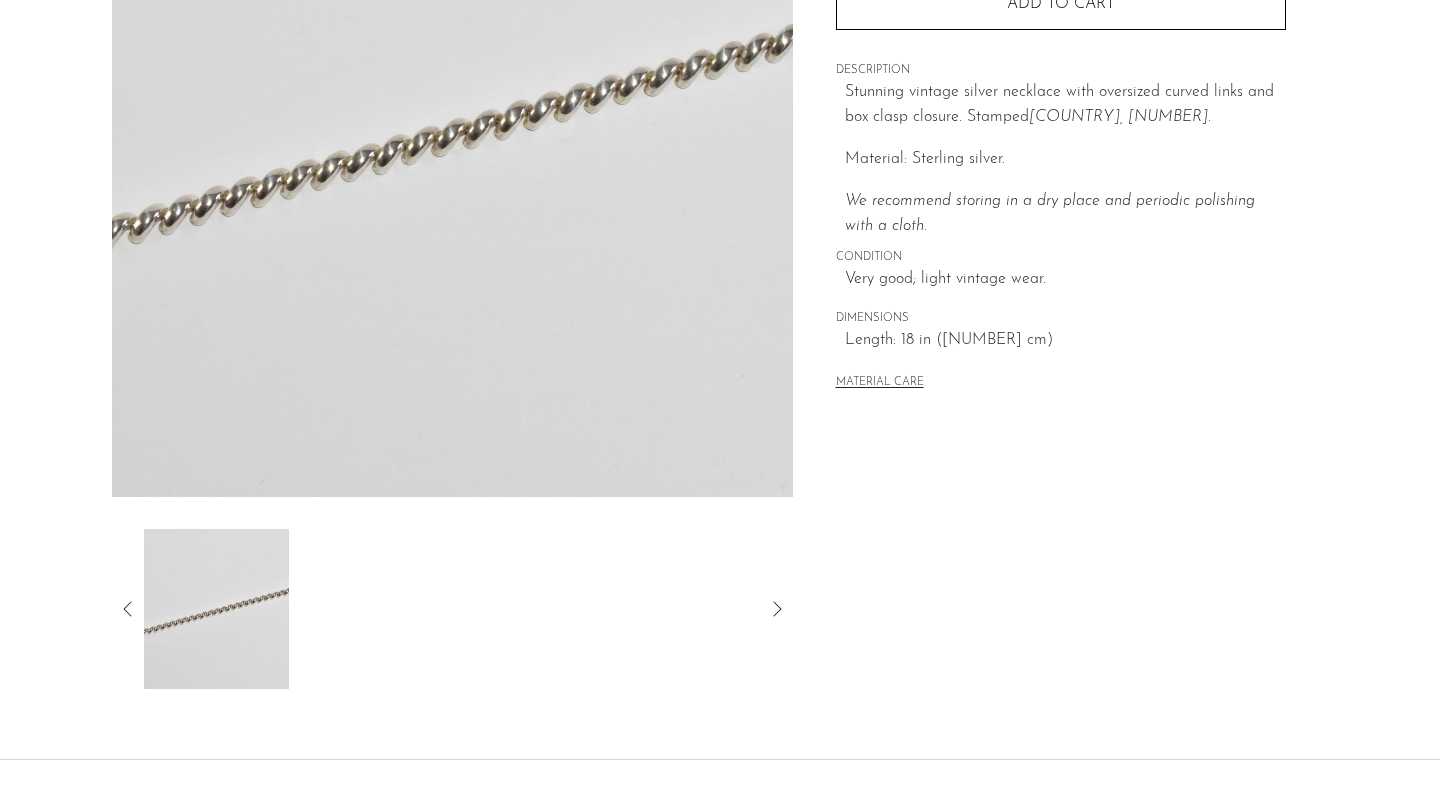 click 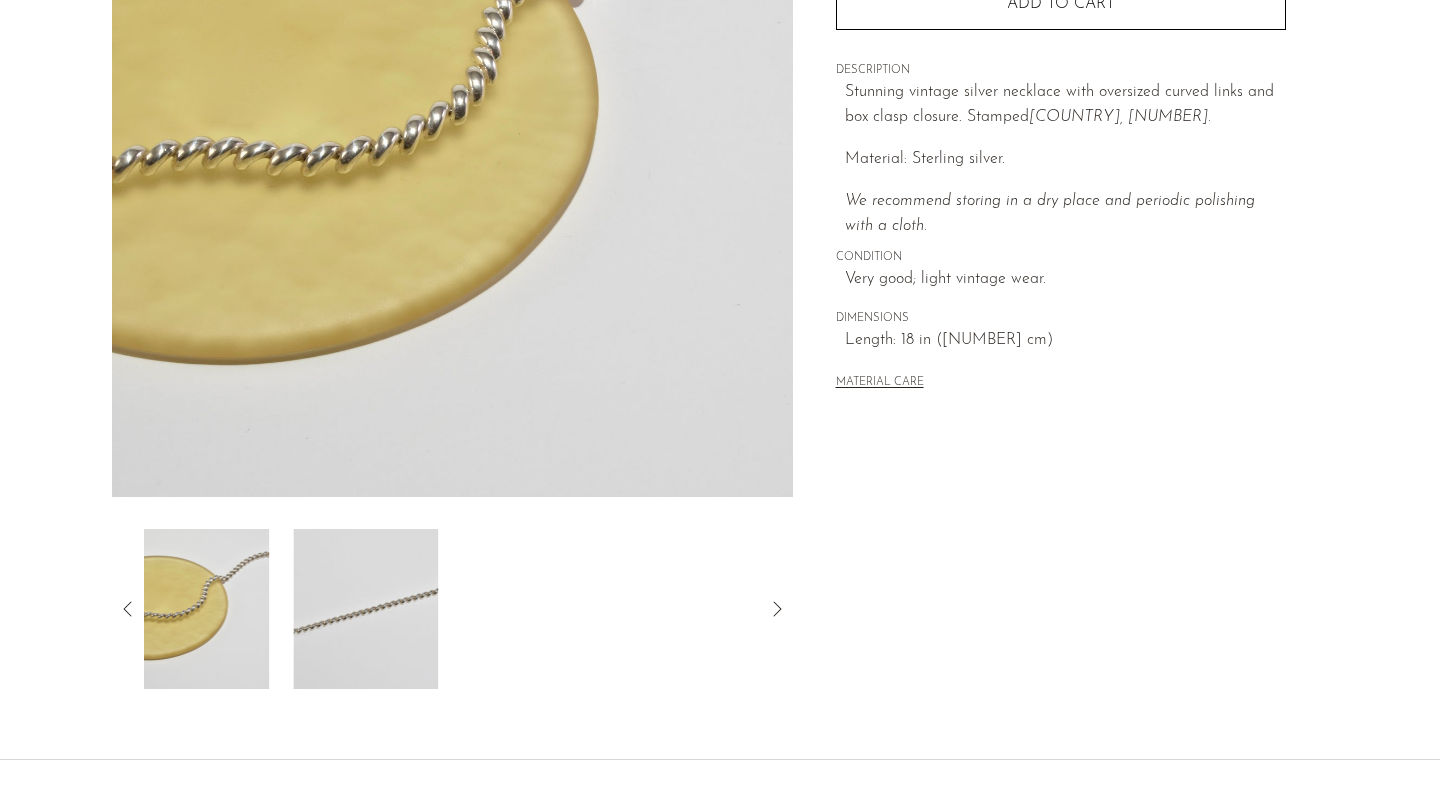 click 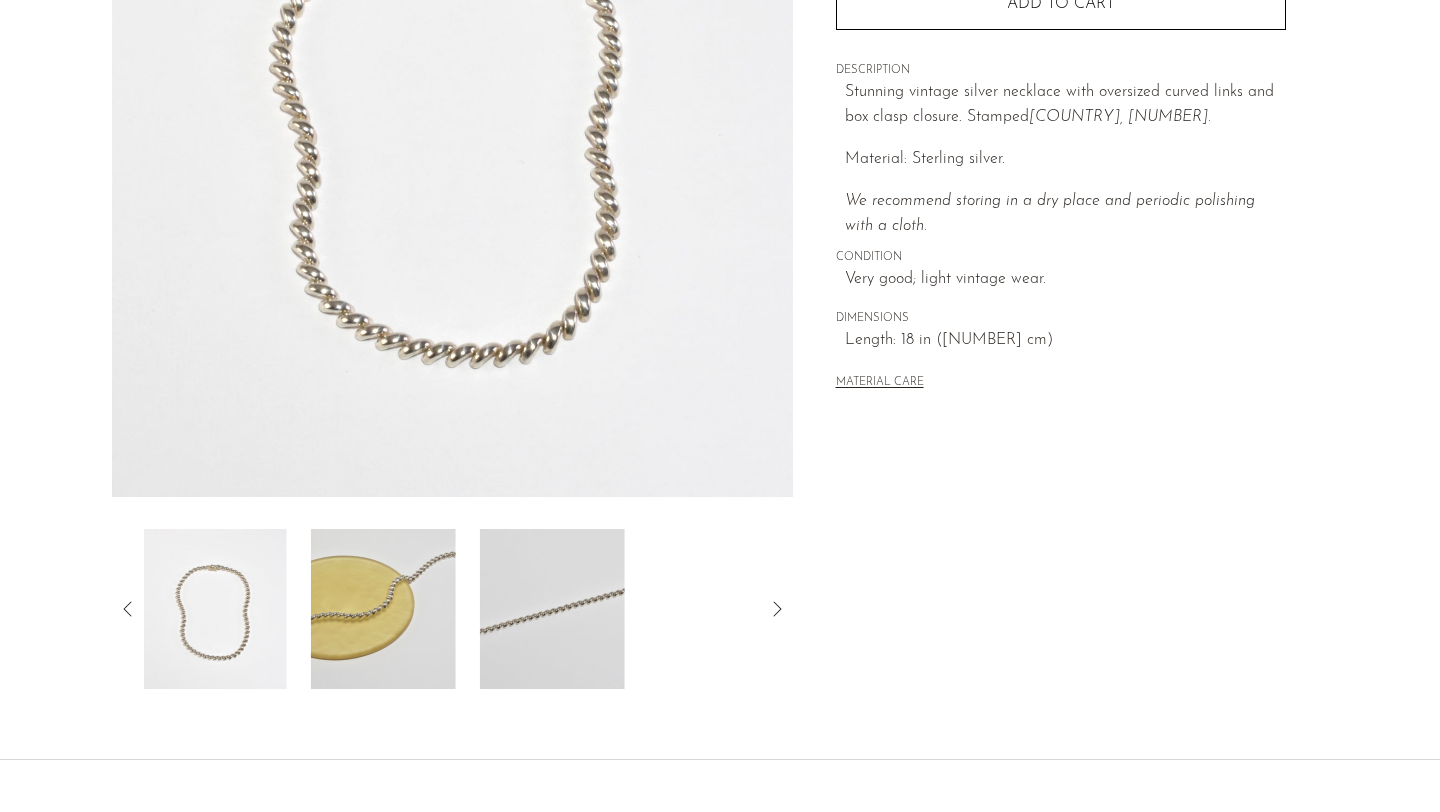click 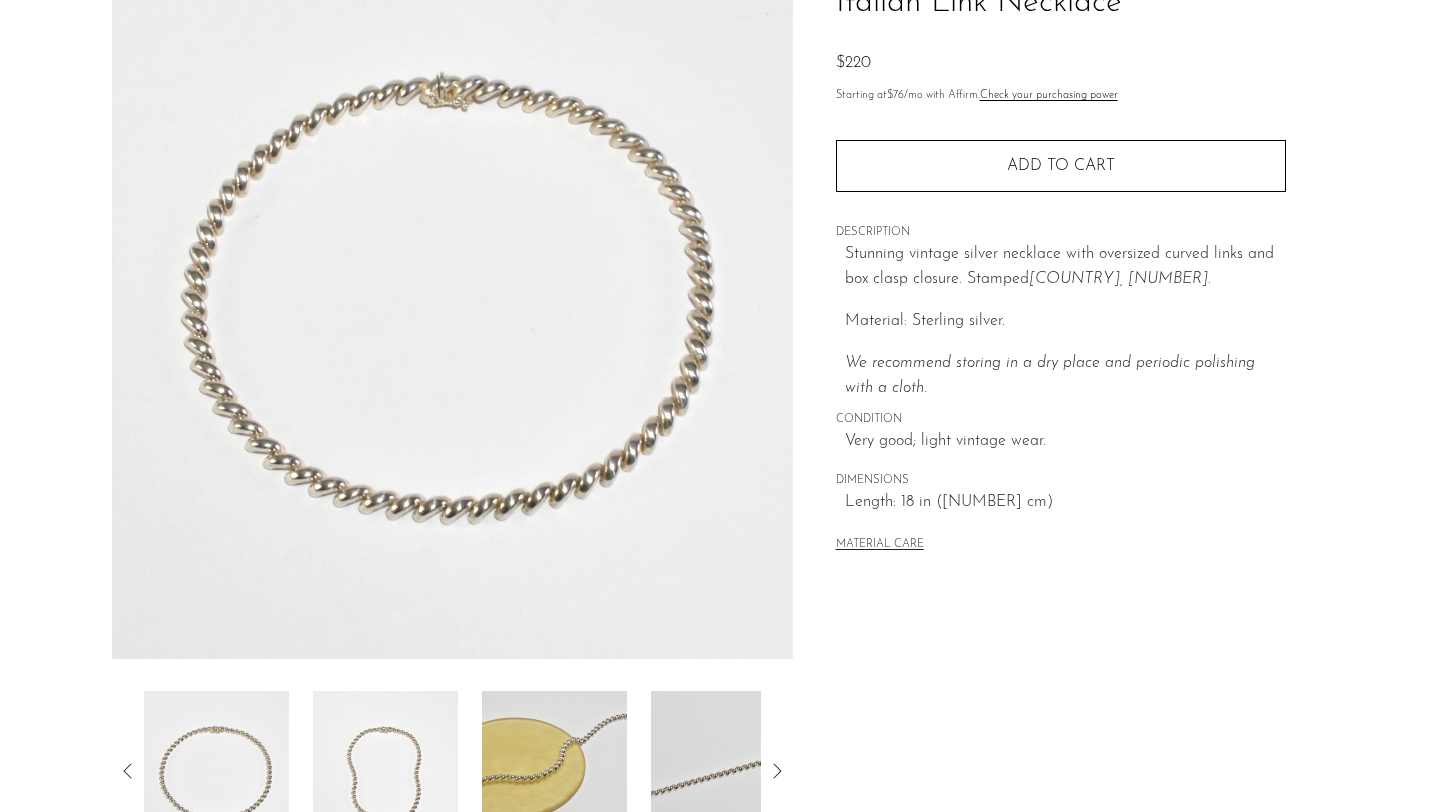 scroll, scrollTop: 175, scrollLeft: 0, axis: vertical 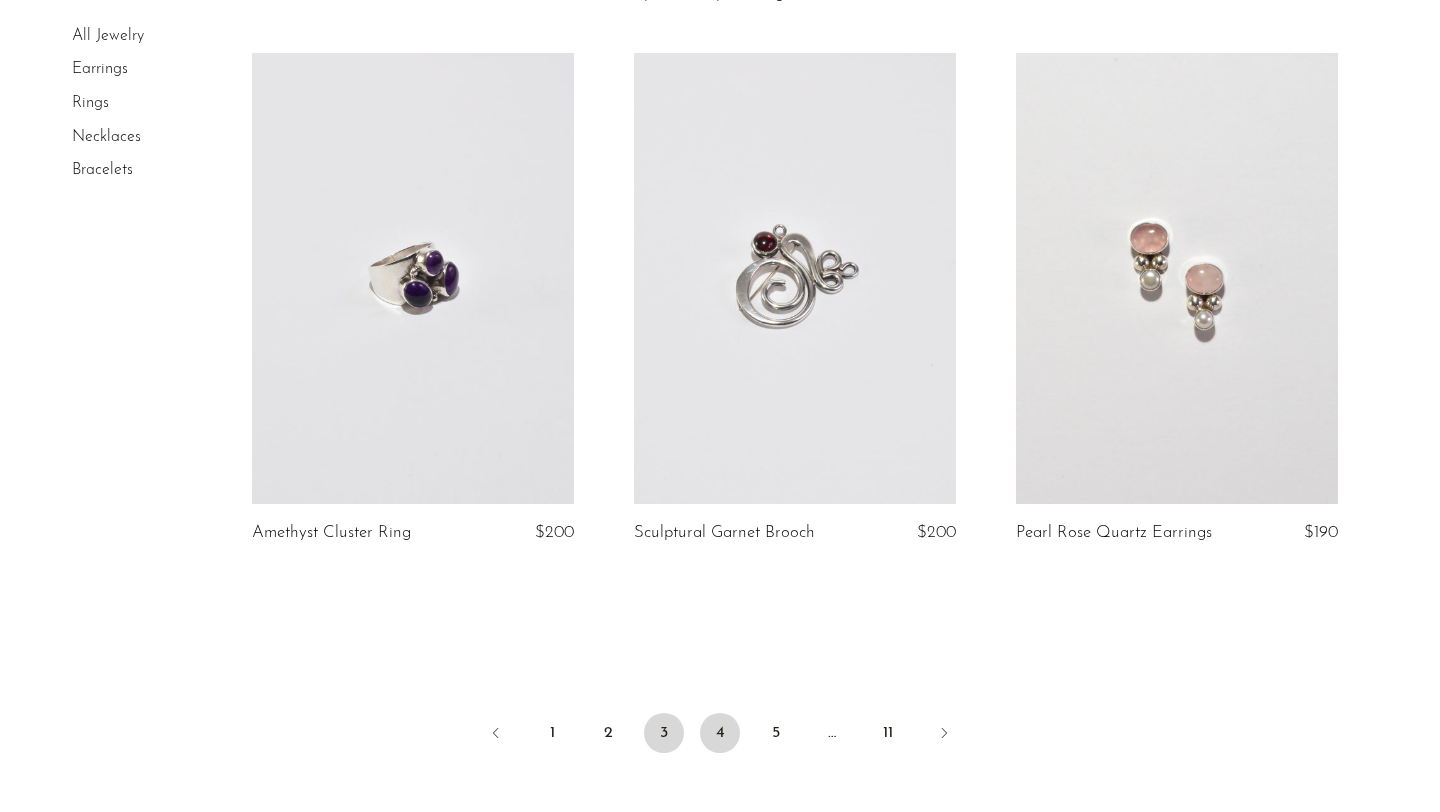 click on "4" at bounding box center [720, 733] 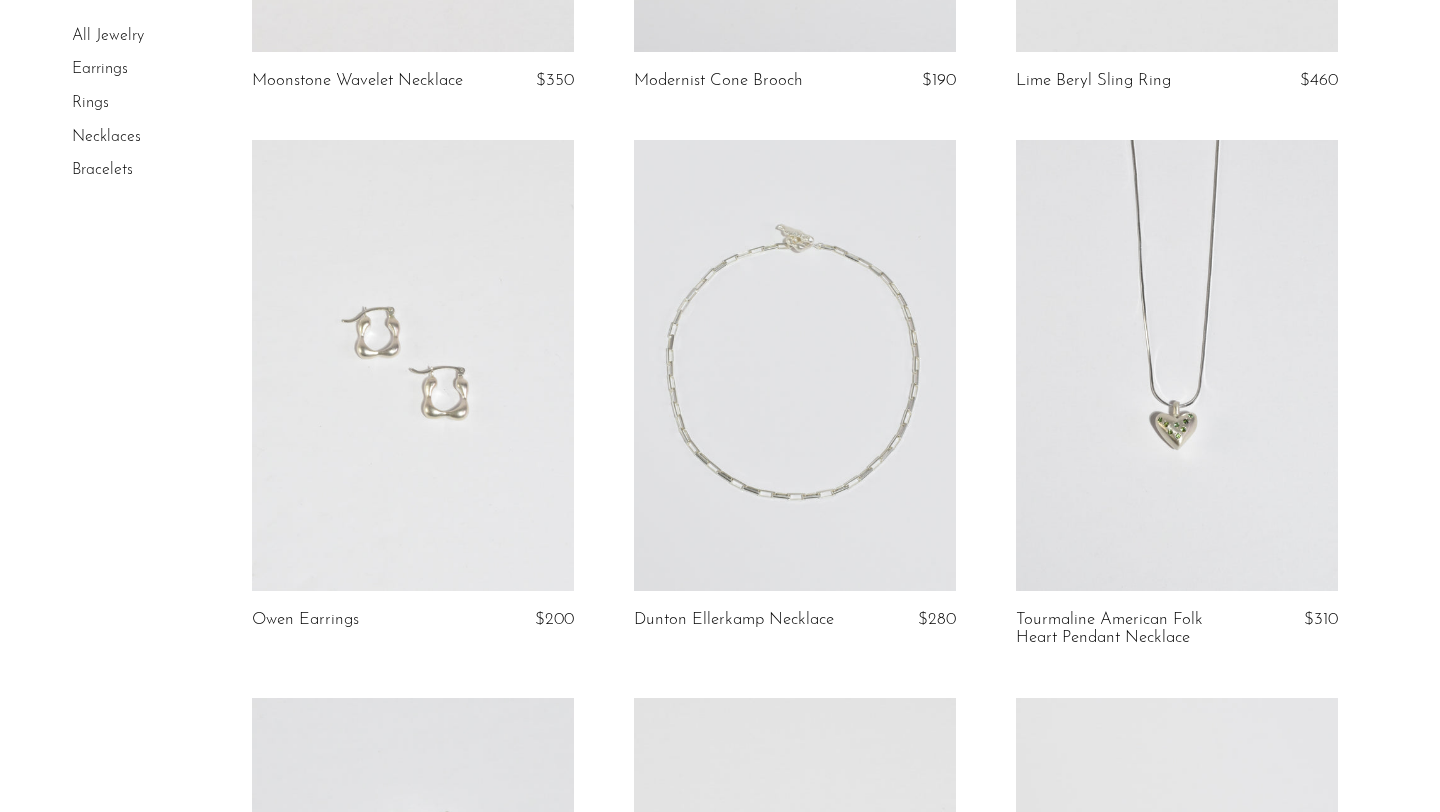 scroll, scrollTop: 2226, scrollLeft: 0, axis: vertical 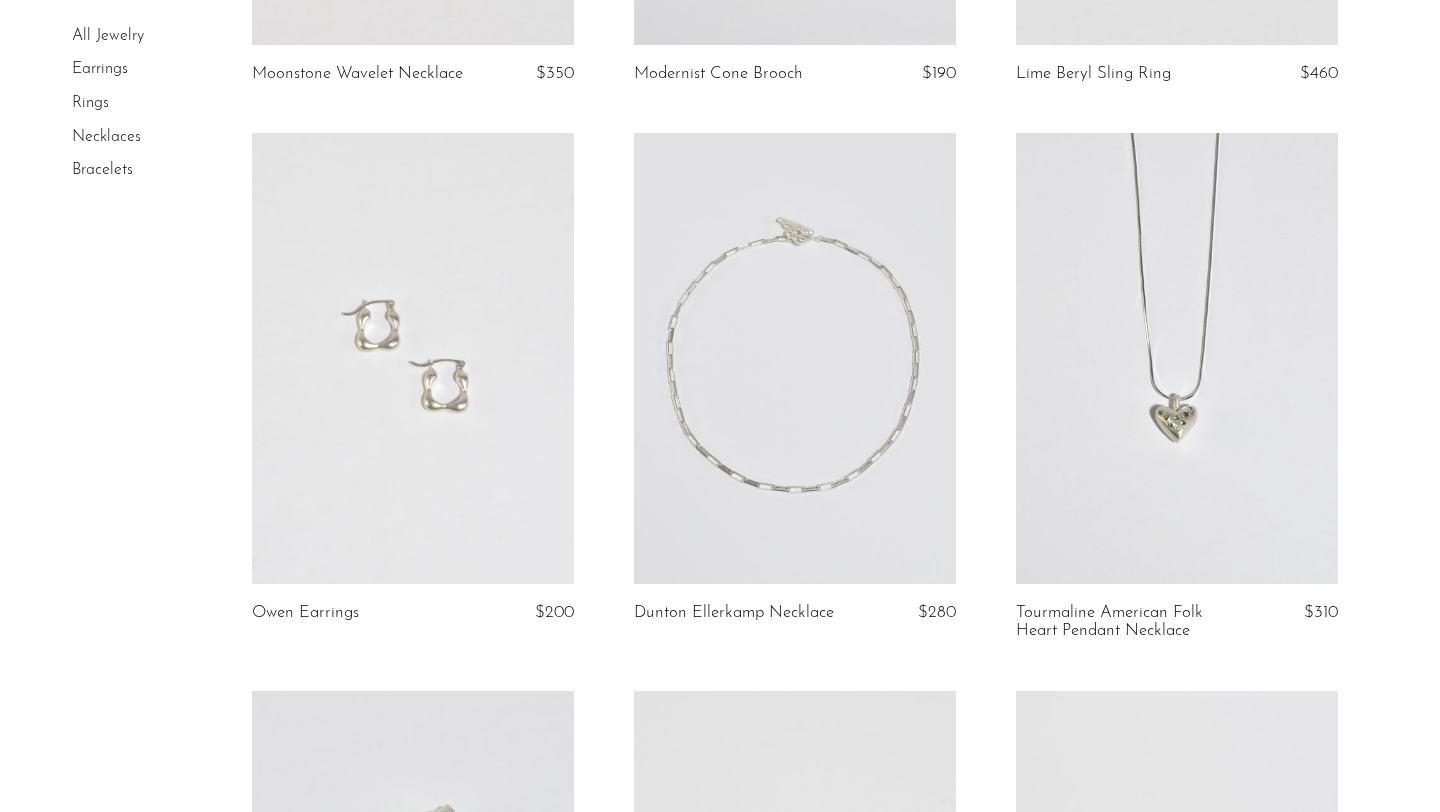 click at bounding box center [795, 358] 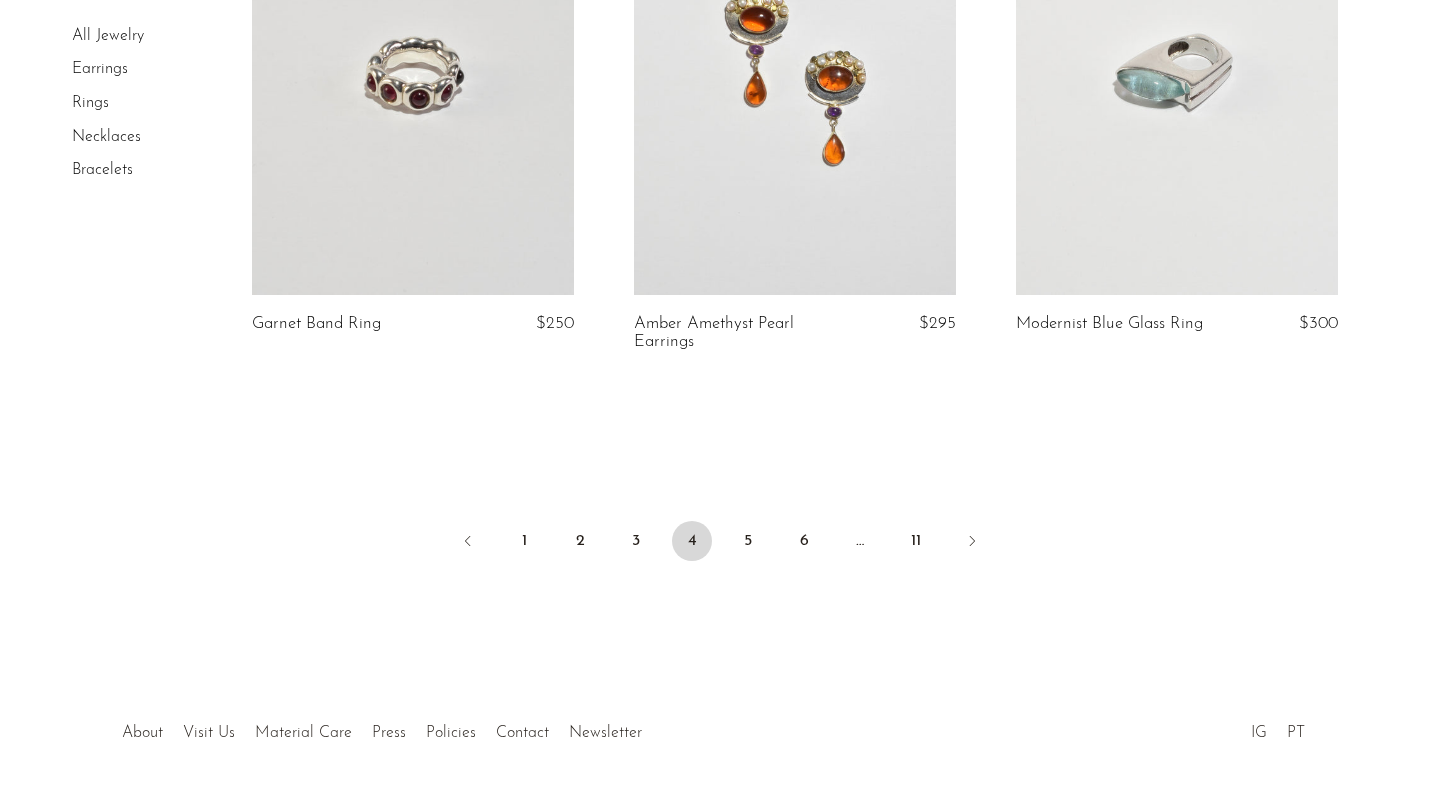 scroll, scrollTop: 6380, scrollLeft: 0, axis: vertical 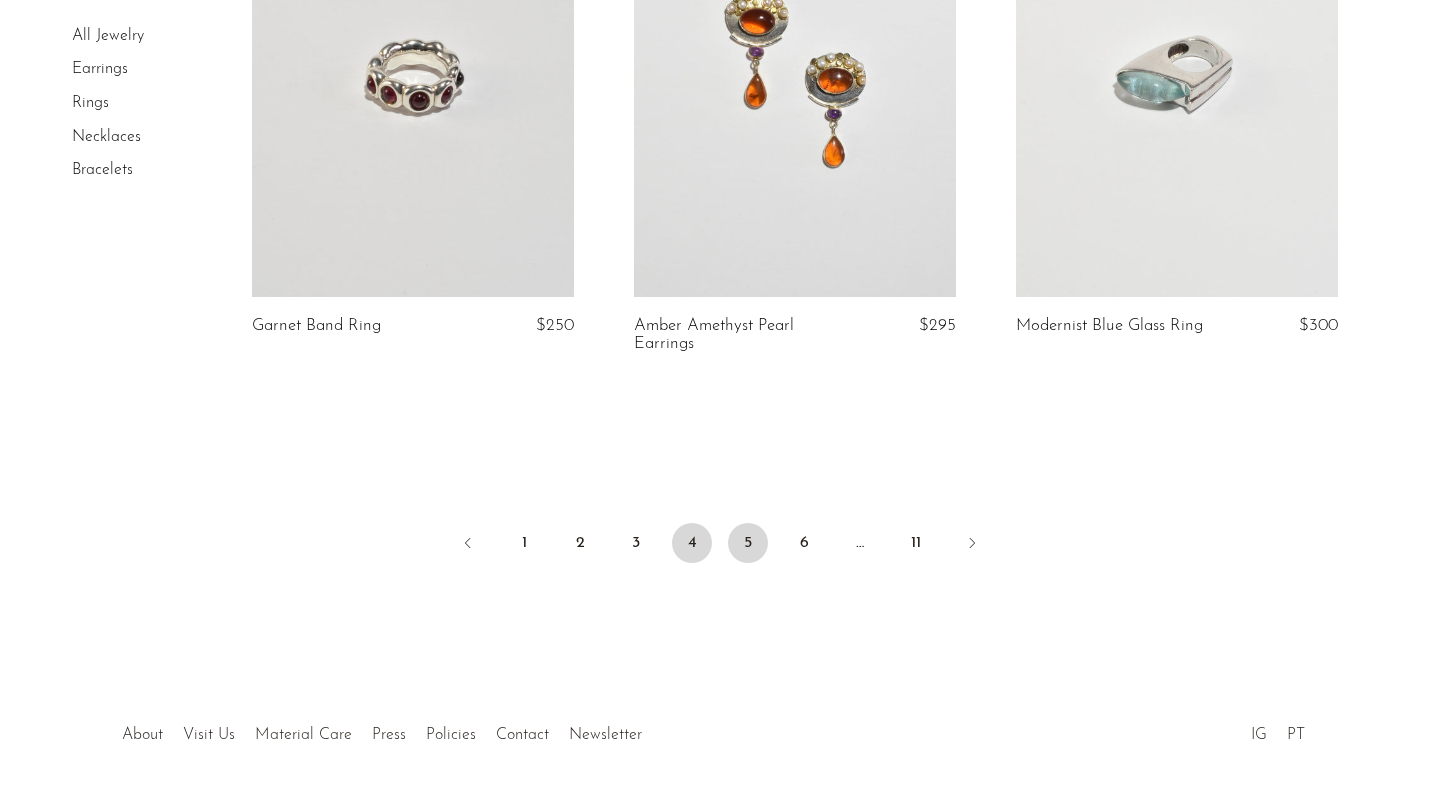 click on "5" at bounding box center (748, 543) 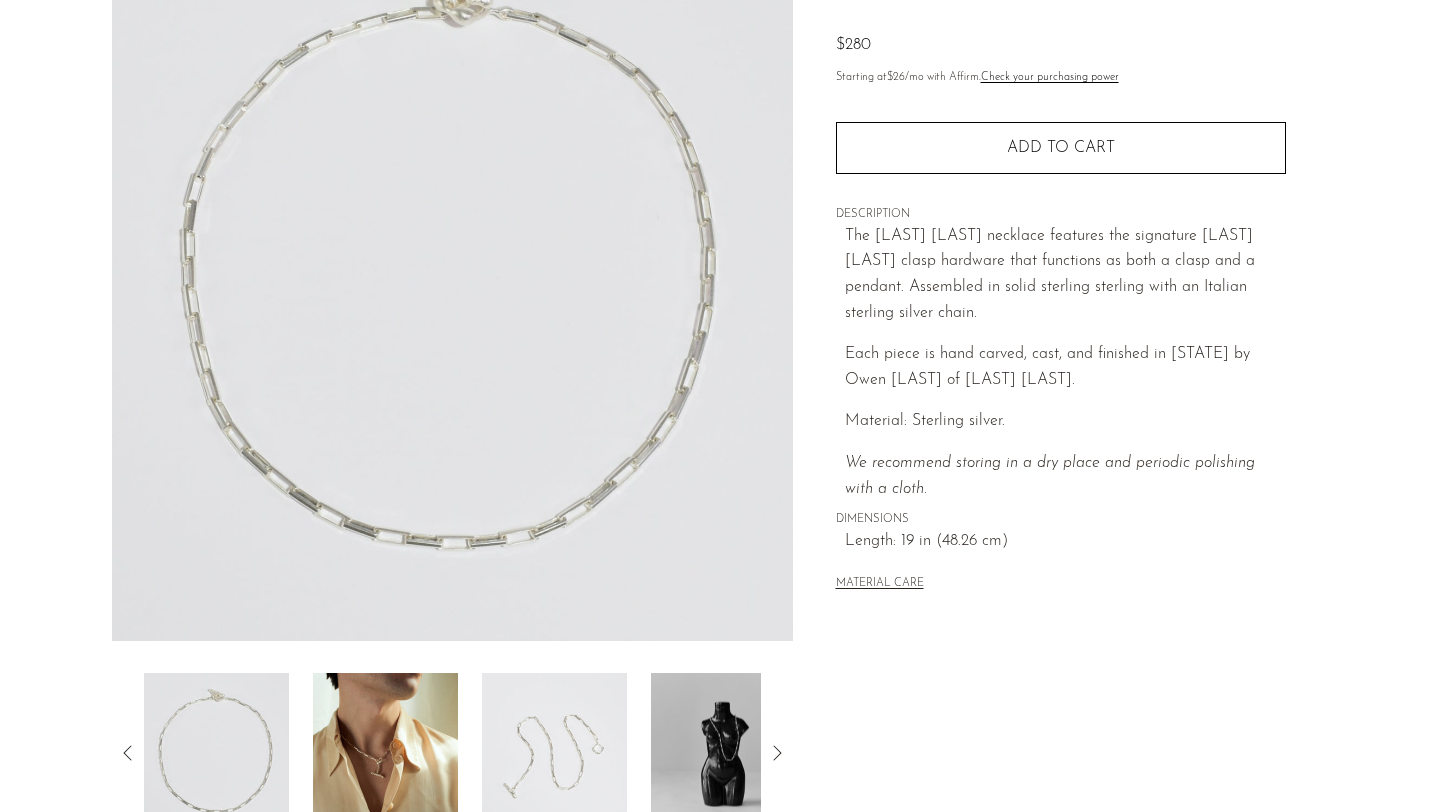 scroll, scrollTop: 209, scrollLeft: 0, axis: vertical 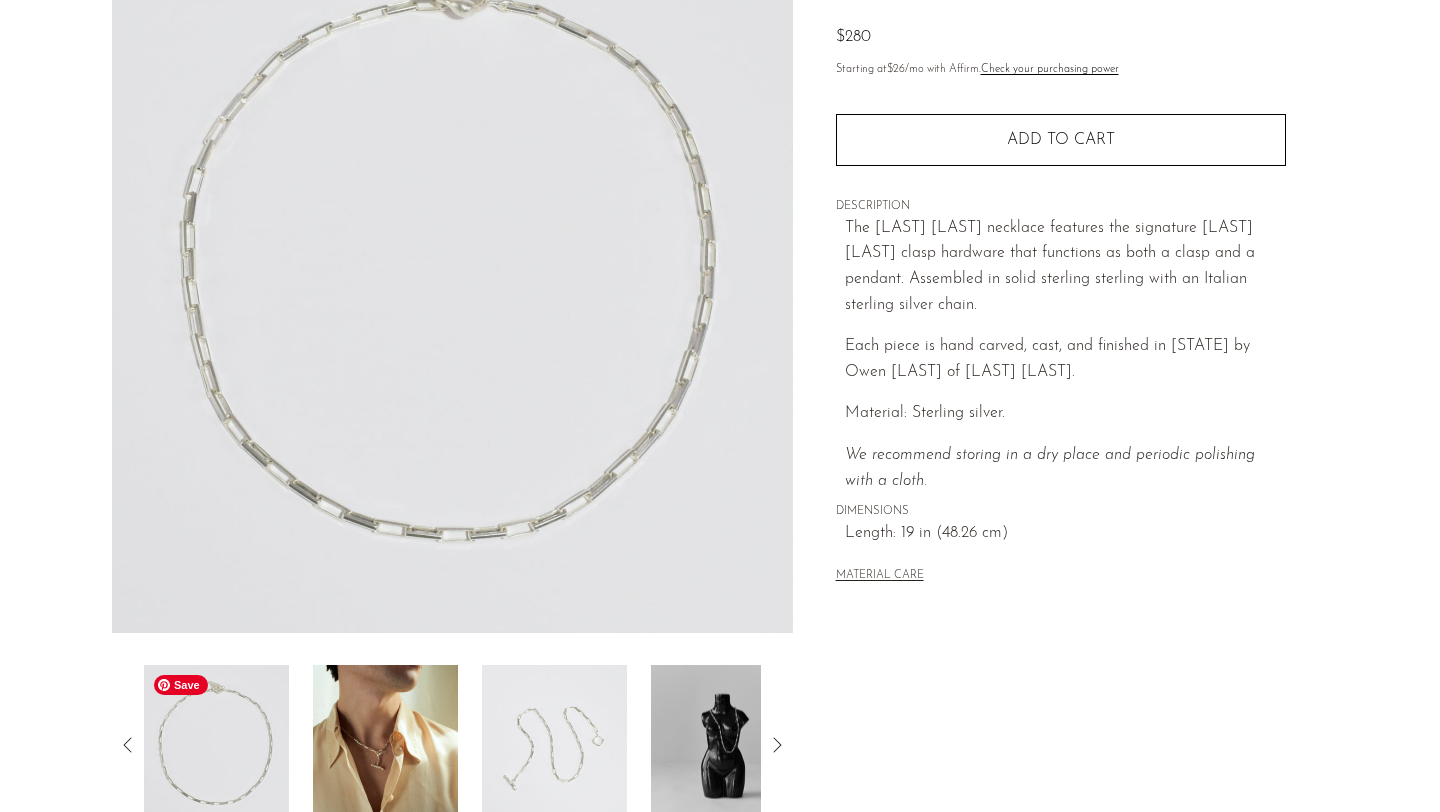 click at bounding box center [216, 745] 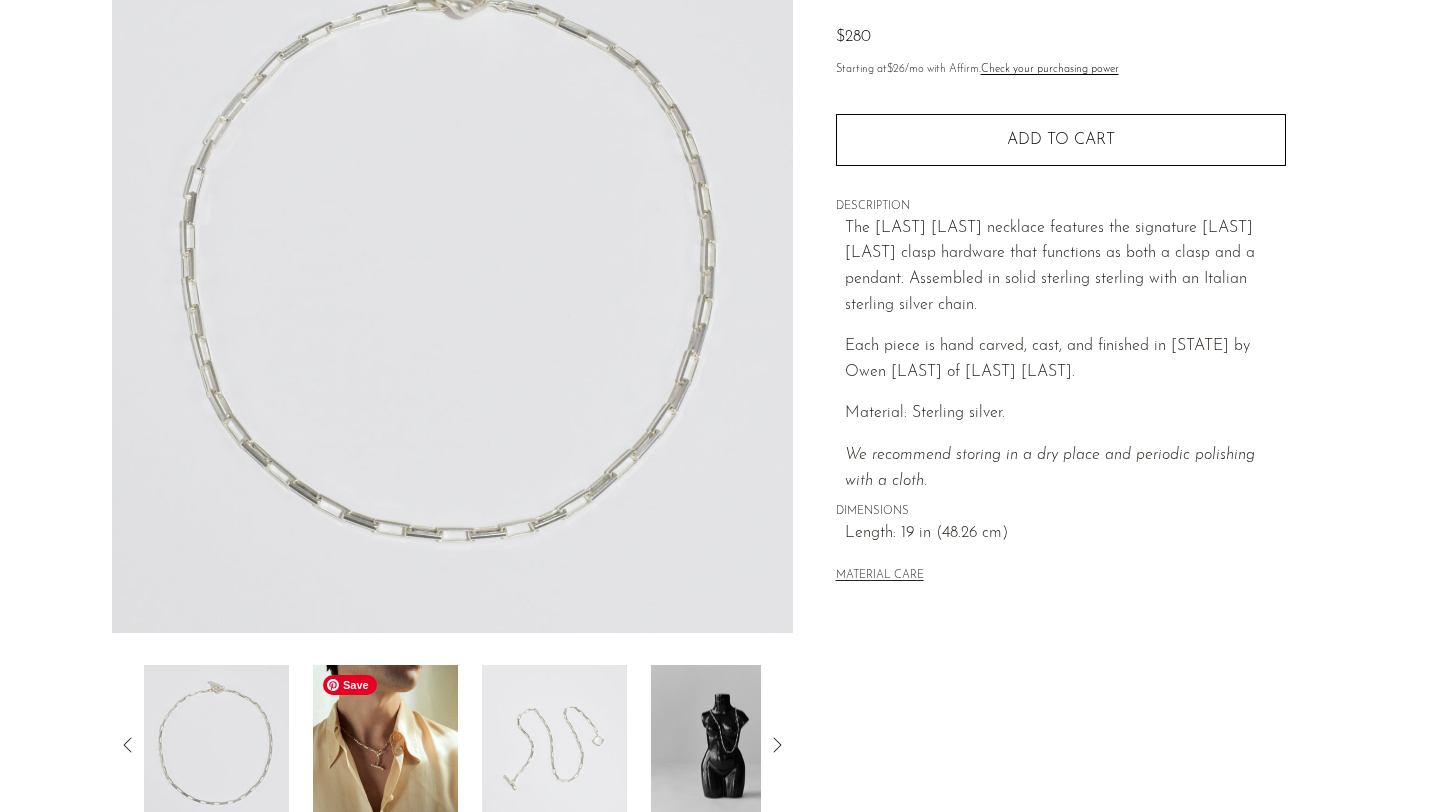 click at bounding box center (385, 745) 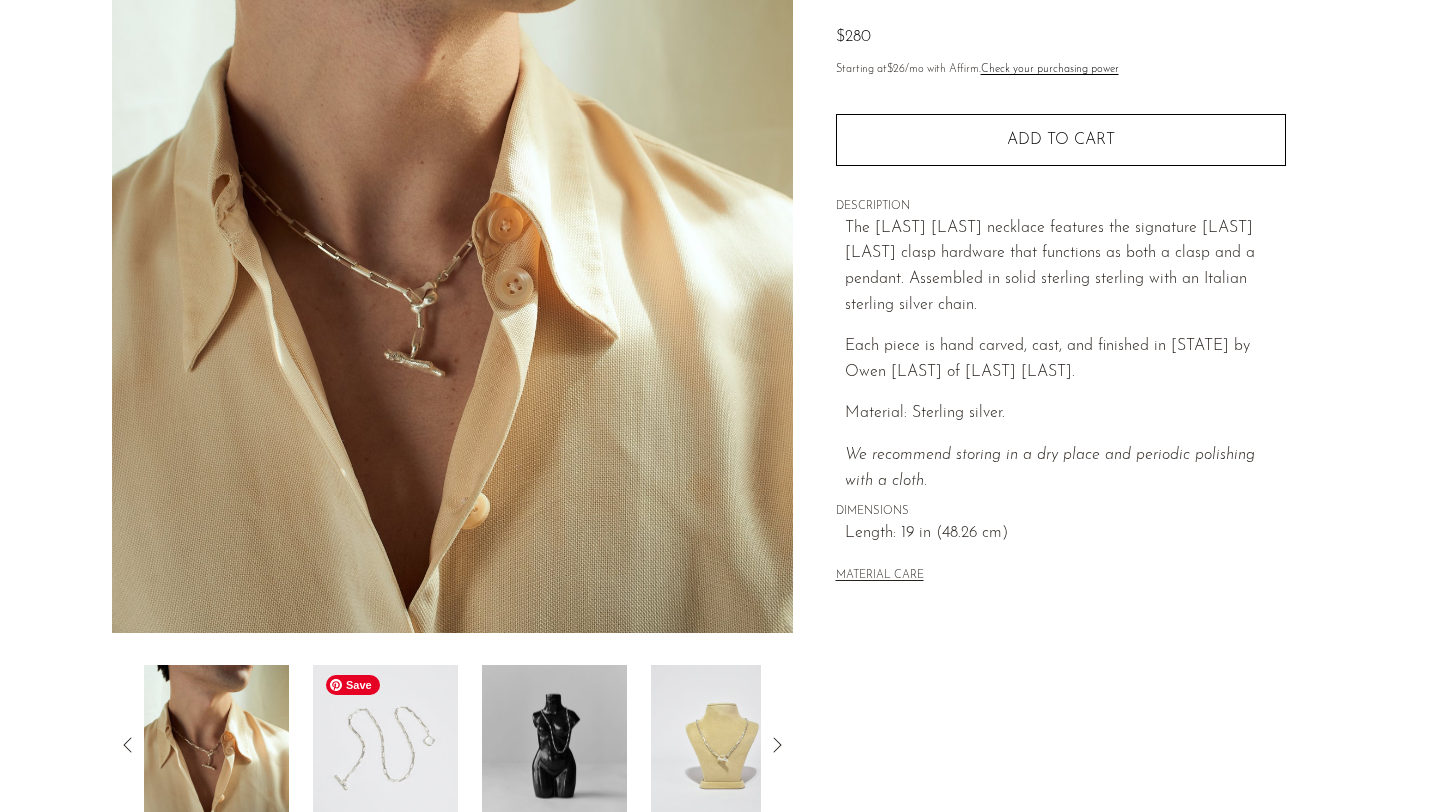 click at bounding box center (385, 745) 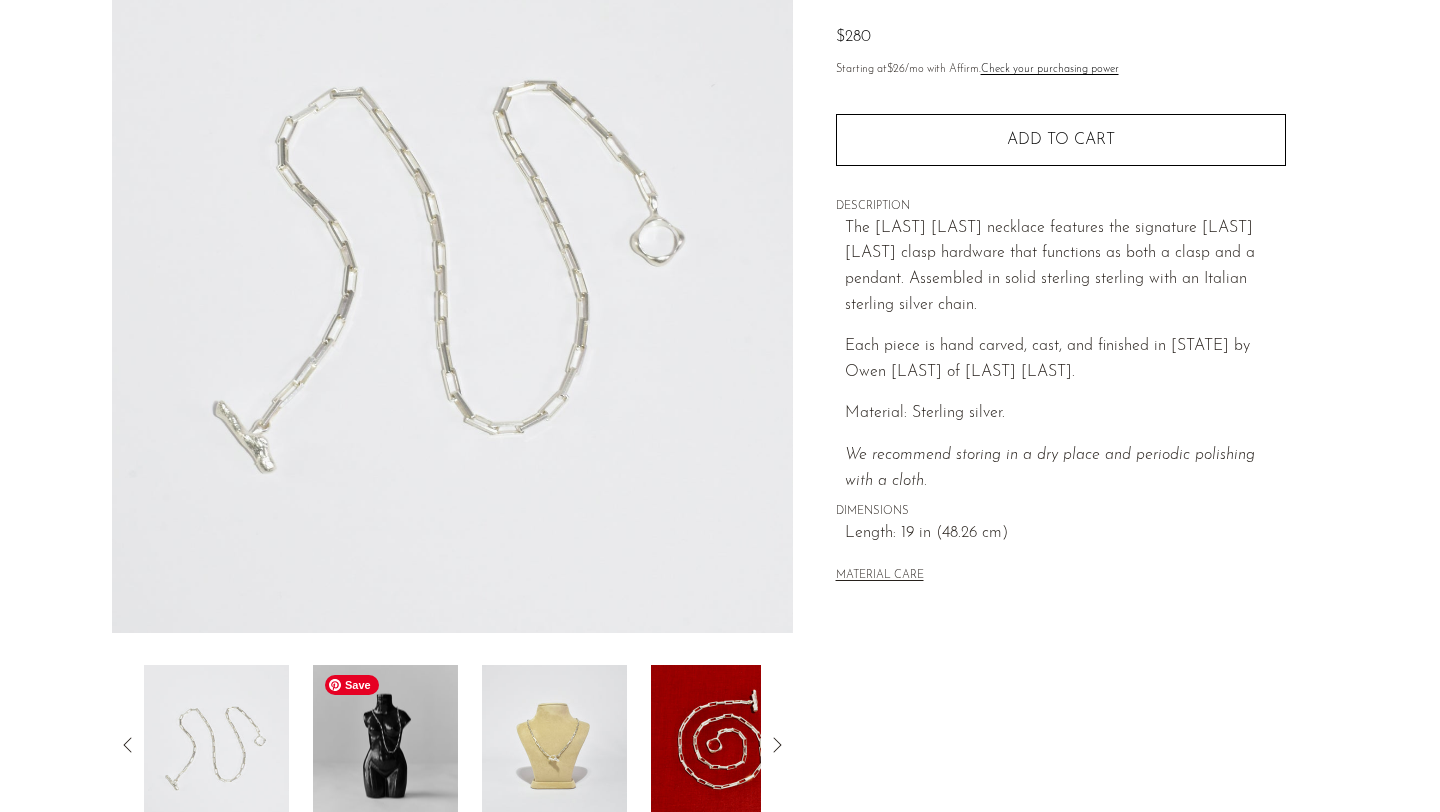 click at bounding box center (385, 745) 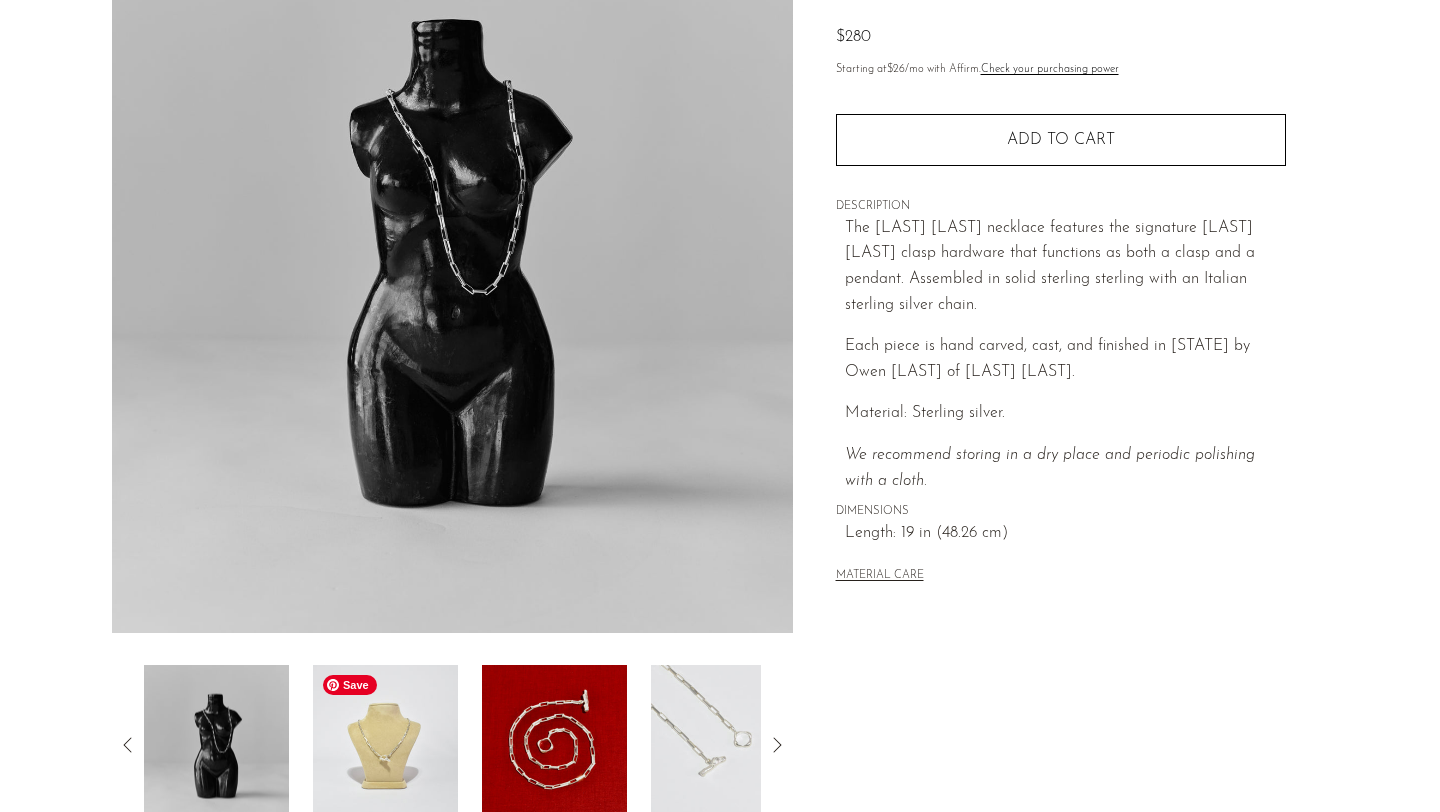 click at bounding box center [385, 745] 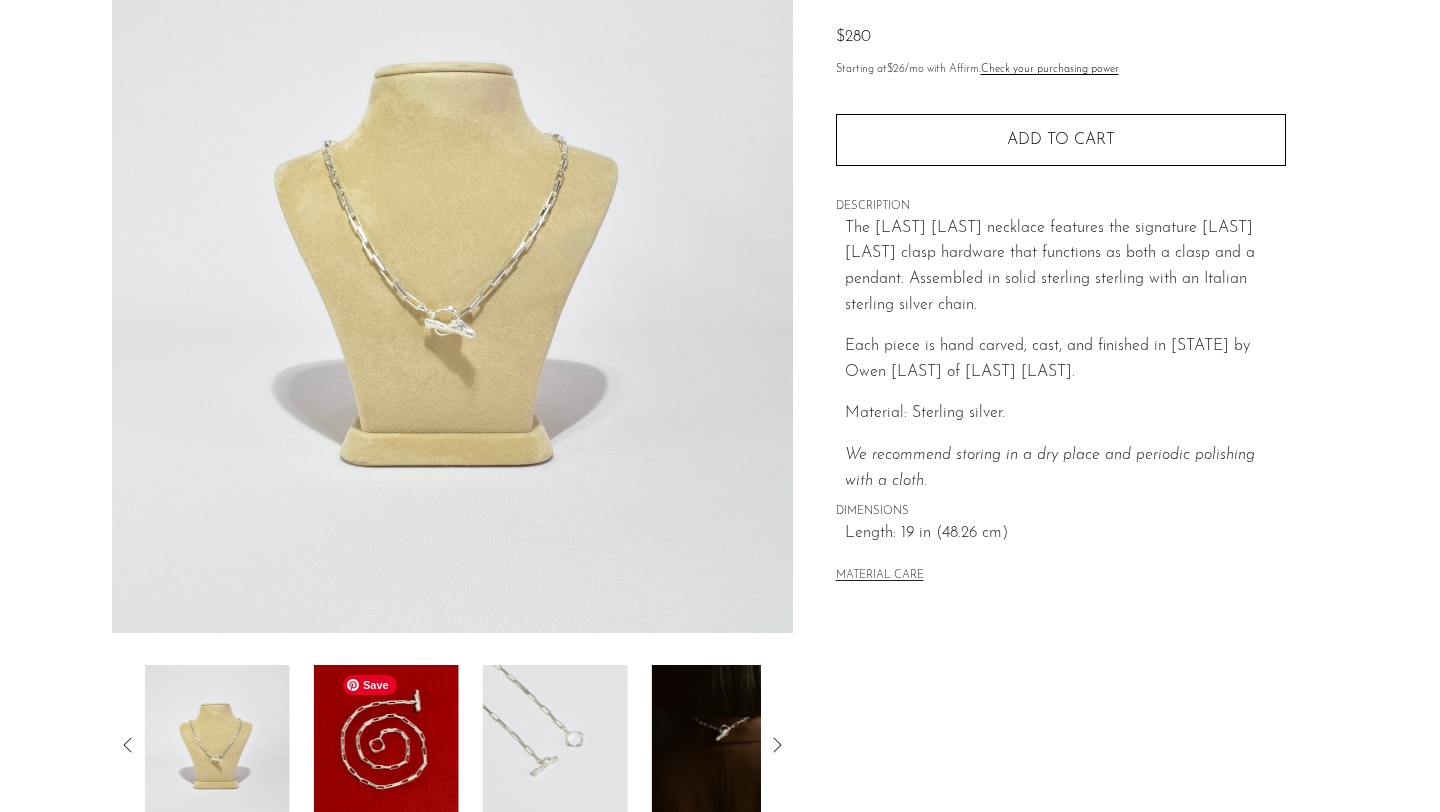click at bounding box center (386, 745) 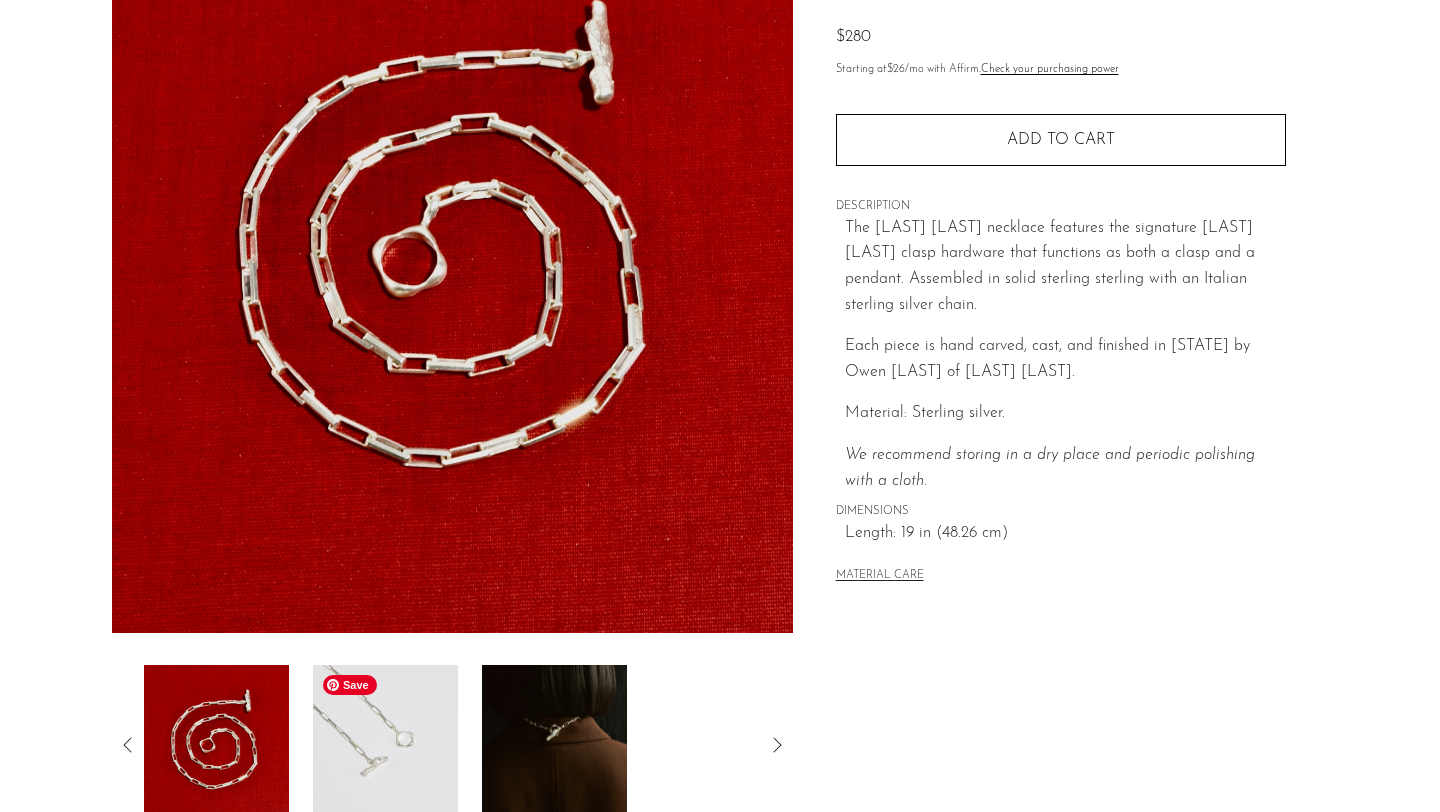 click at bounding box center [385, 745] 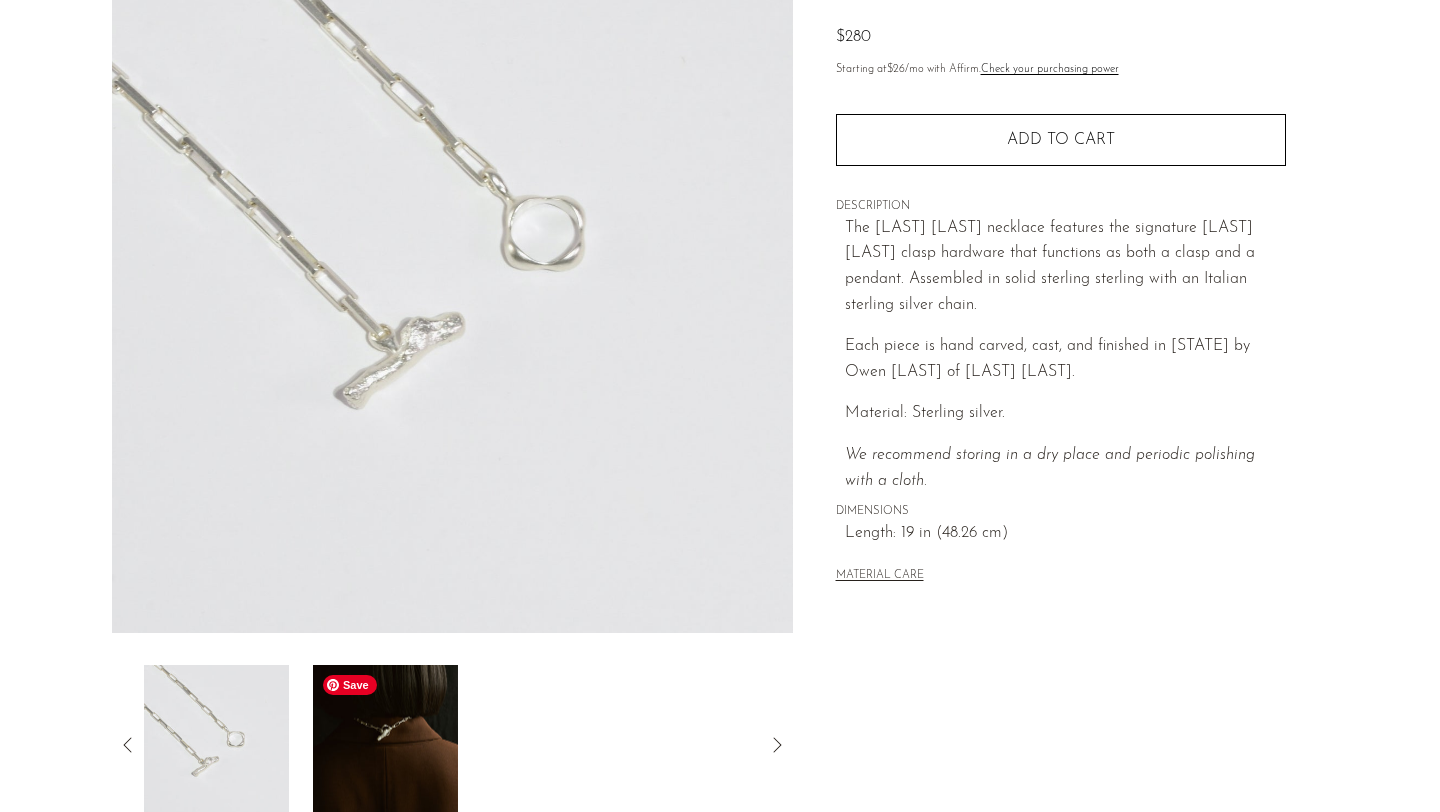 click at bounding box center [385, 745] 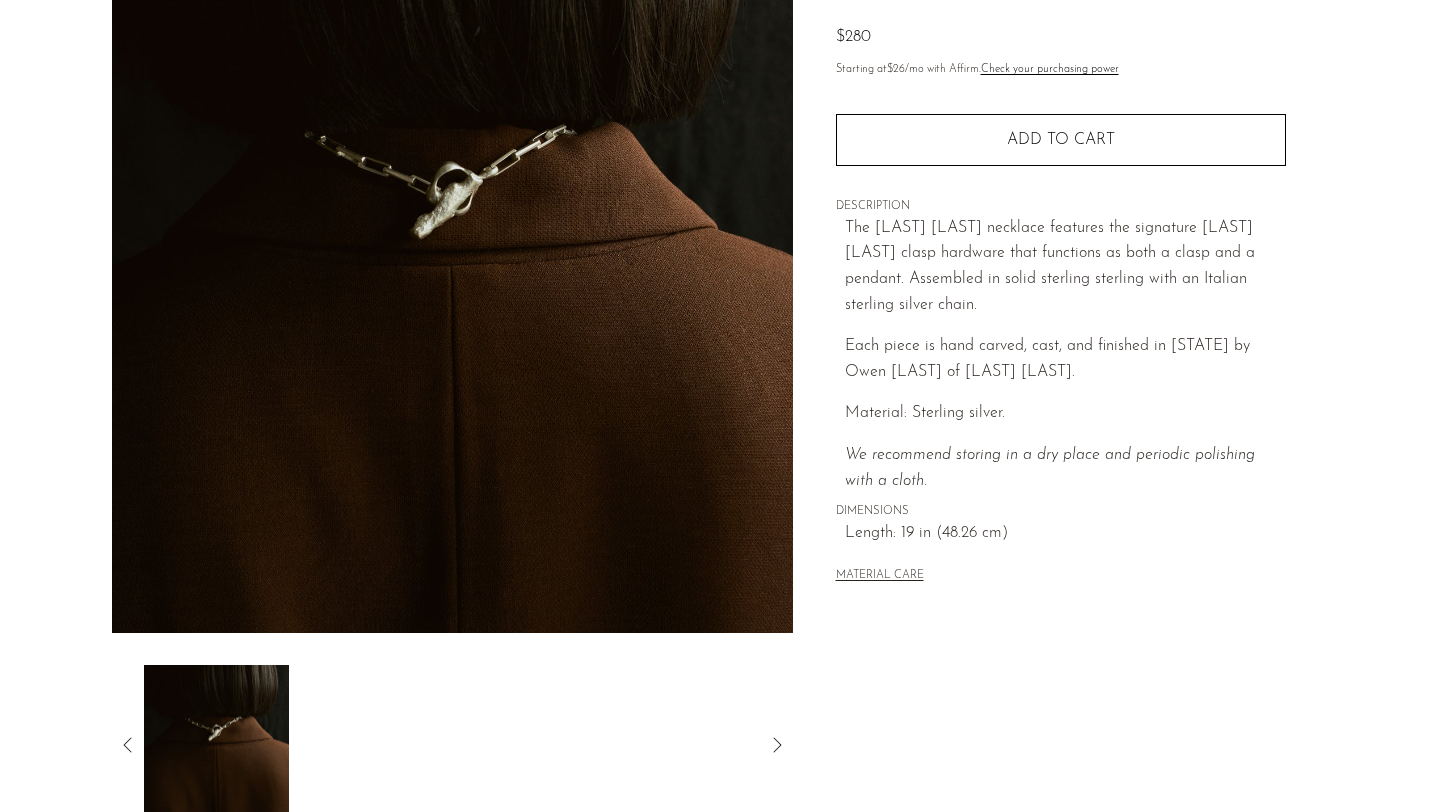 click 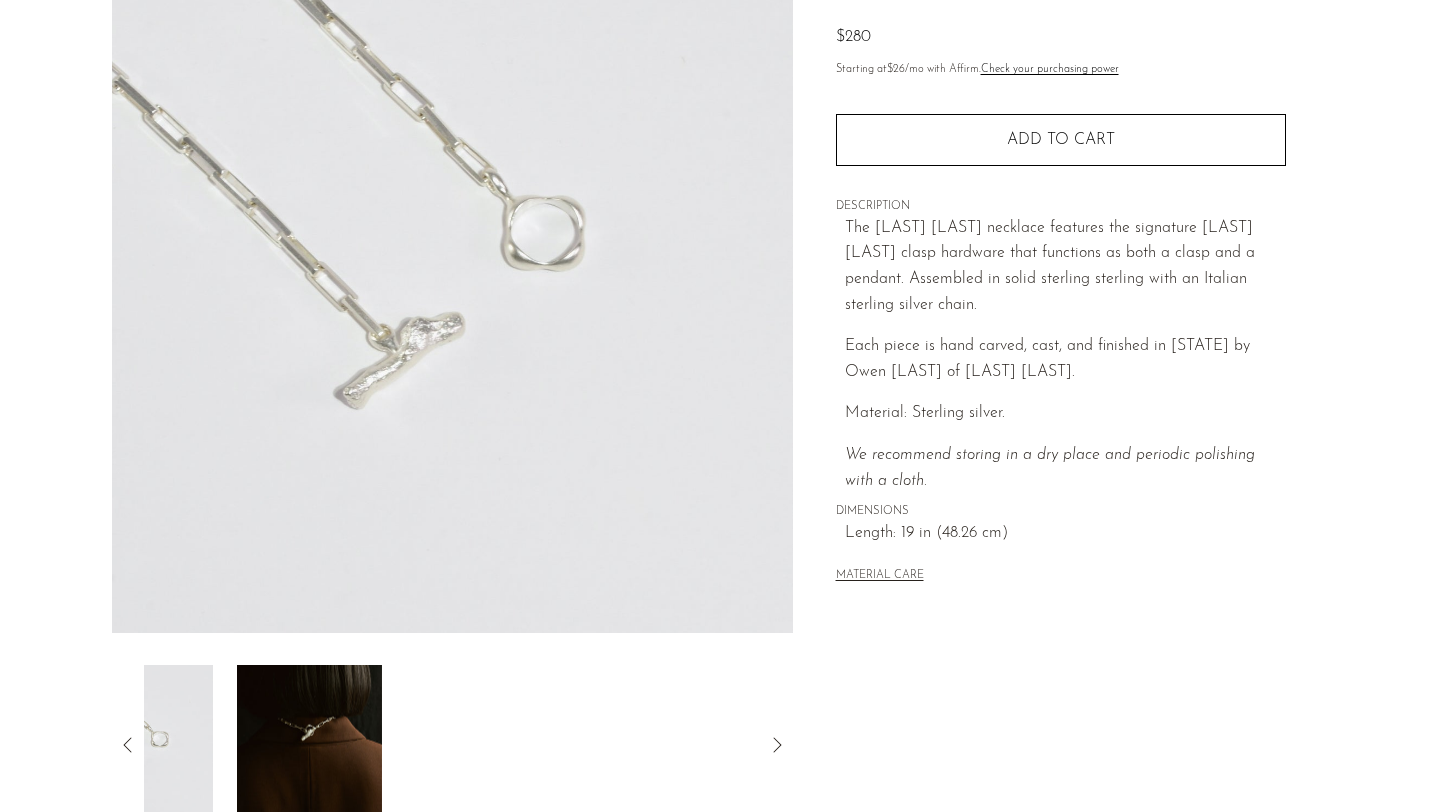 click 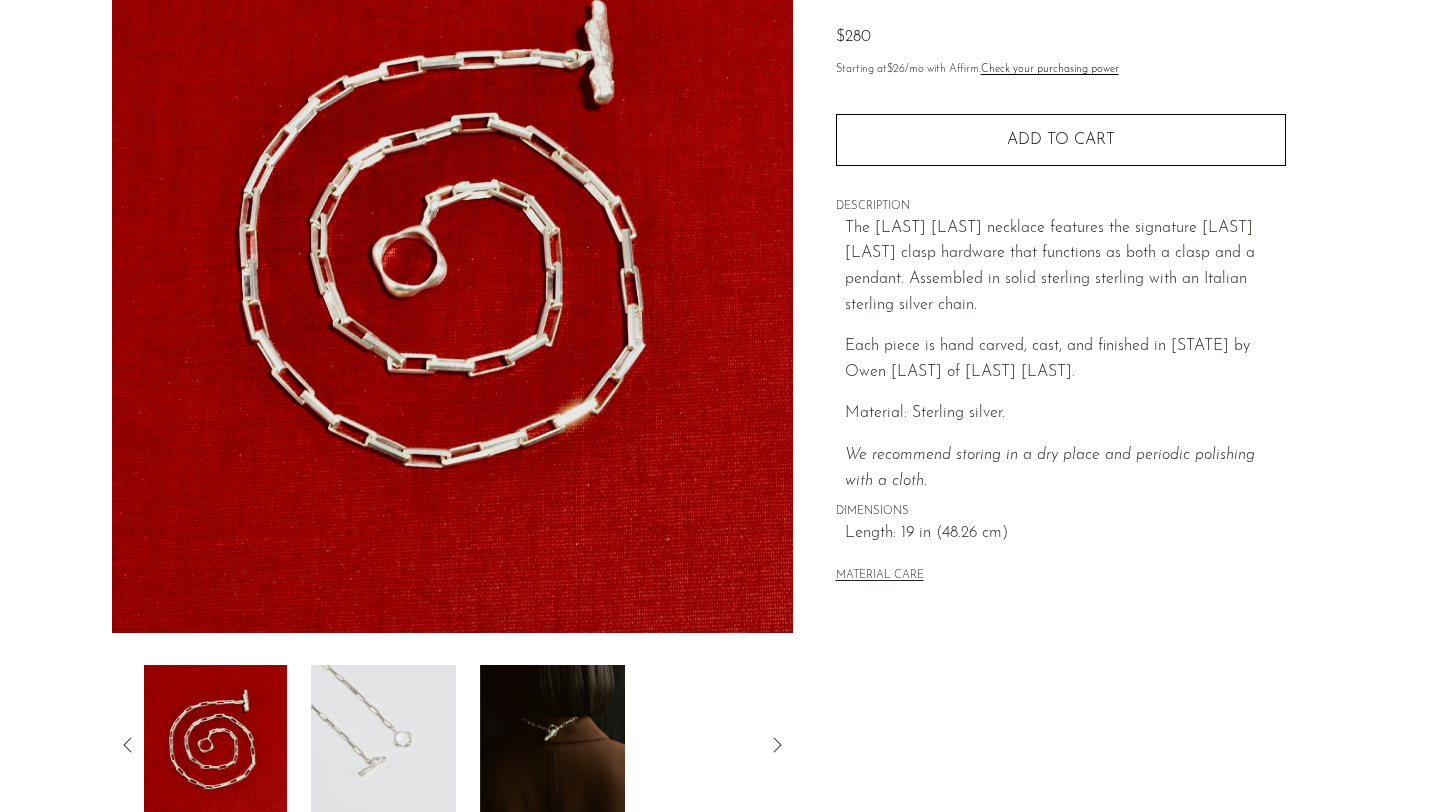 click 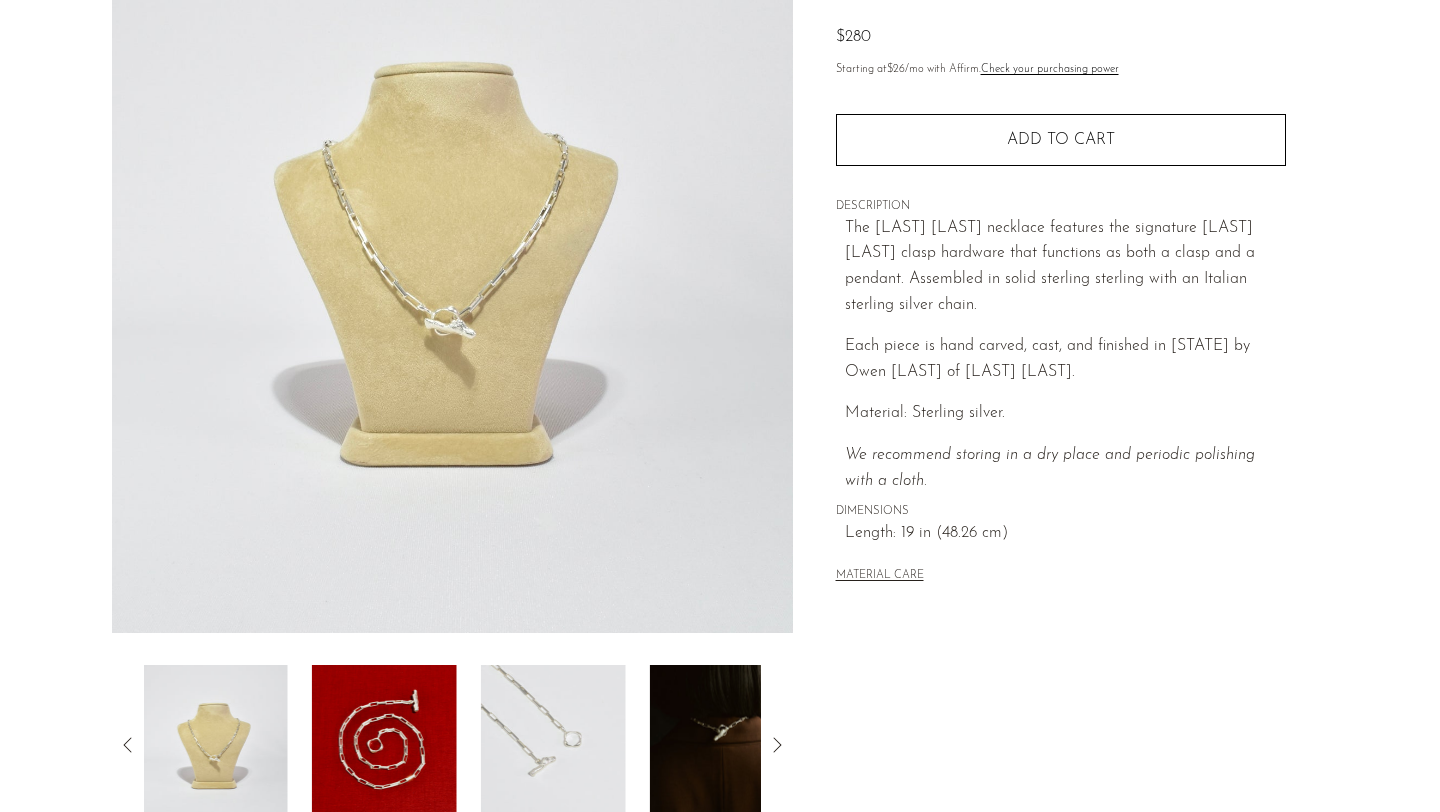 click 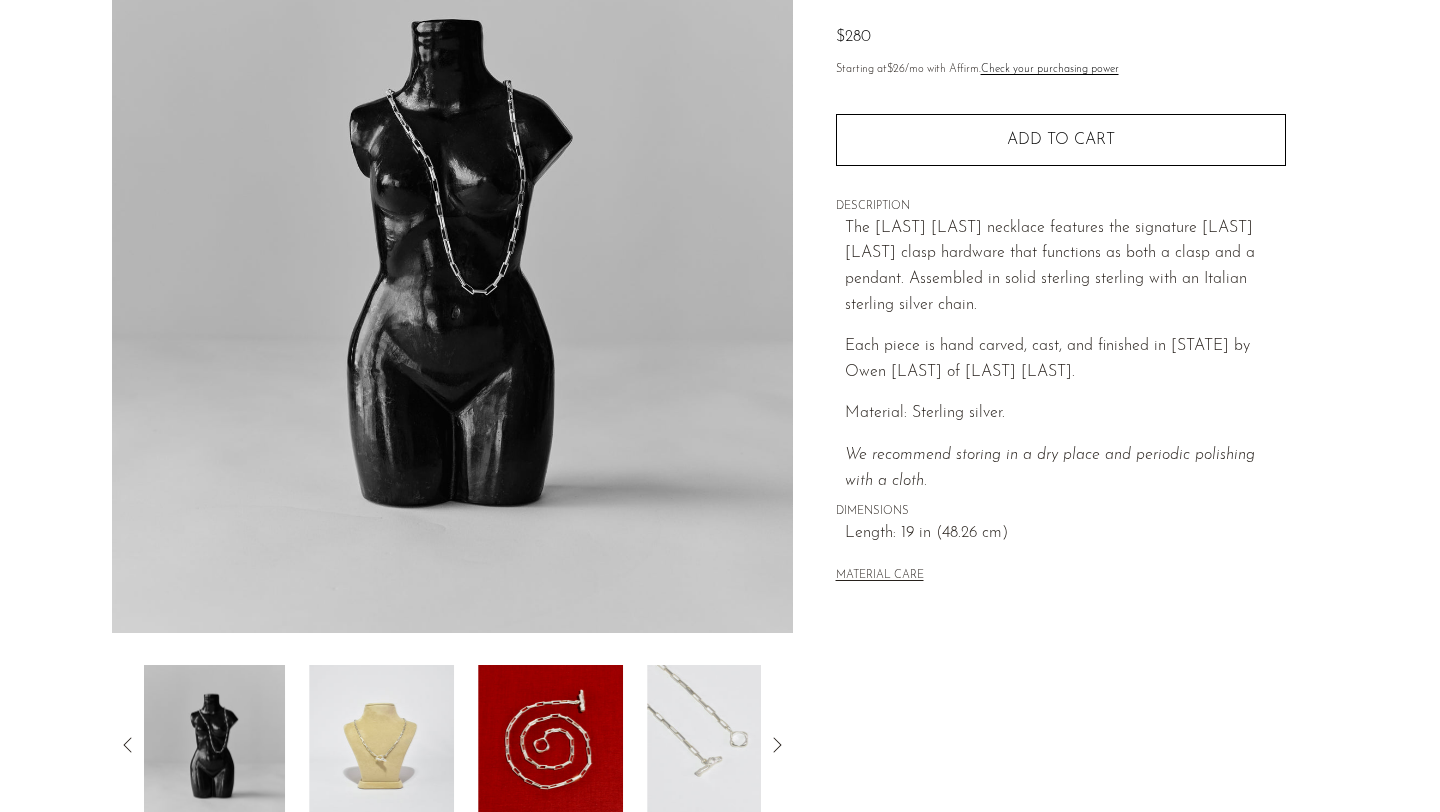 click 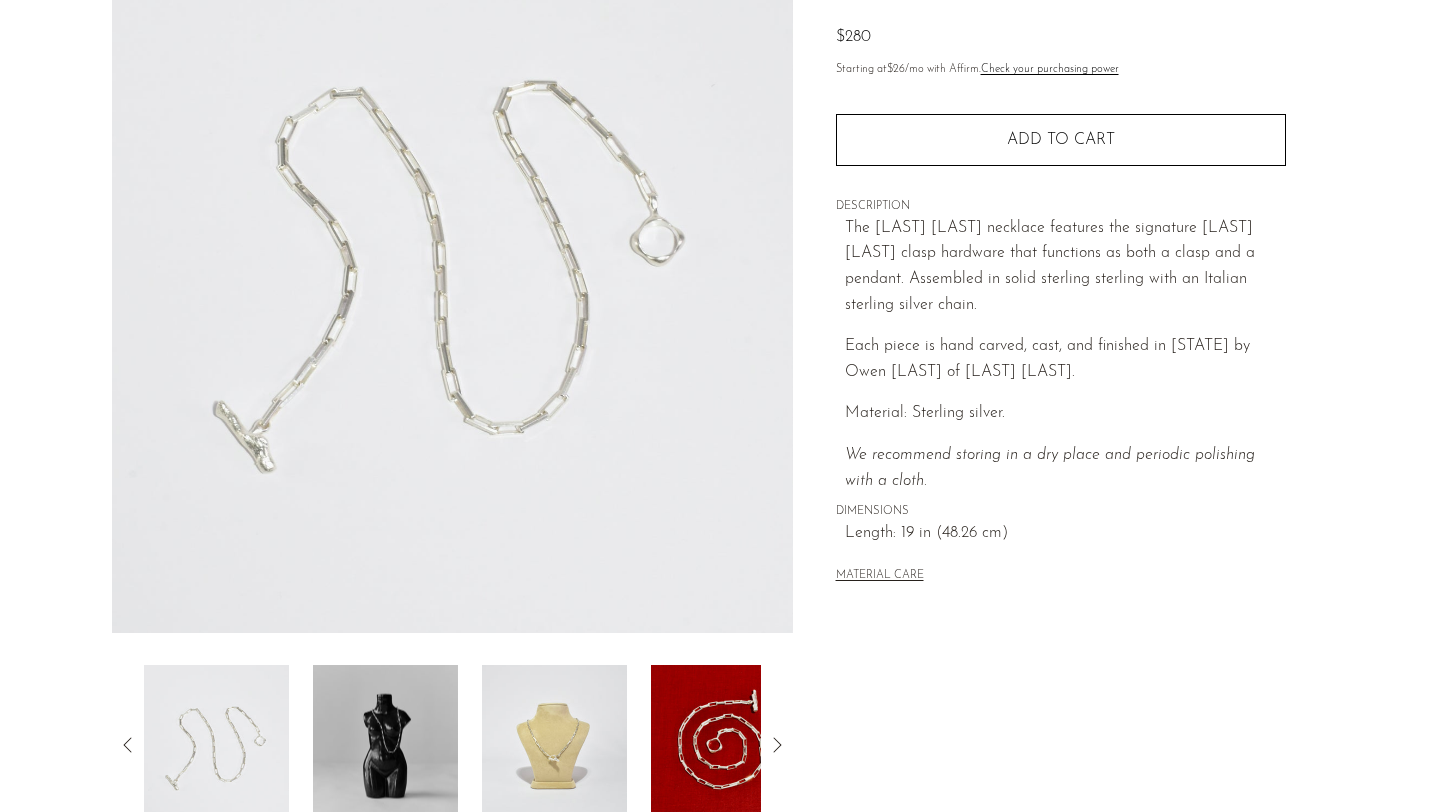 click 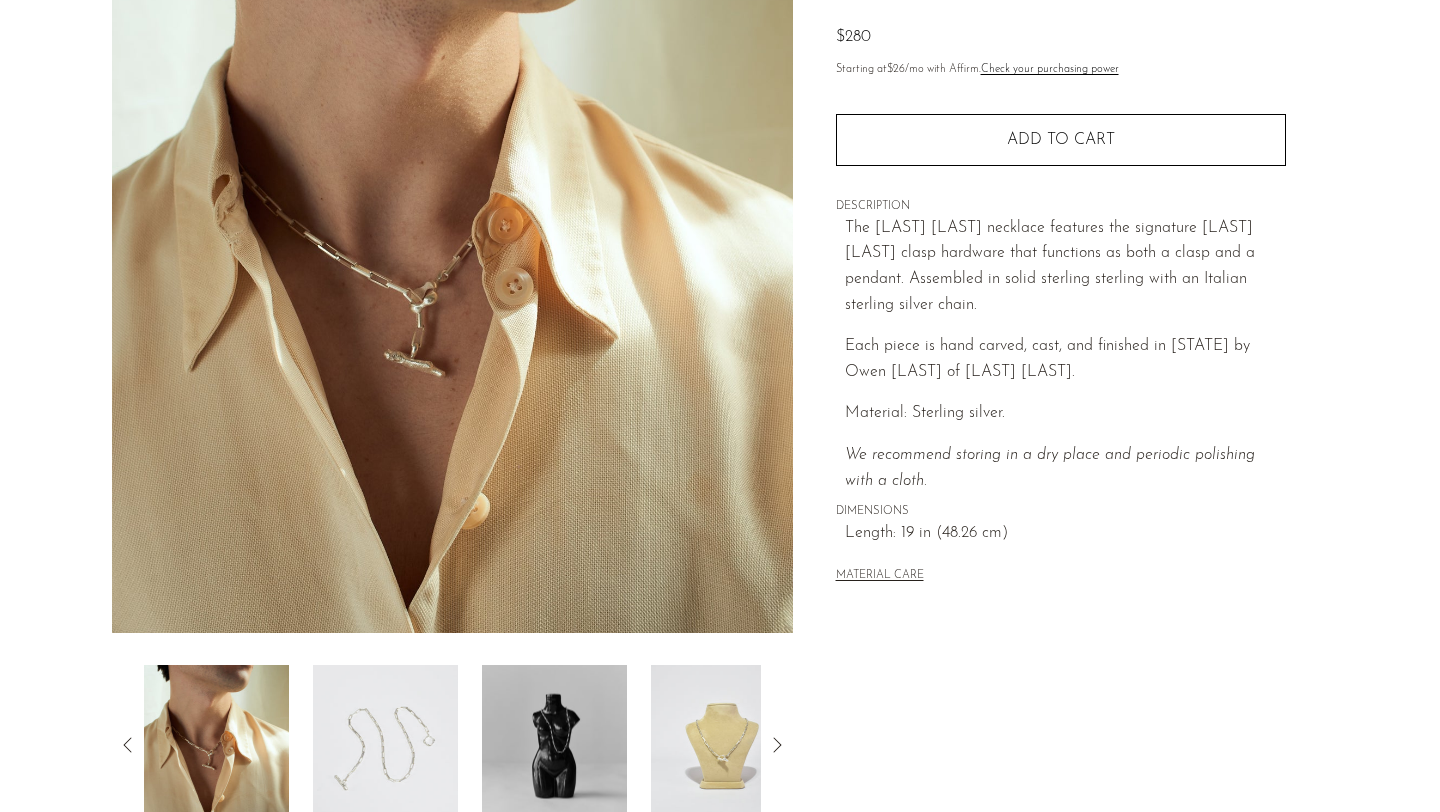click 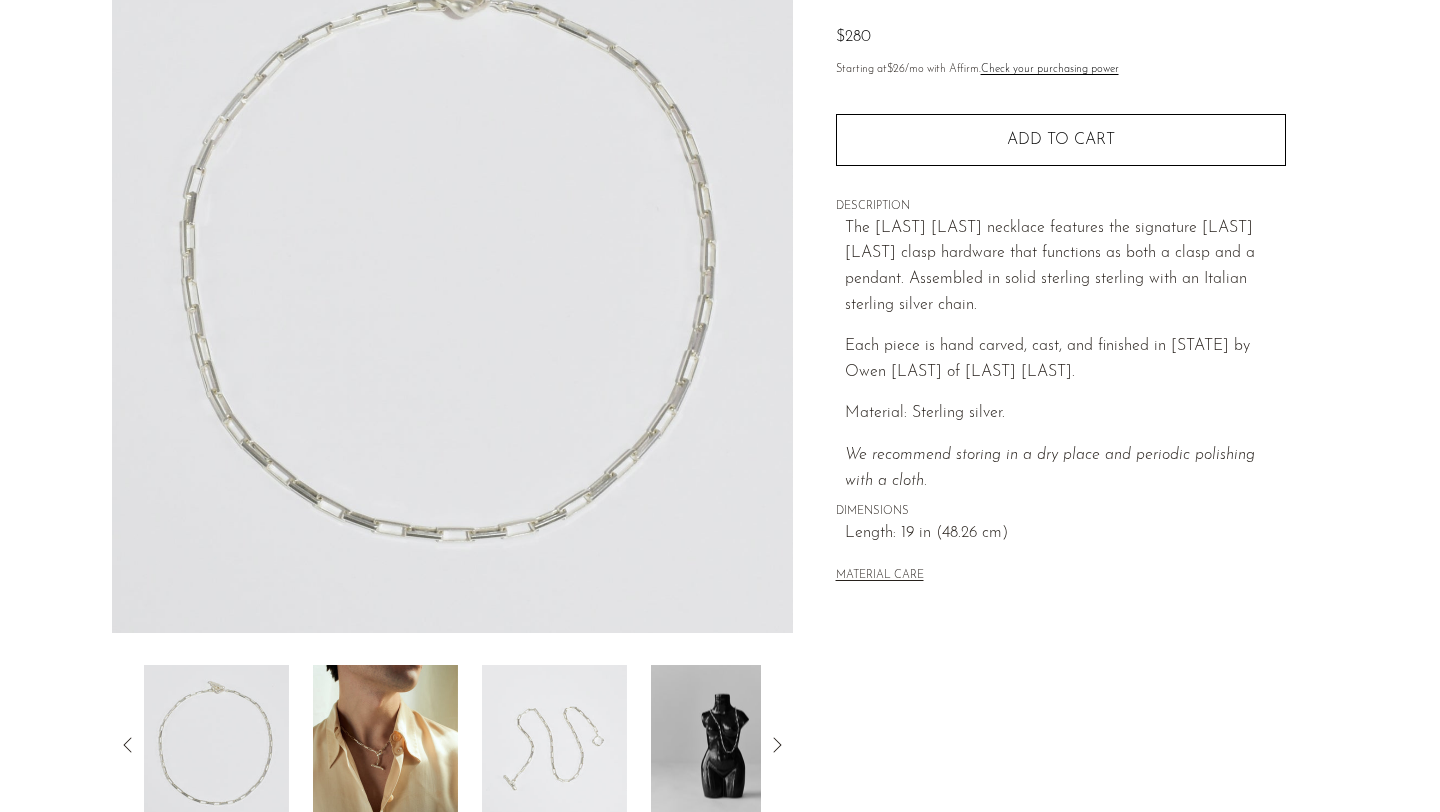 click 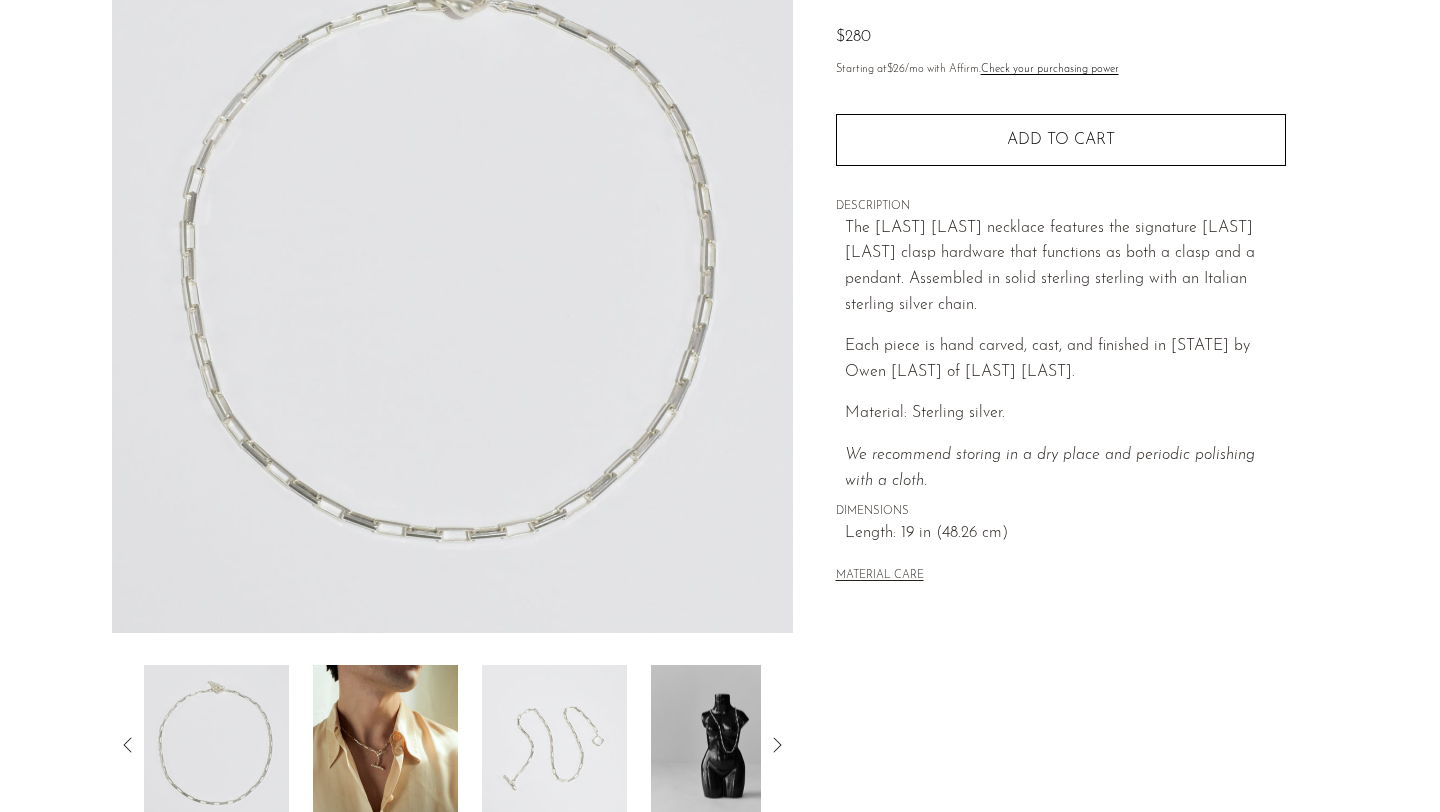 scroll, scrollTop: 0, scrollLeft: 0, axis: both 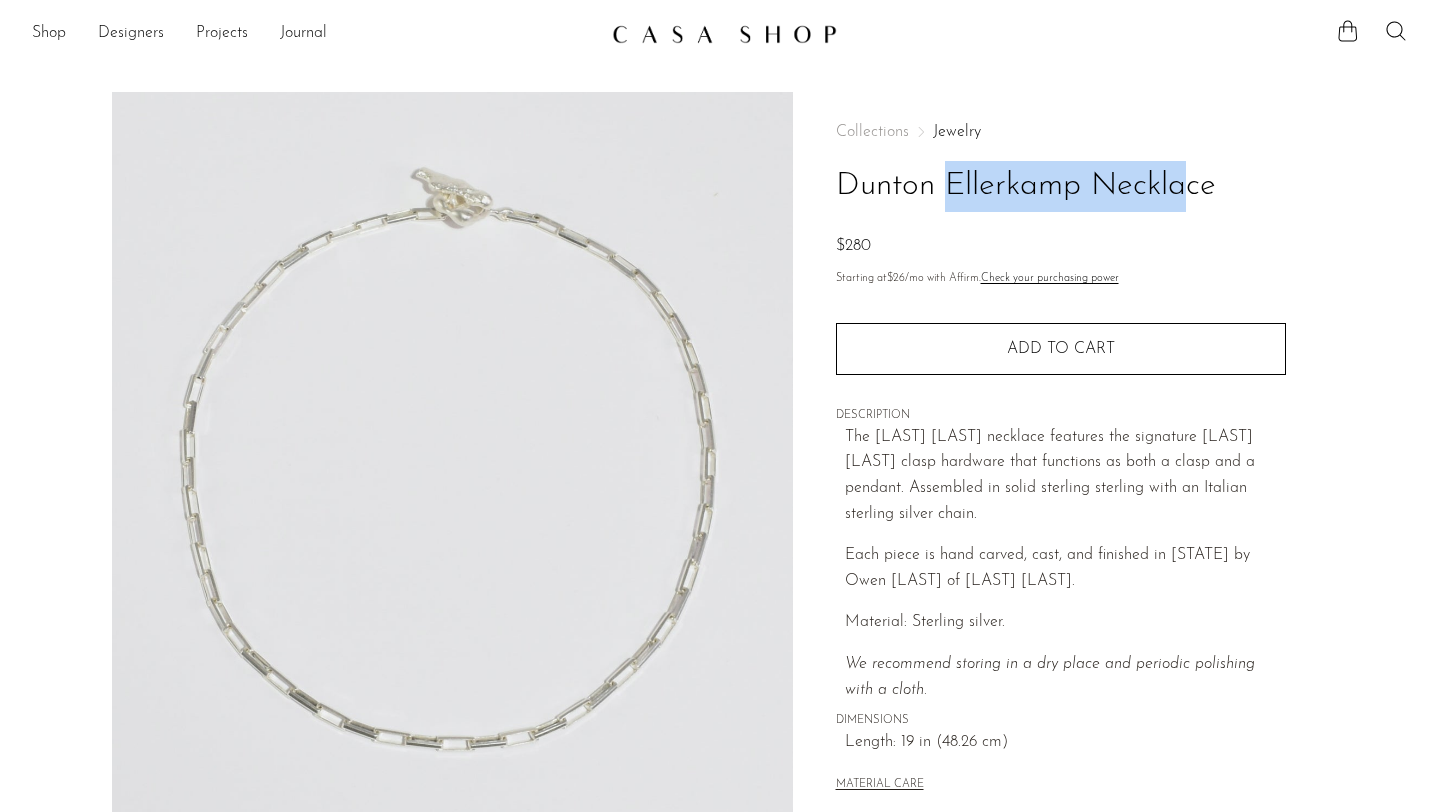 drag, startPoint x: 834, startPoint y: 196, endPoint x: 1081, endPoint y: 188, distance: 247.12952 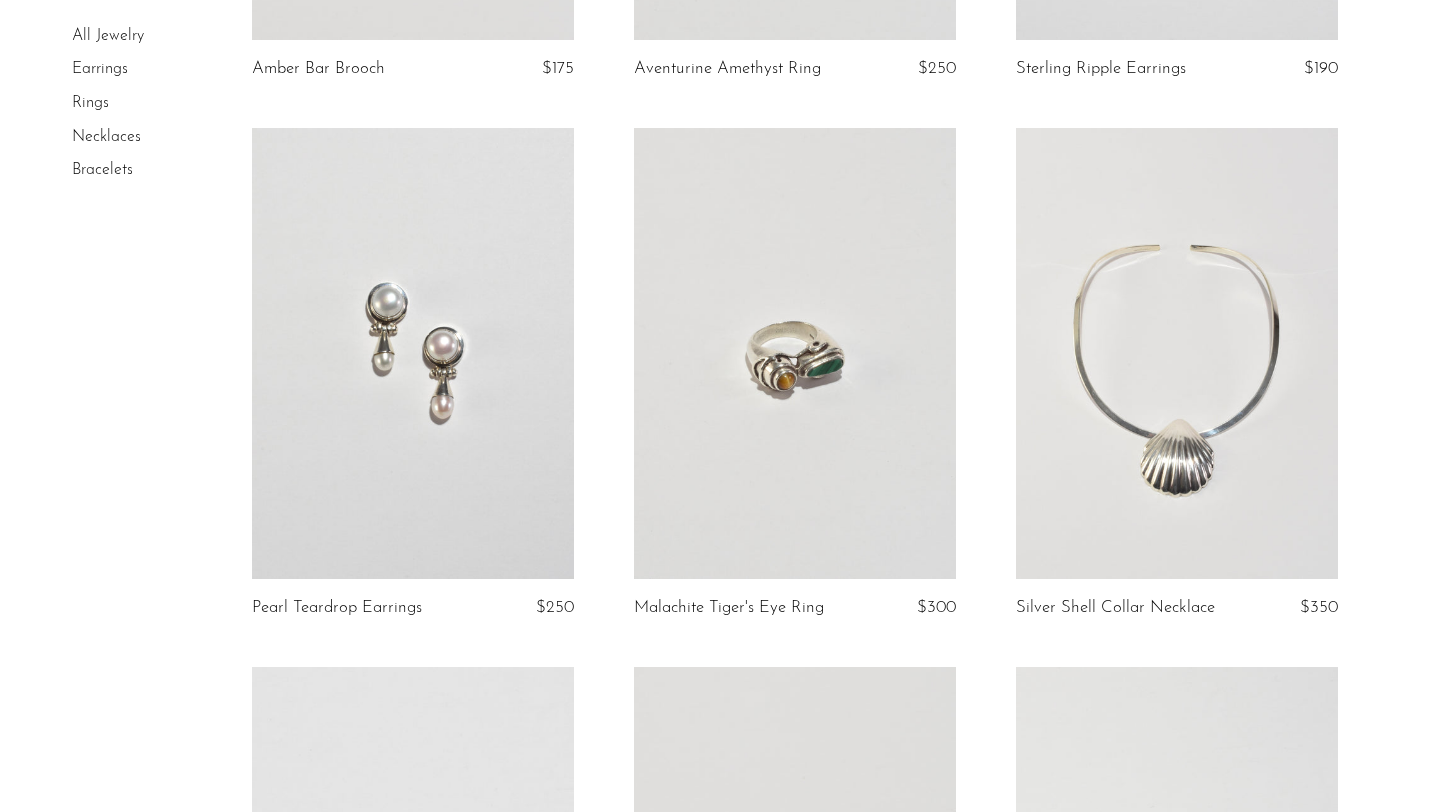 scroll, scrollTop: 596, scrollLeft: 0, axis: vertical 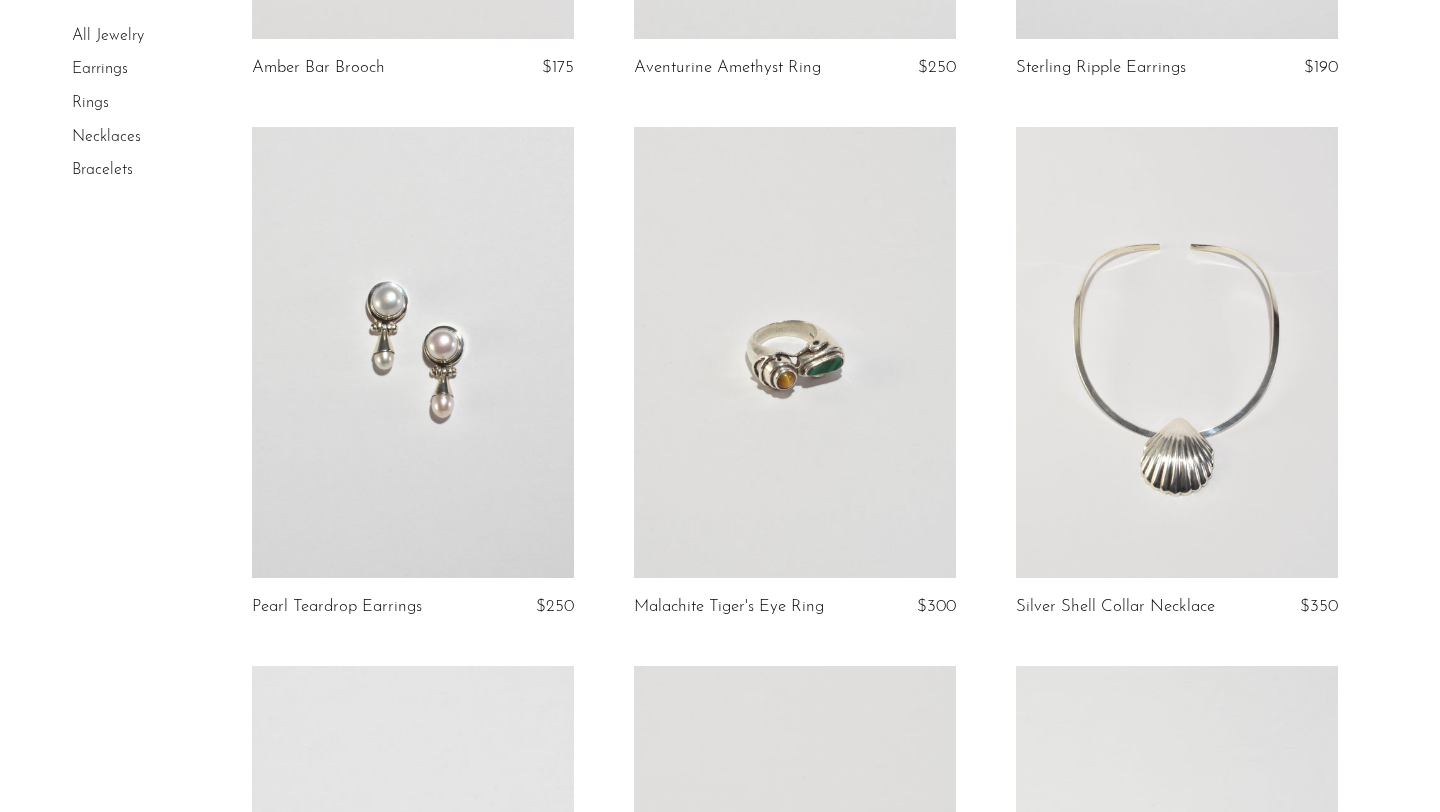 click at bounding box center (1177, 352) 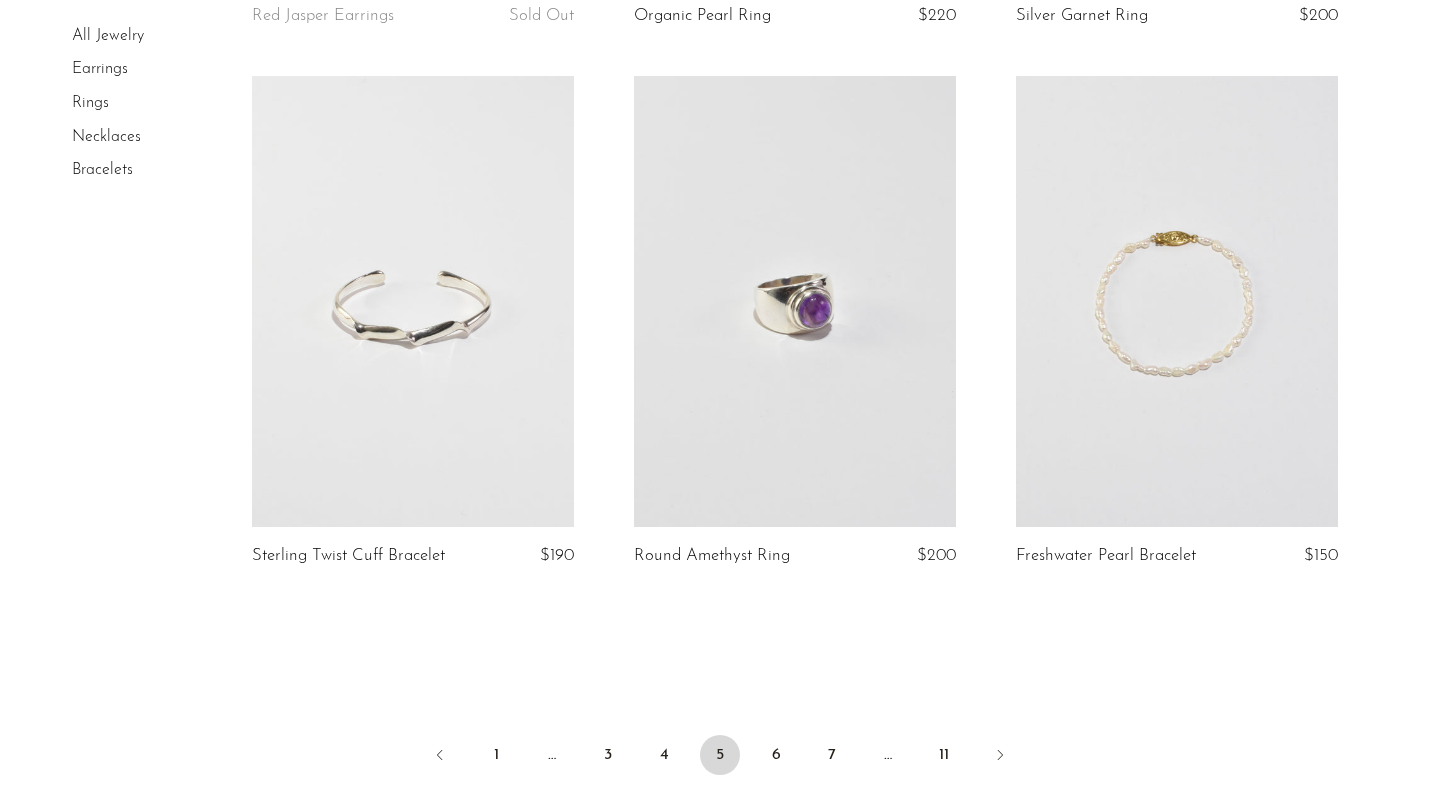 scroll, scrollTop: 6116, scrollLeft: 0, axis: vertical 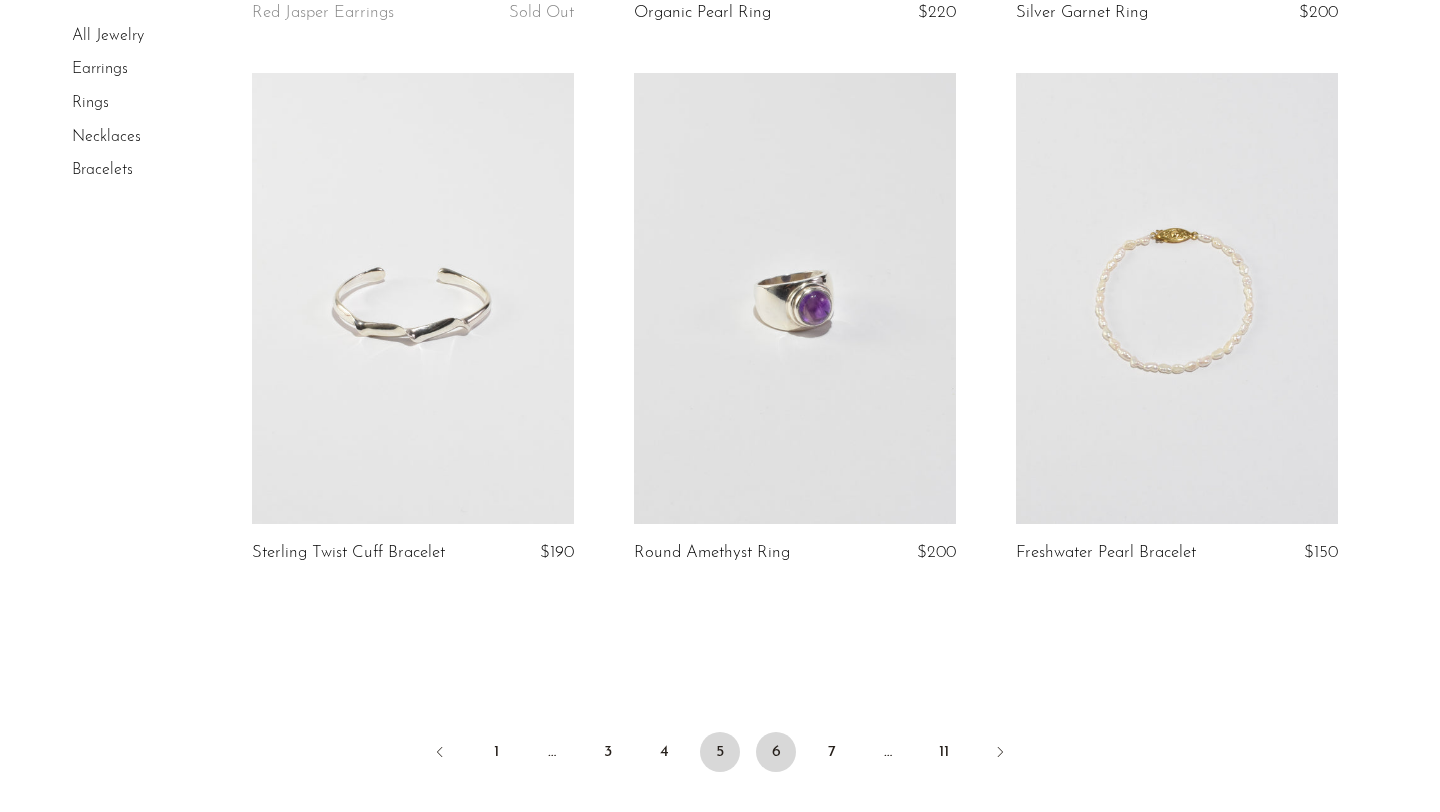 click on "6" at bounding box center [776, 752] 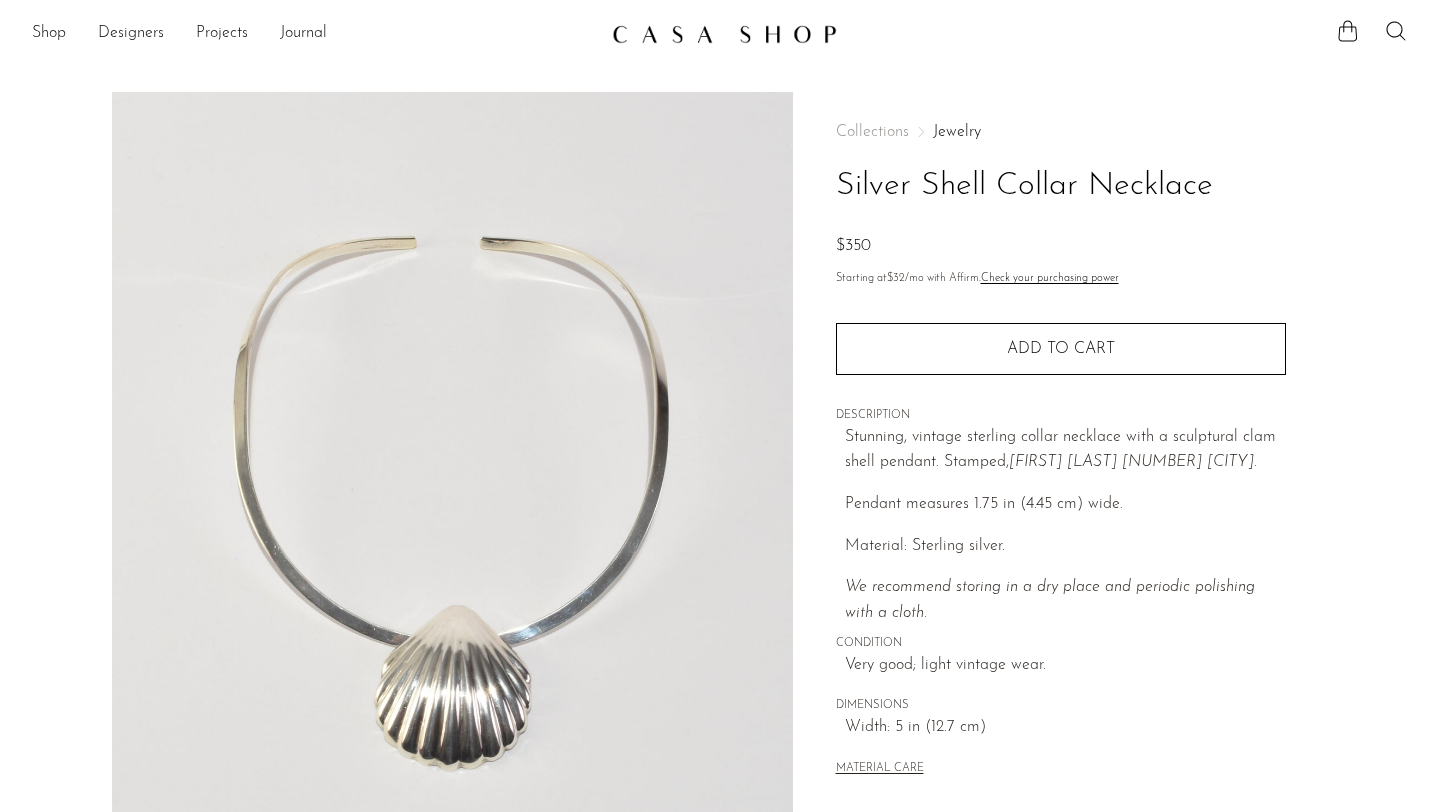 scroll, scrollTop: 490, scrollLeft: 0, axis: vertical 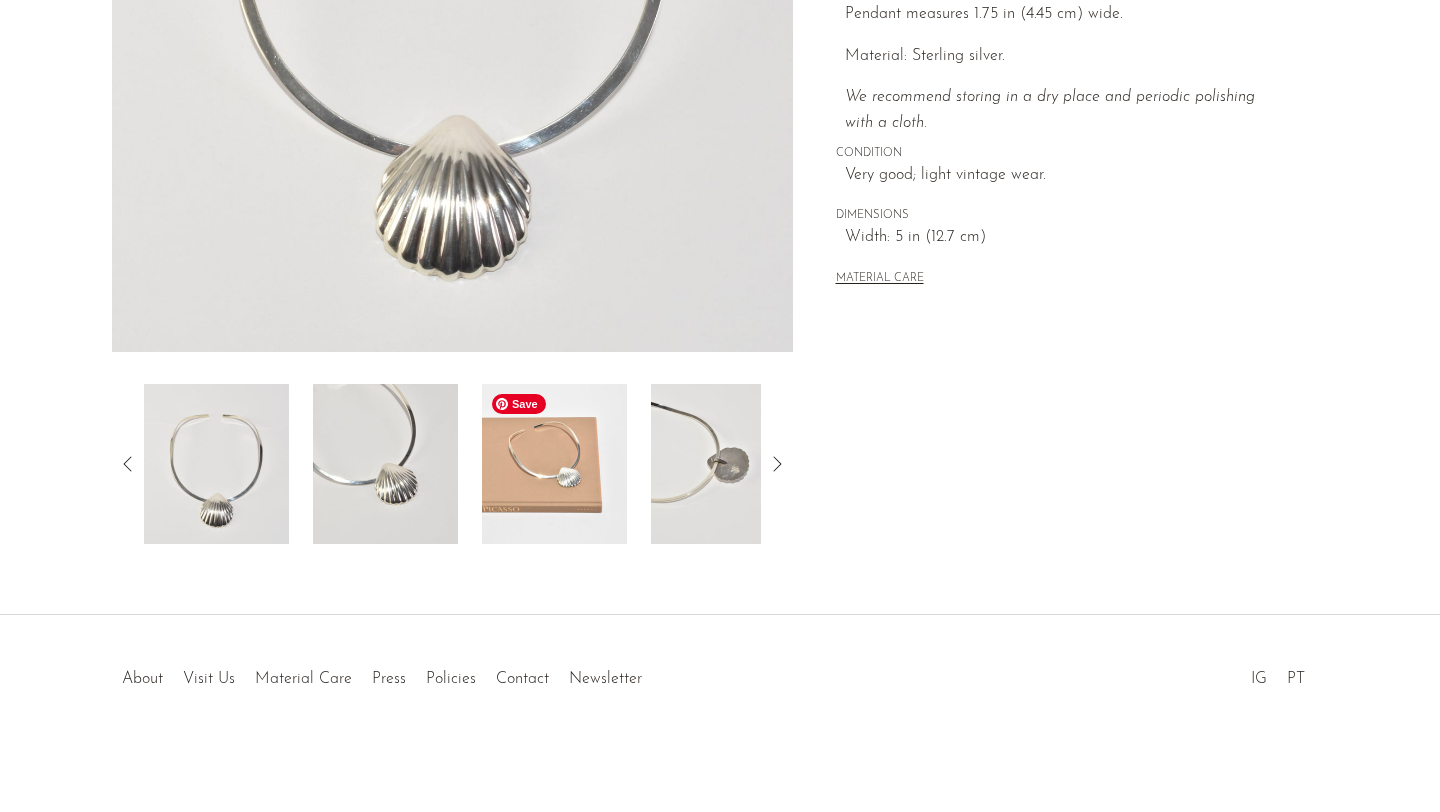 click at bounding box center [554, 464] 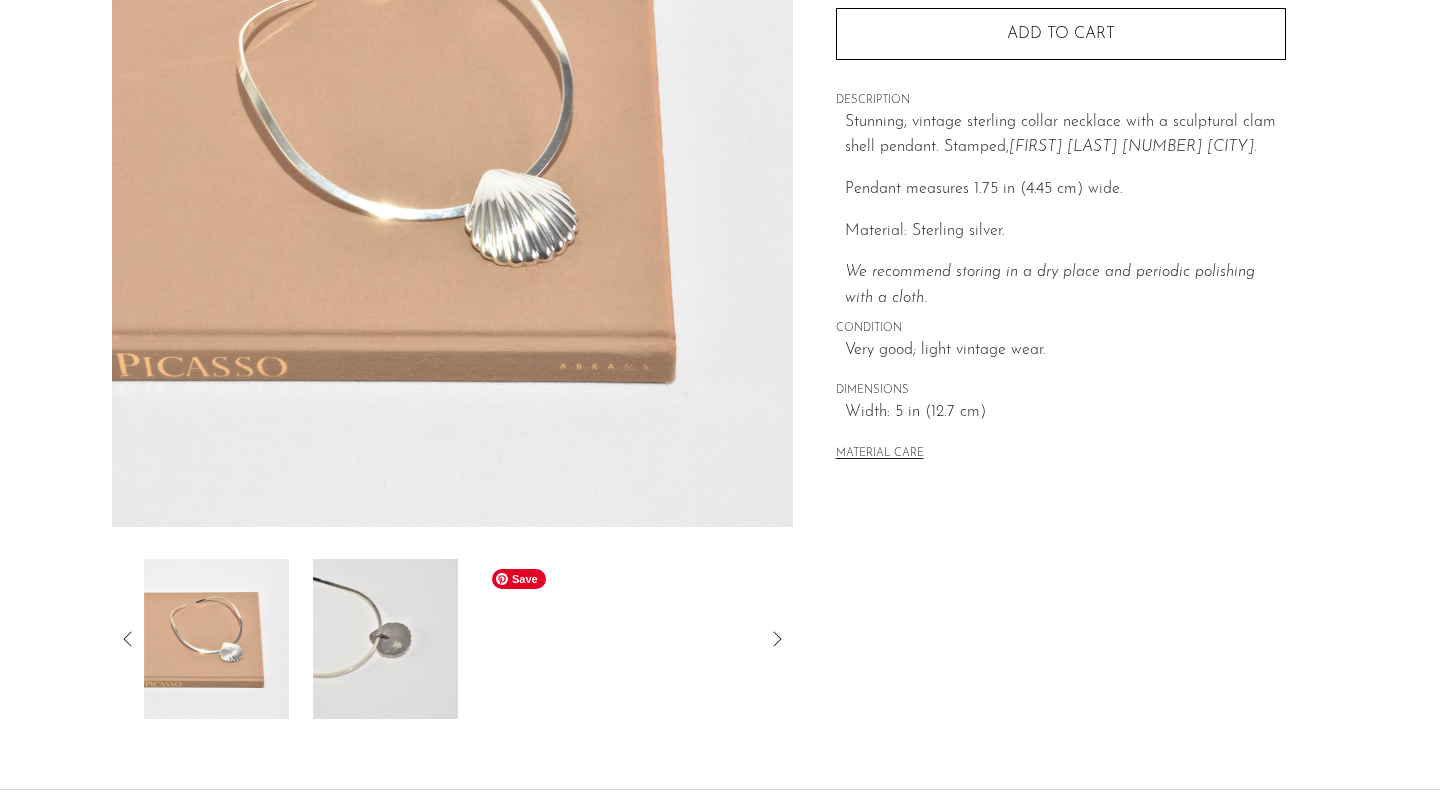 scroll, scrollTop: 339, scrollLeft: 0, axis: vertical 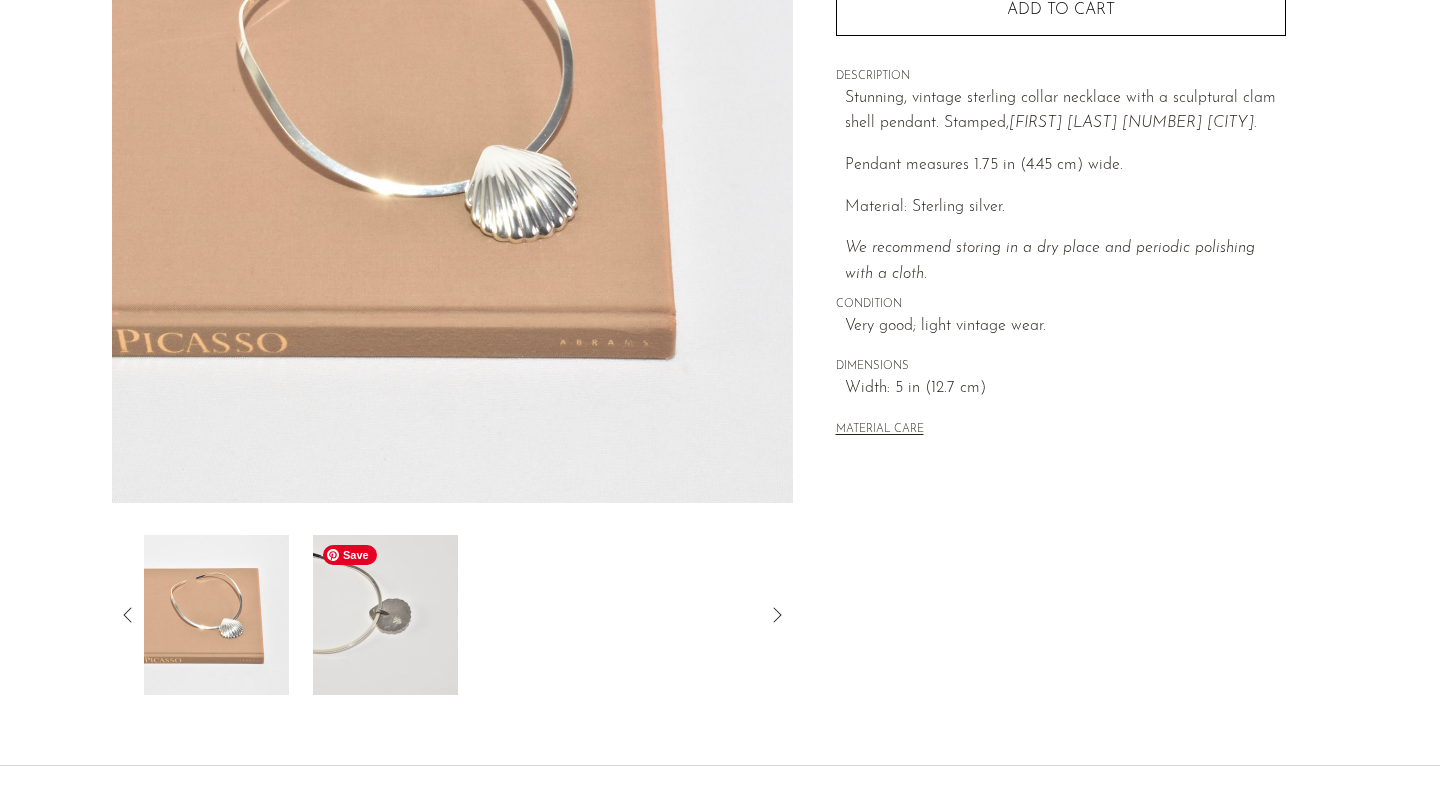click at bounding box center [385, 615] 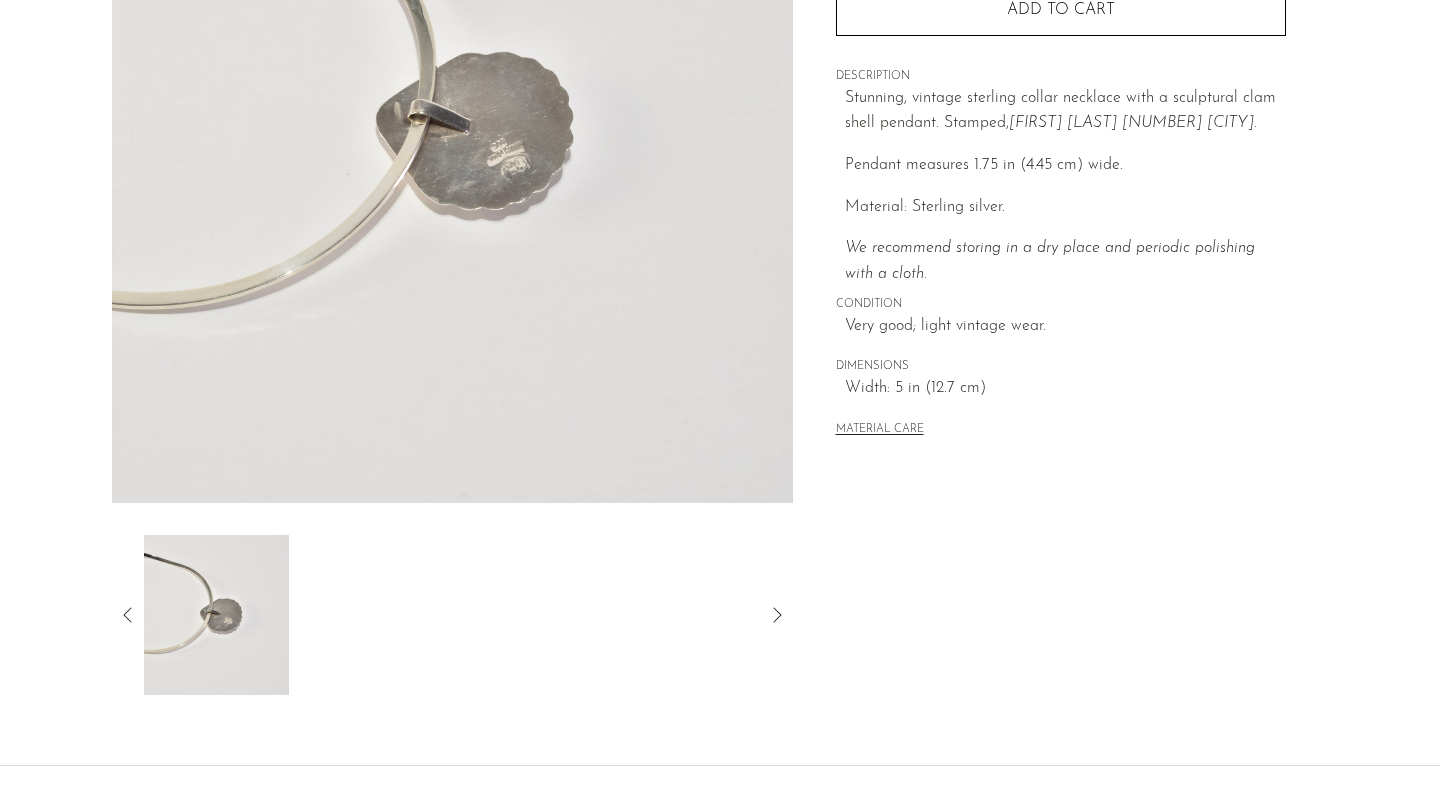 scroll, scrollTop: 0, scrollLeft: 0, axis: both 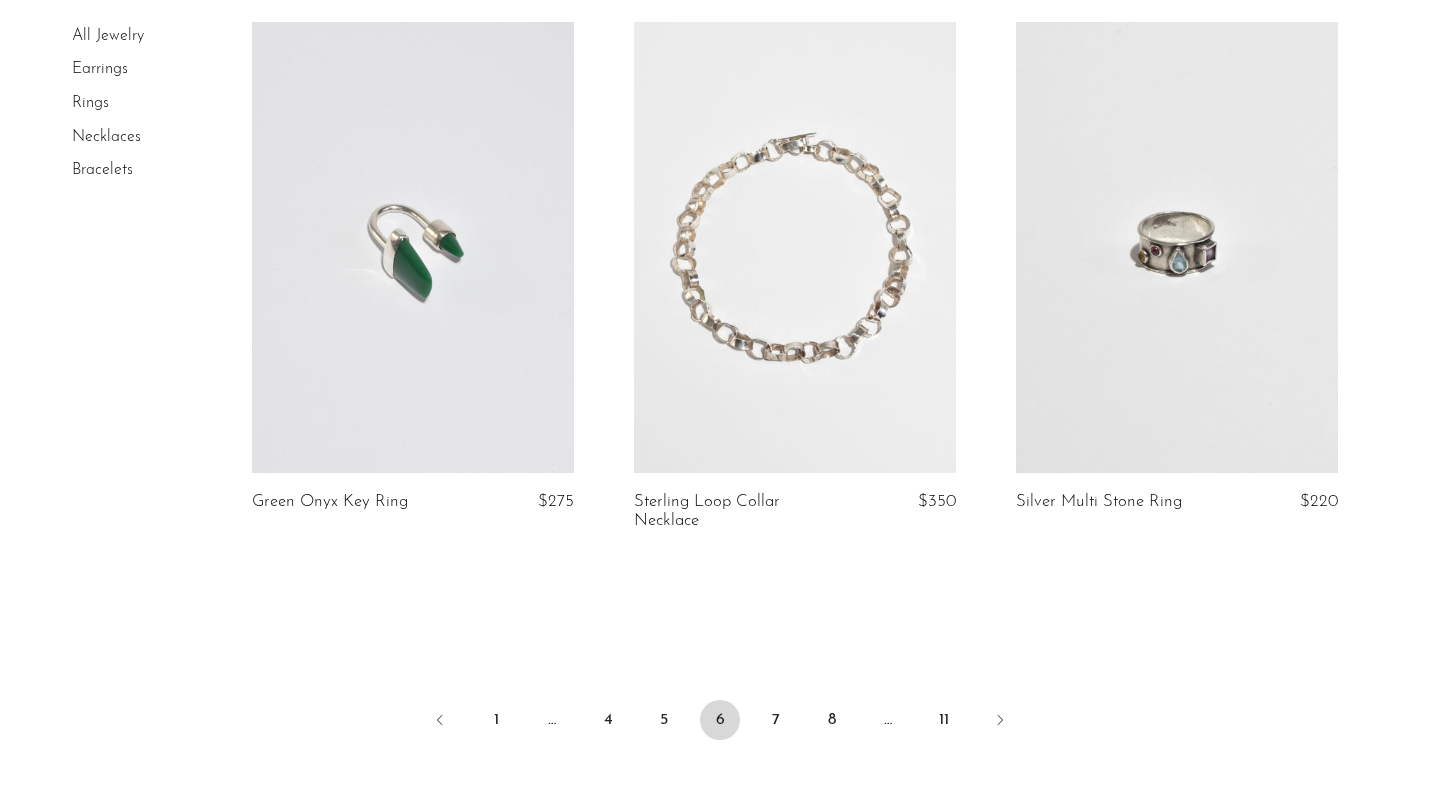 click at bounding box center (795, 247) 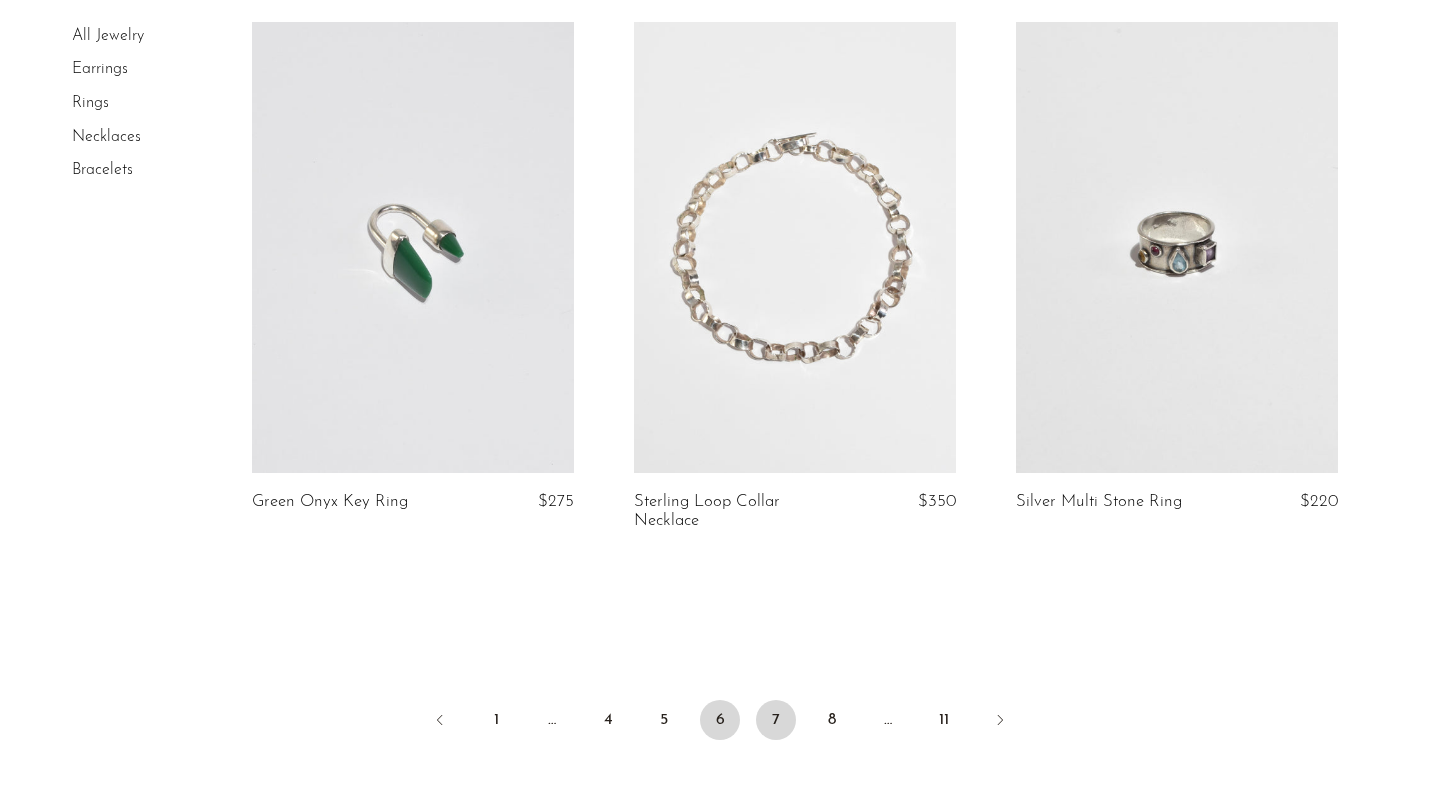 click on "7" at bounding box center [776, 720] 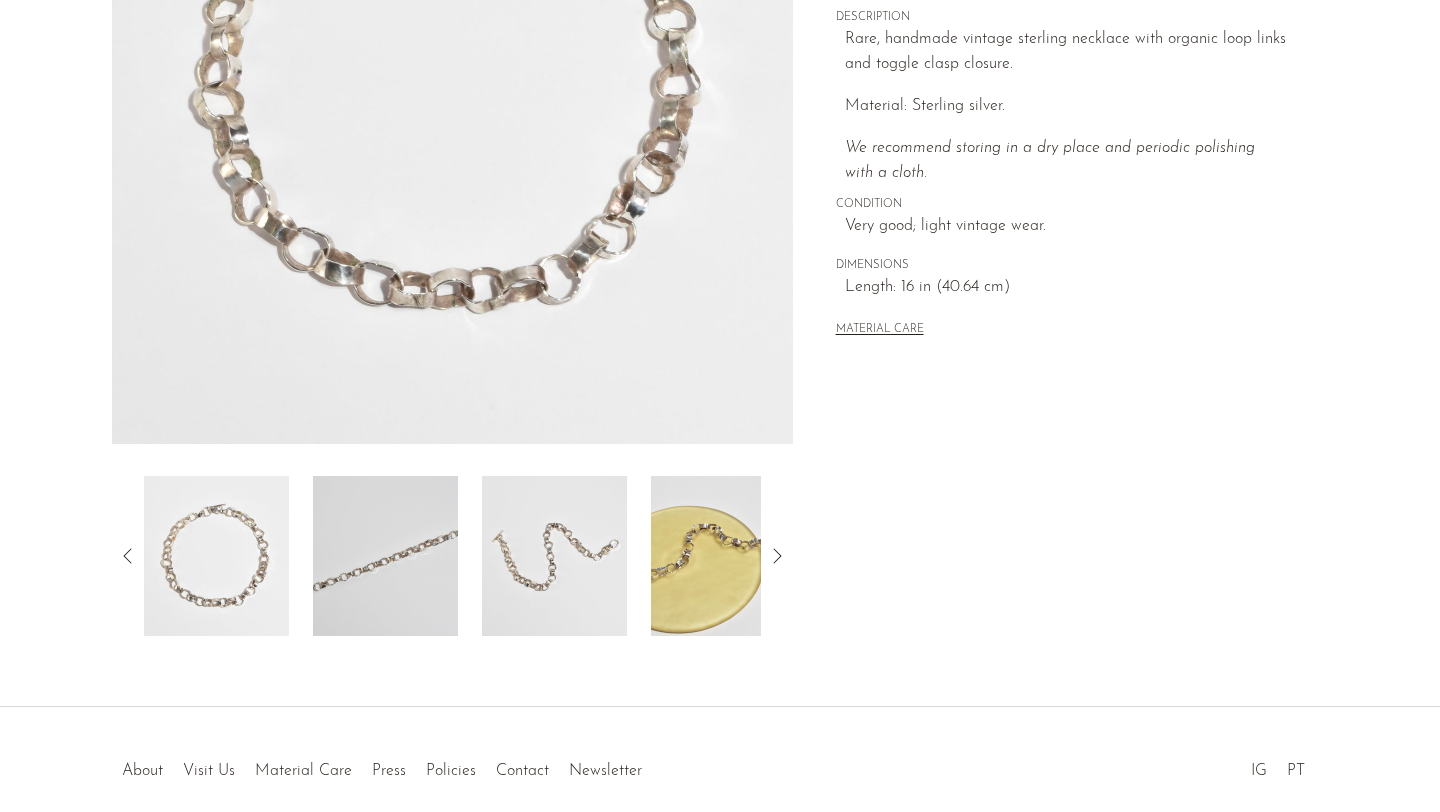scroll, scrollTop: 489, scrollLeft: 0, axis: vertical 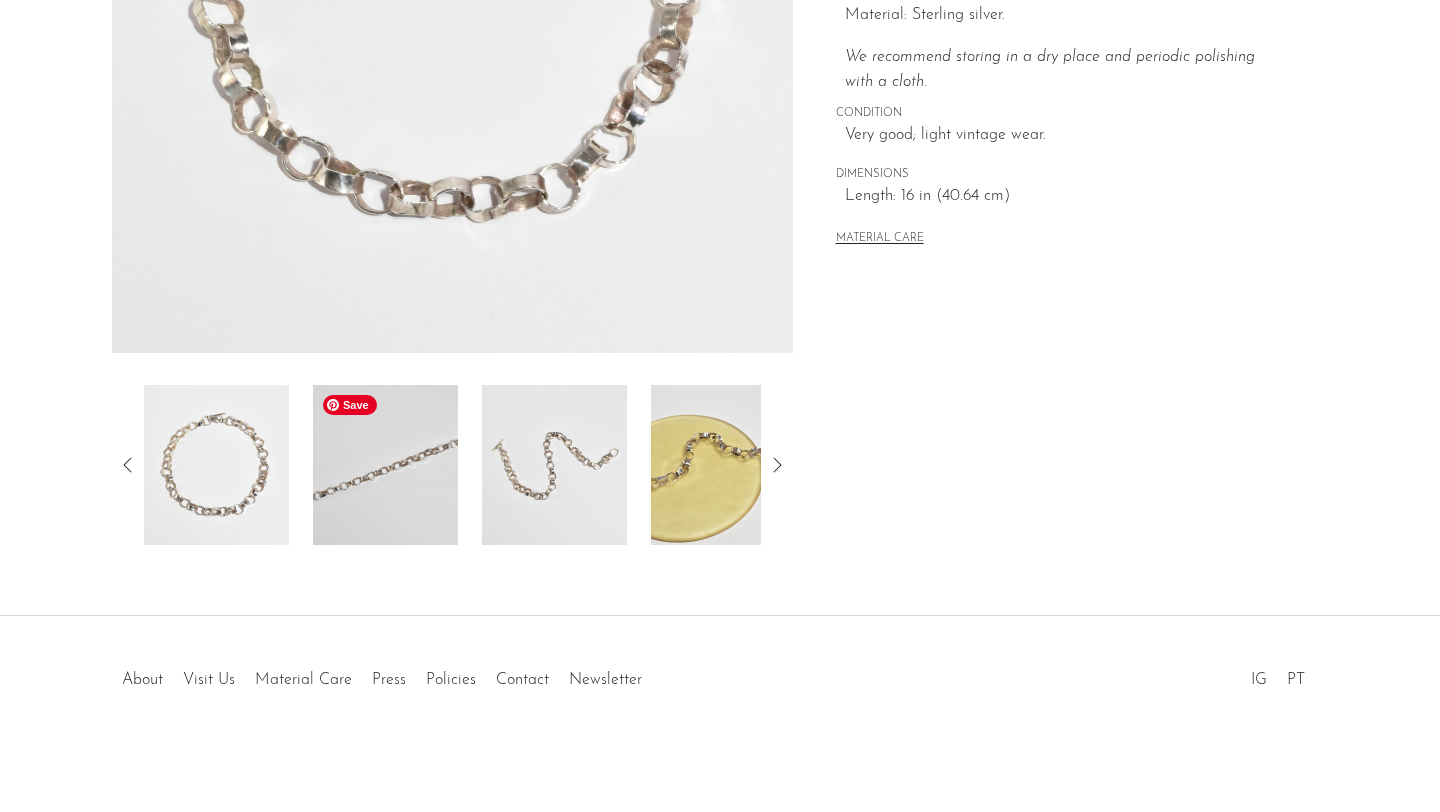 click at bounding box center (385, 465) 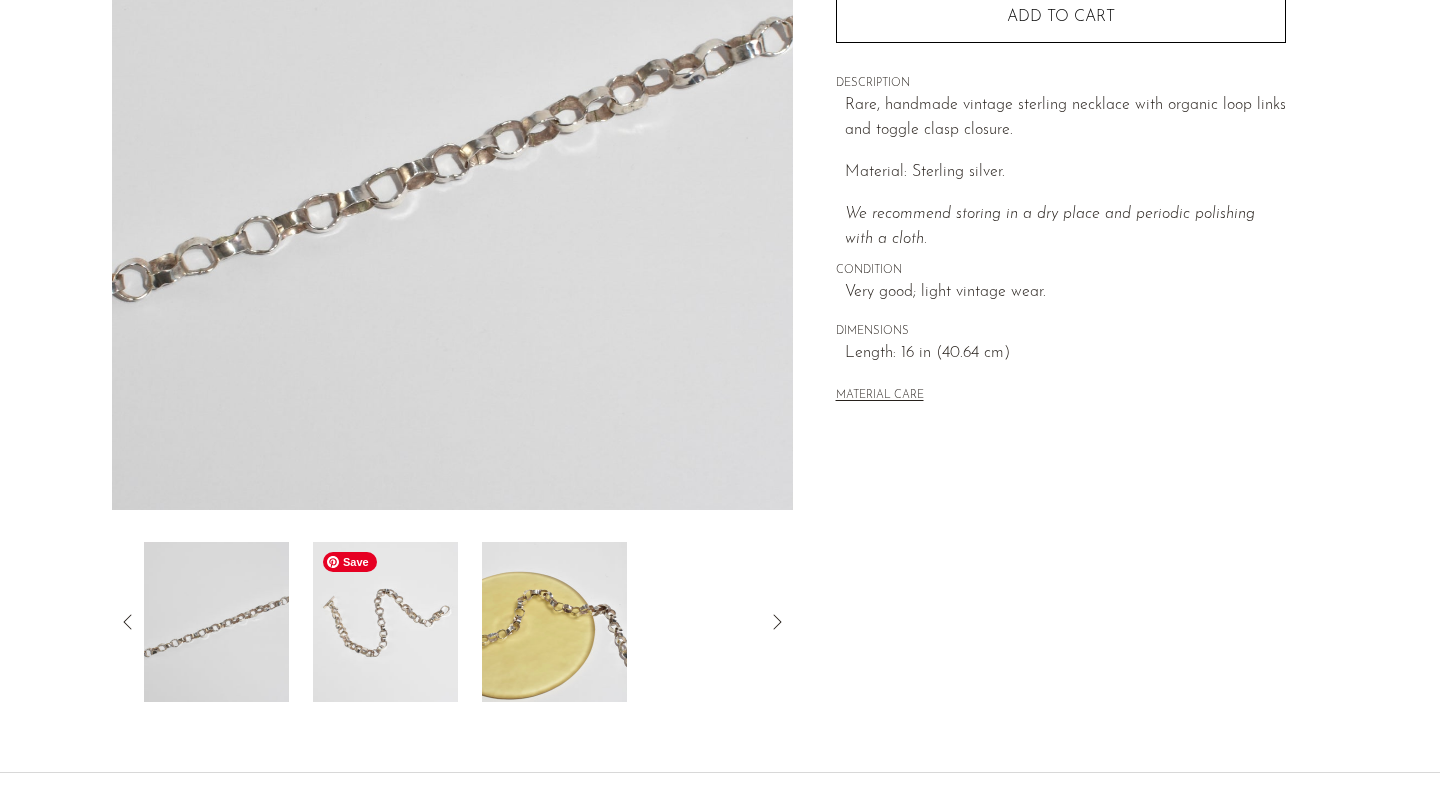 scroll, scrollTop: 331, scrollLeft: 0, axis: vertical 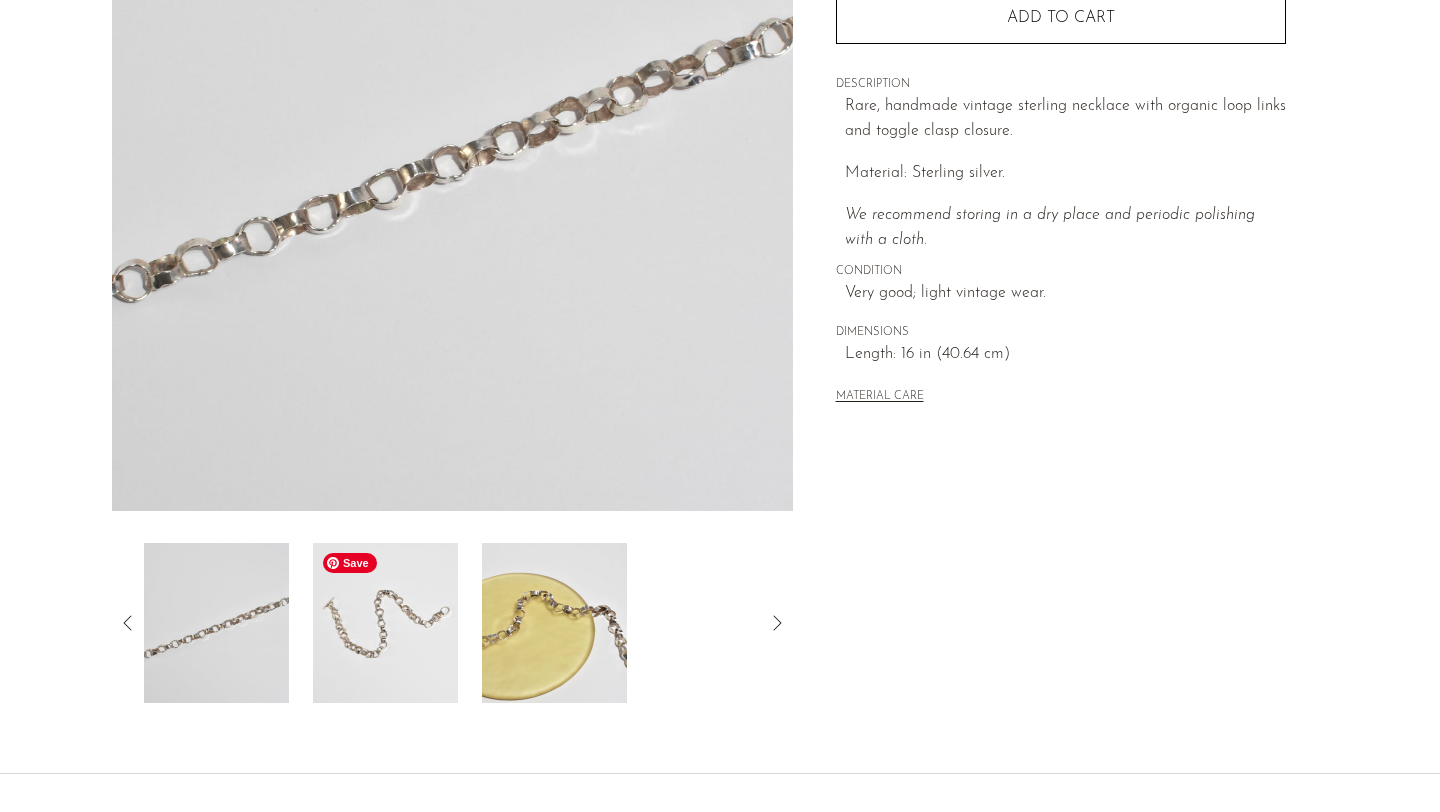click at bounding box center (385, 623) 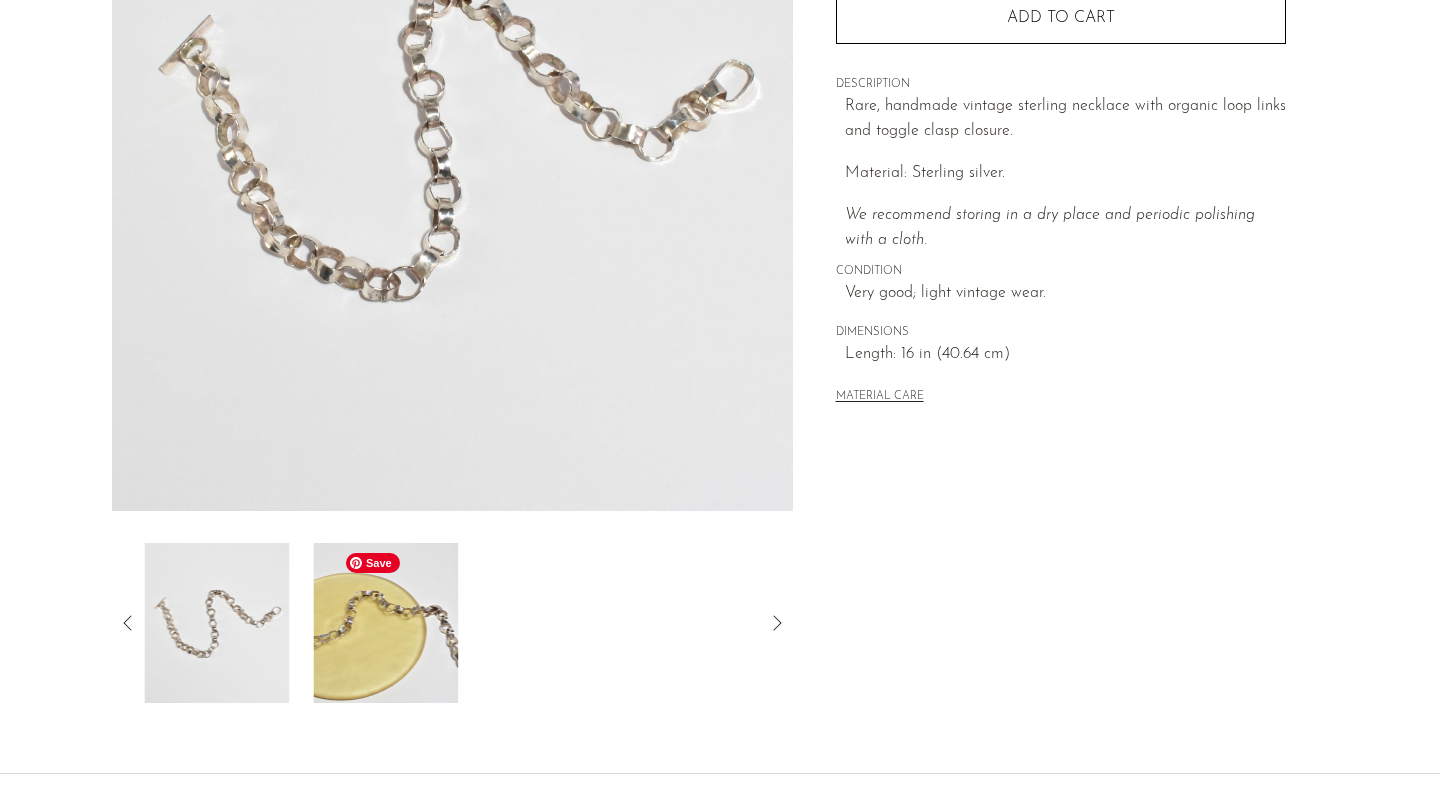 click at bounding box center [385, 623] 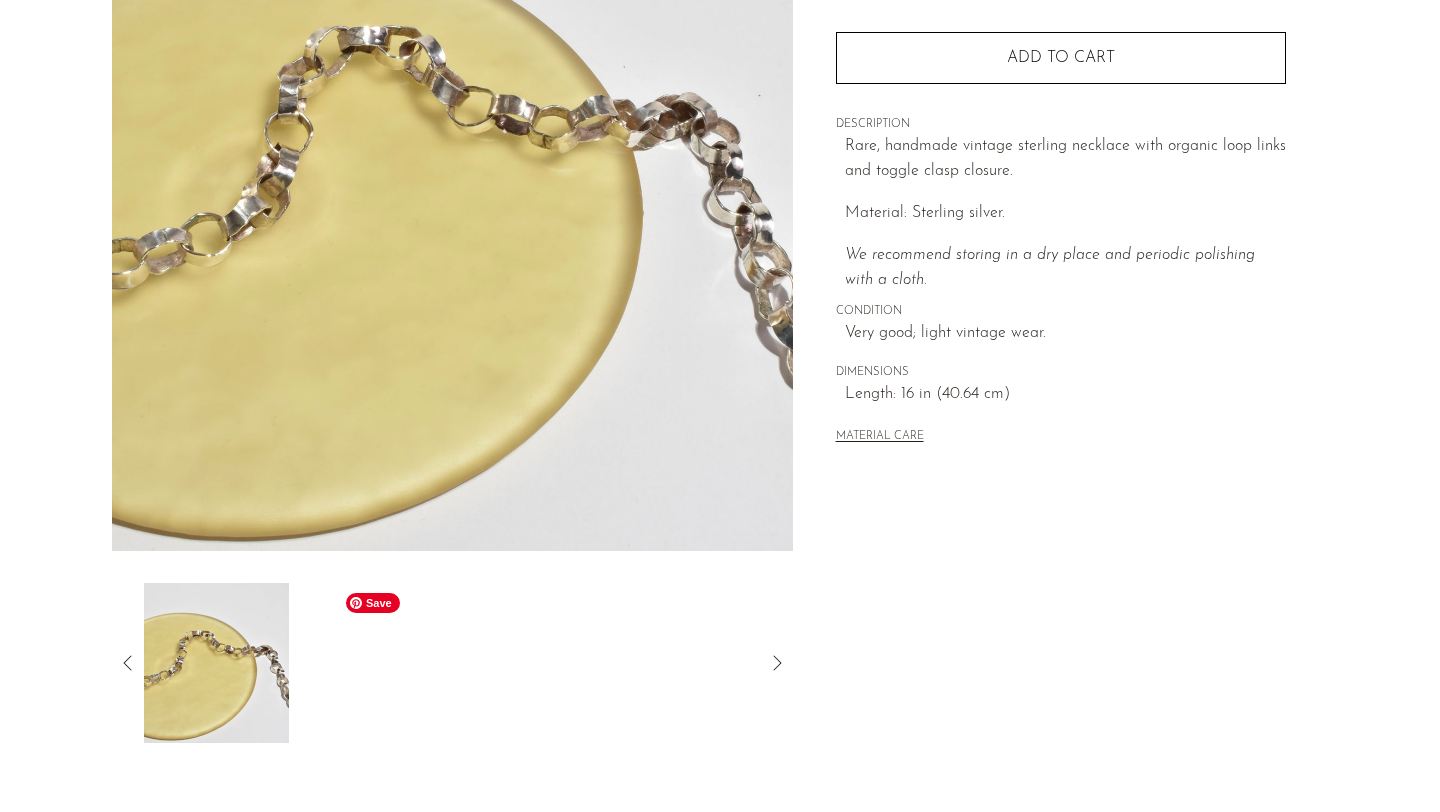 scroll, scrollTop: 294, scrollLeft: 0, axis: vertical 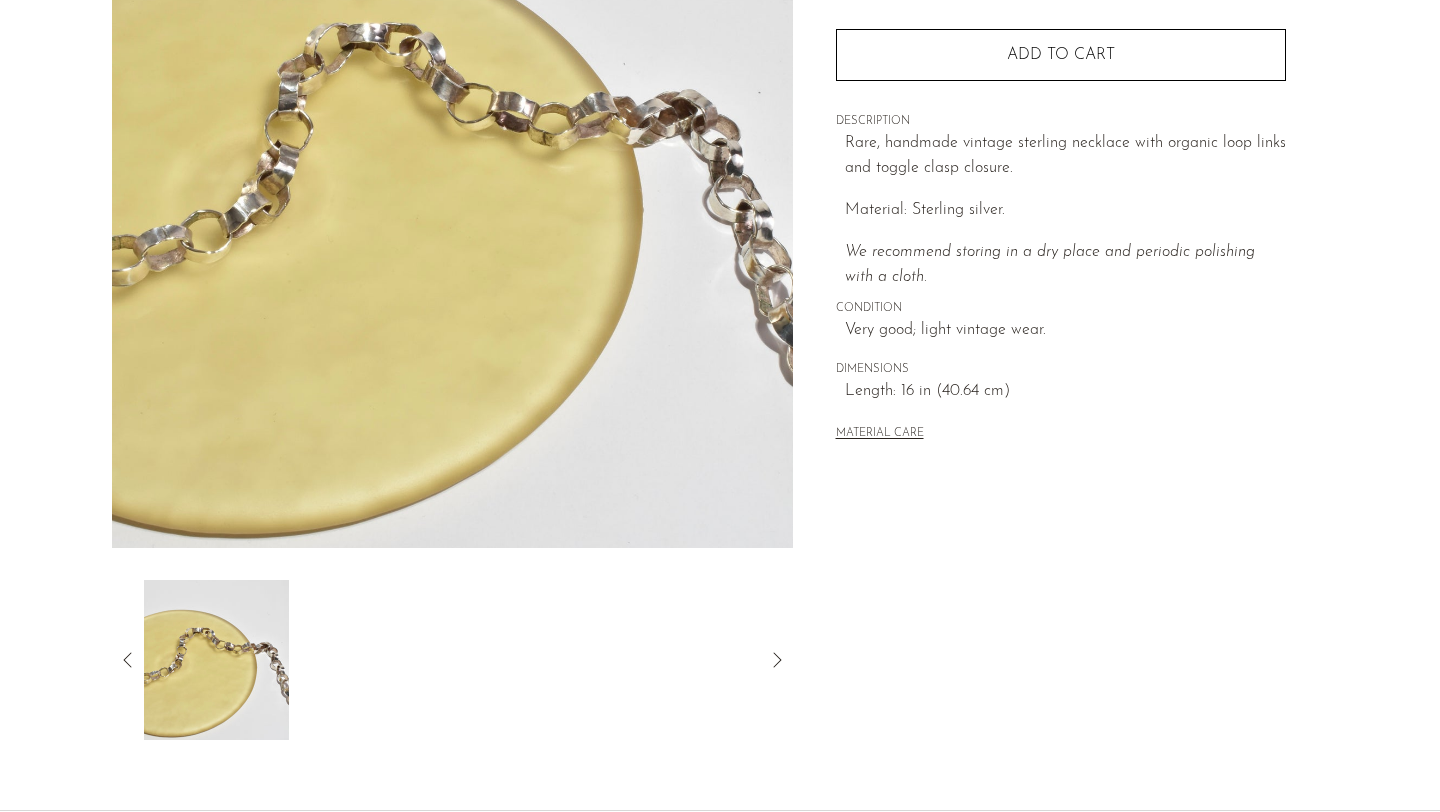 click 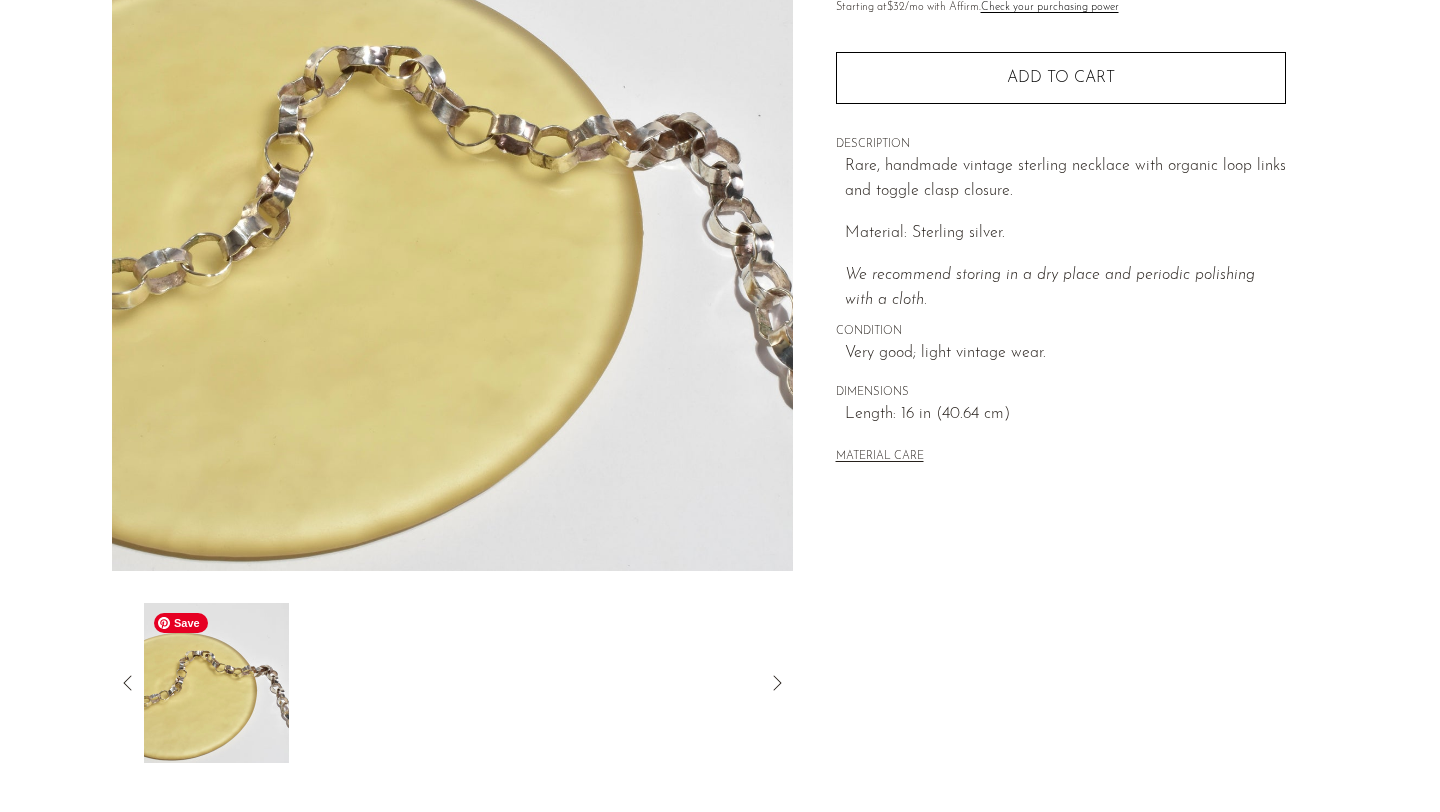scroll, scrollTop: 283, scrollLeft: 0, axis: vertical 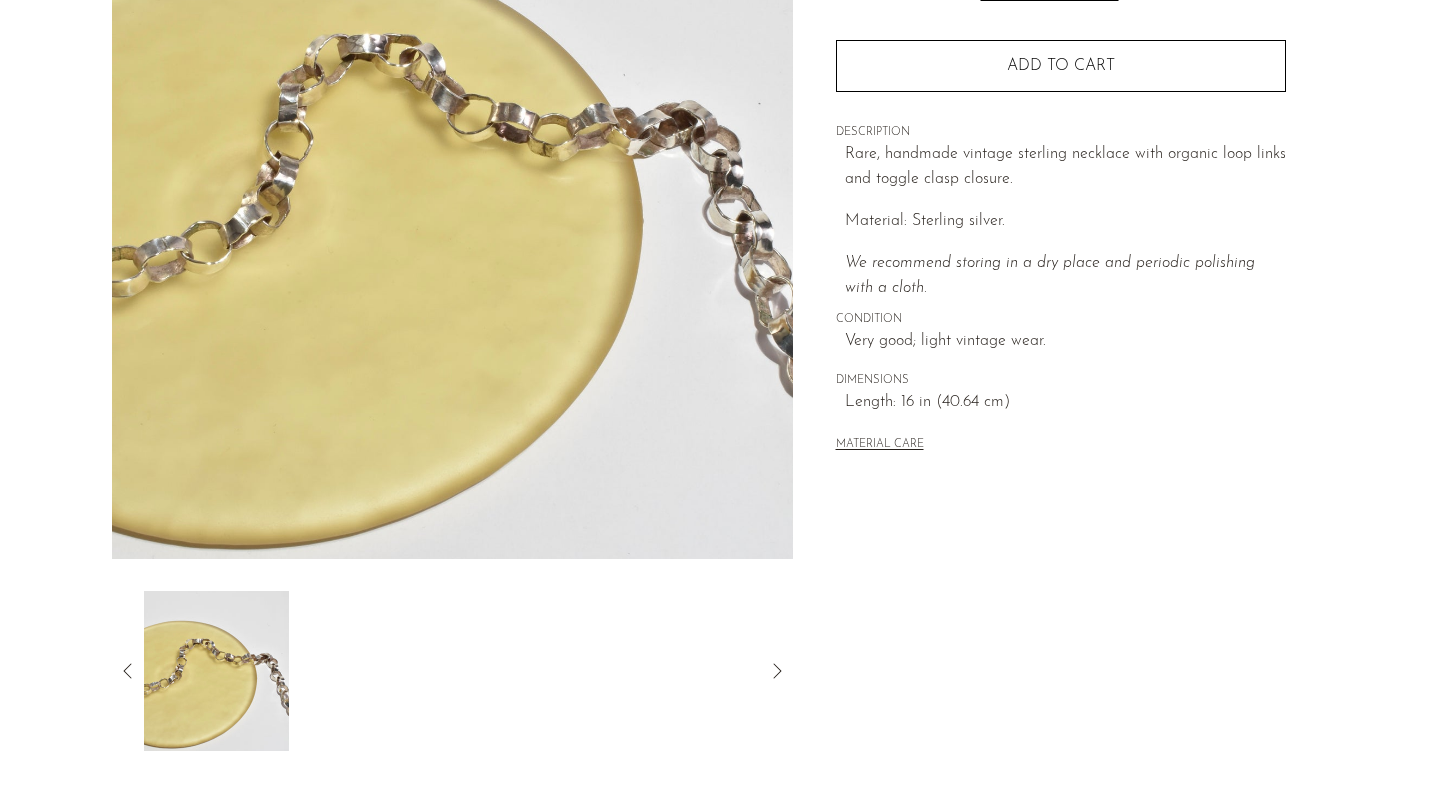 click 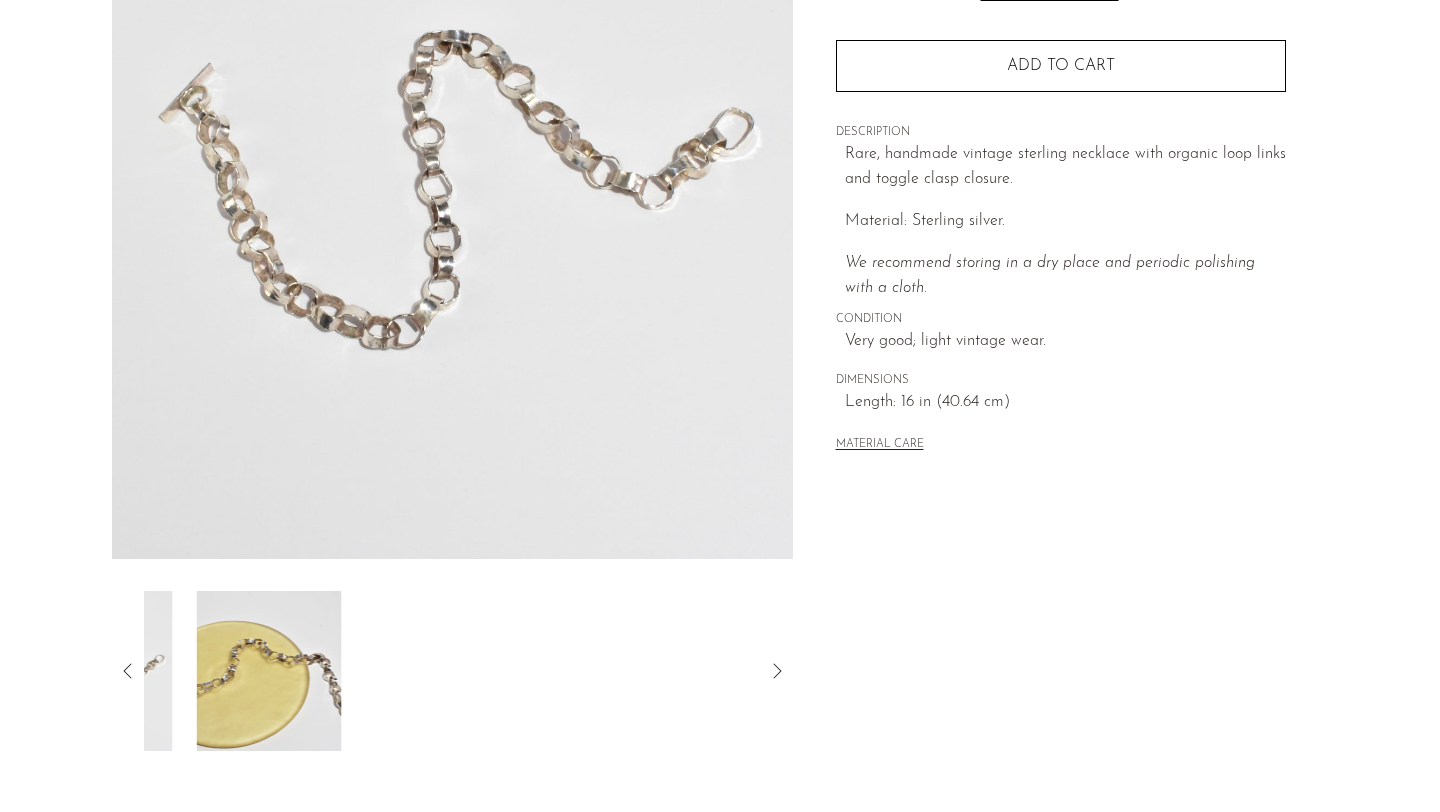 click 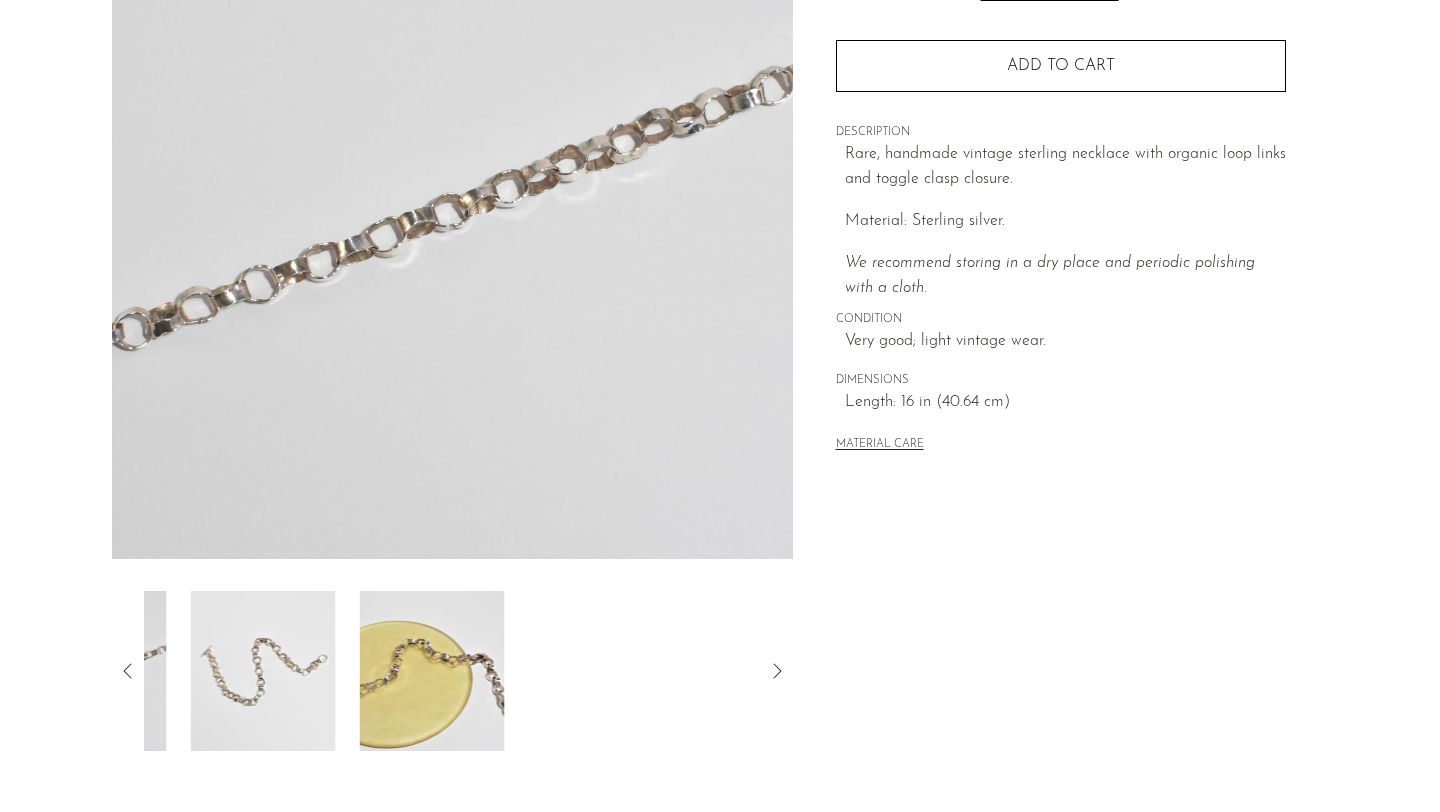 click 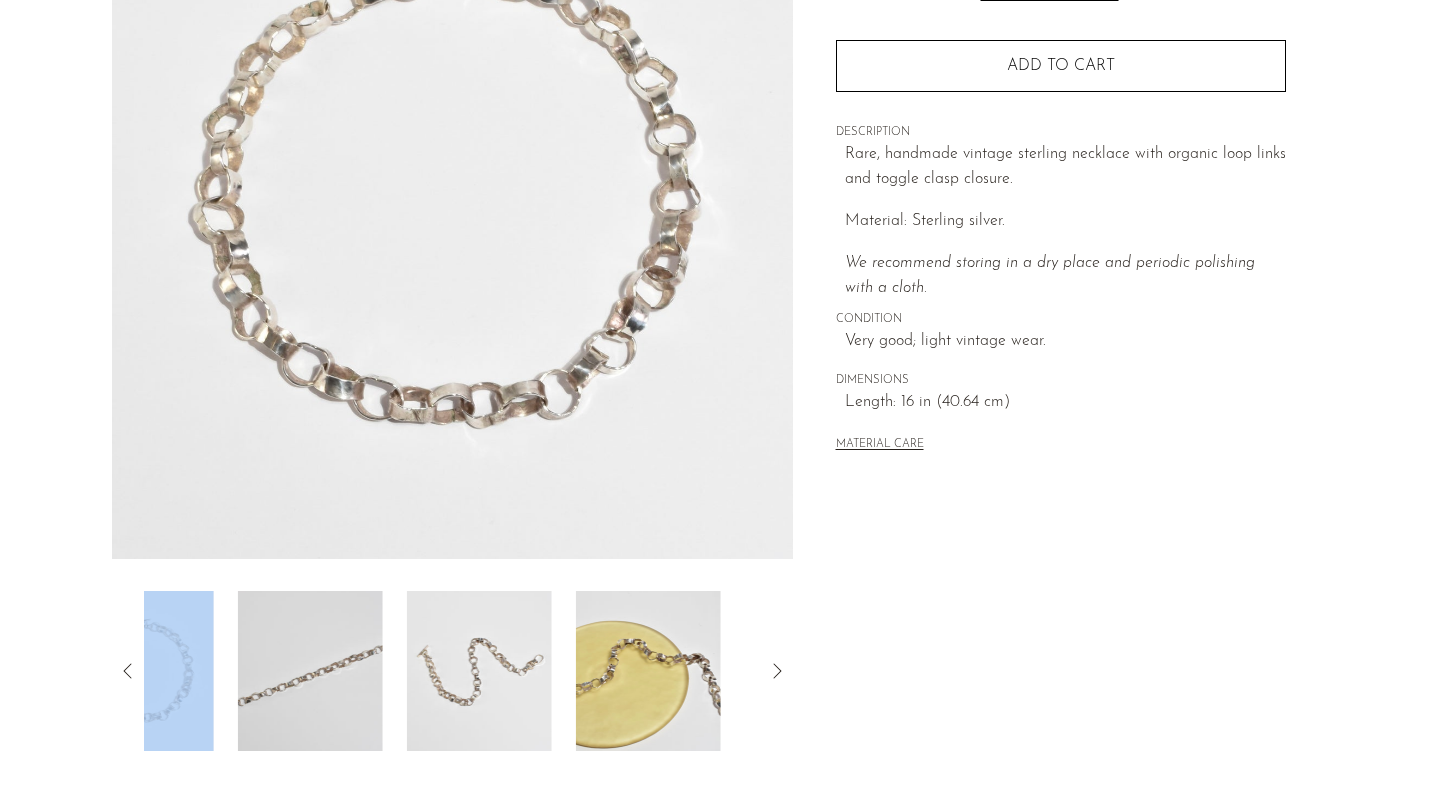 click 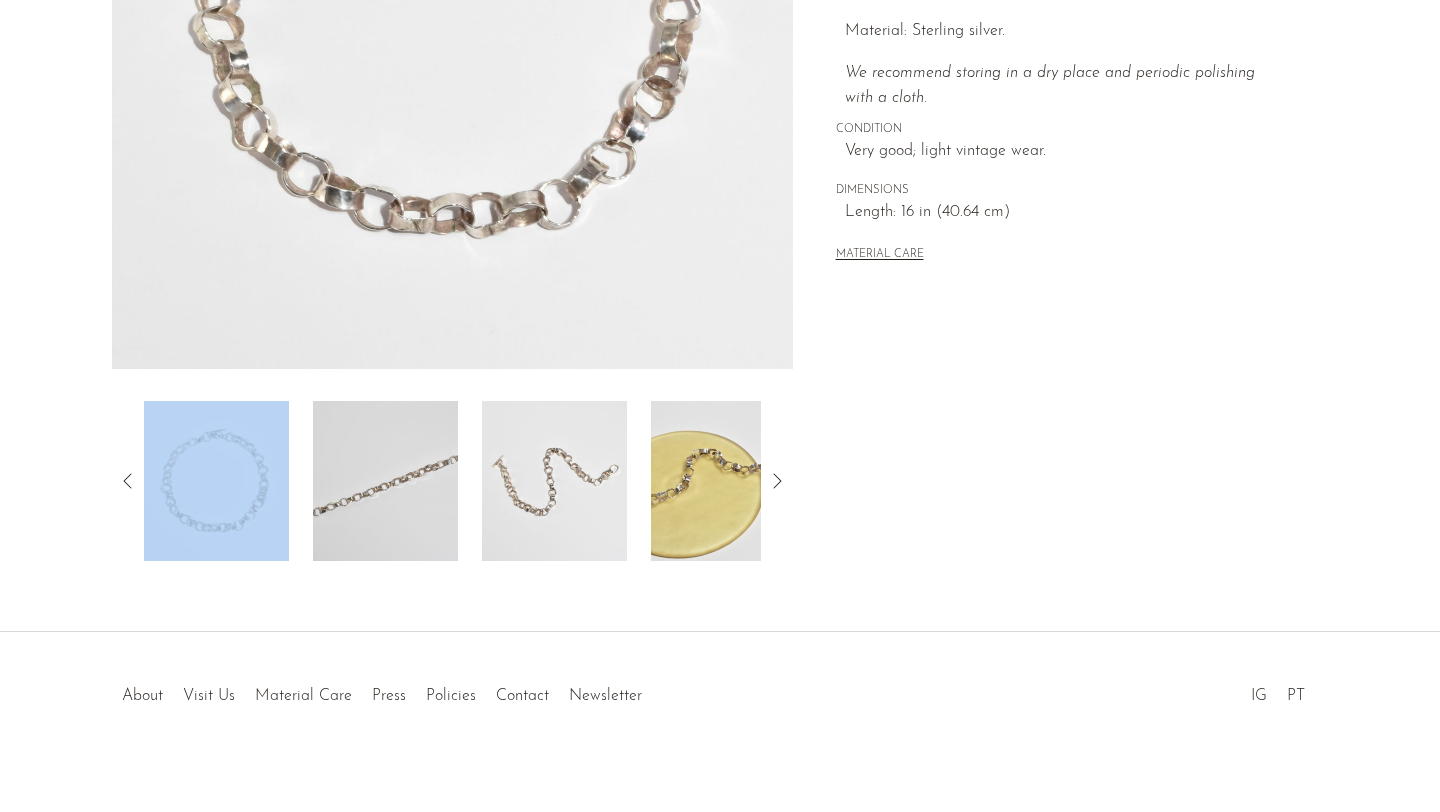 scroll, scrollTop: 490, scrollLeft: 0, axis: vertical 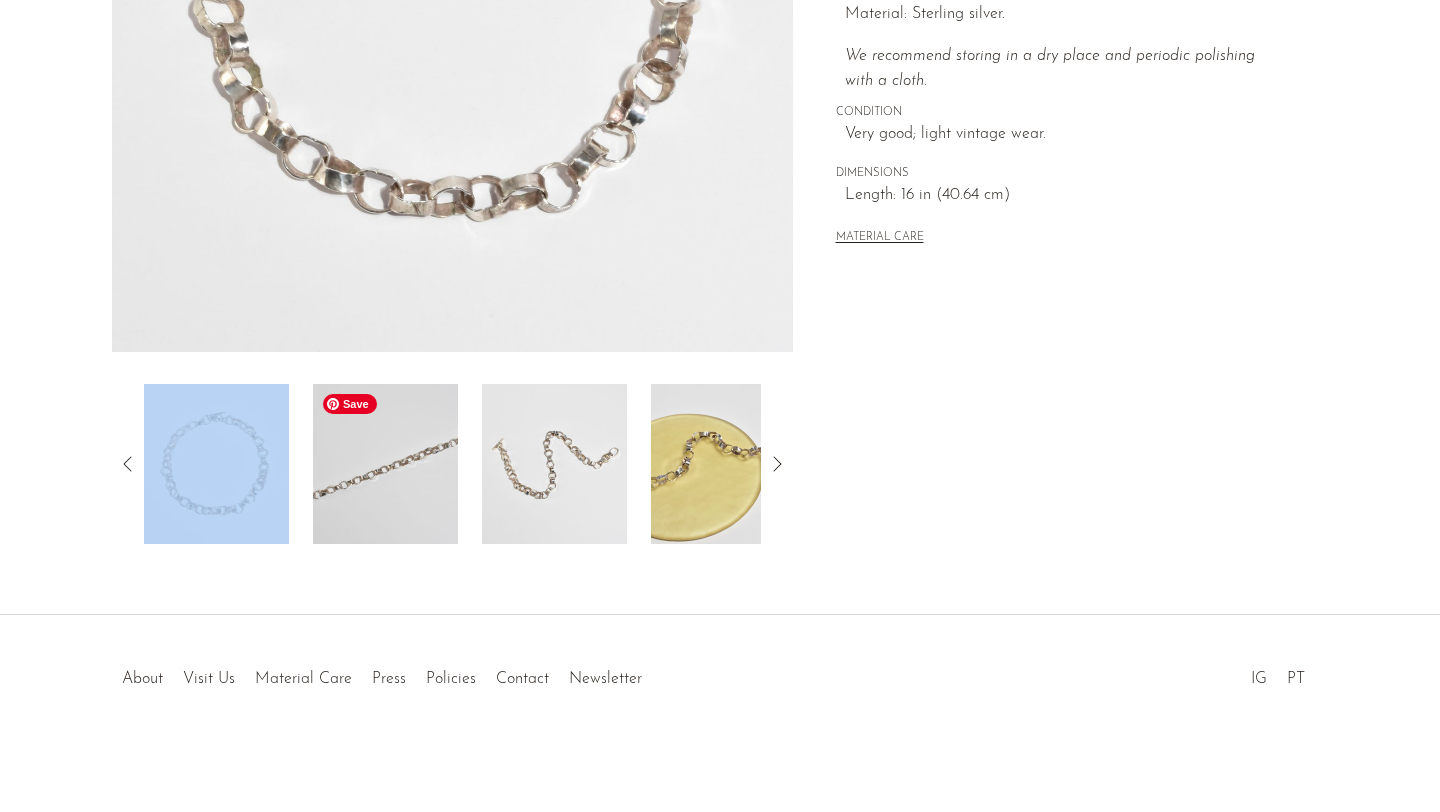 click at bounding box center (385, 464) 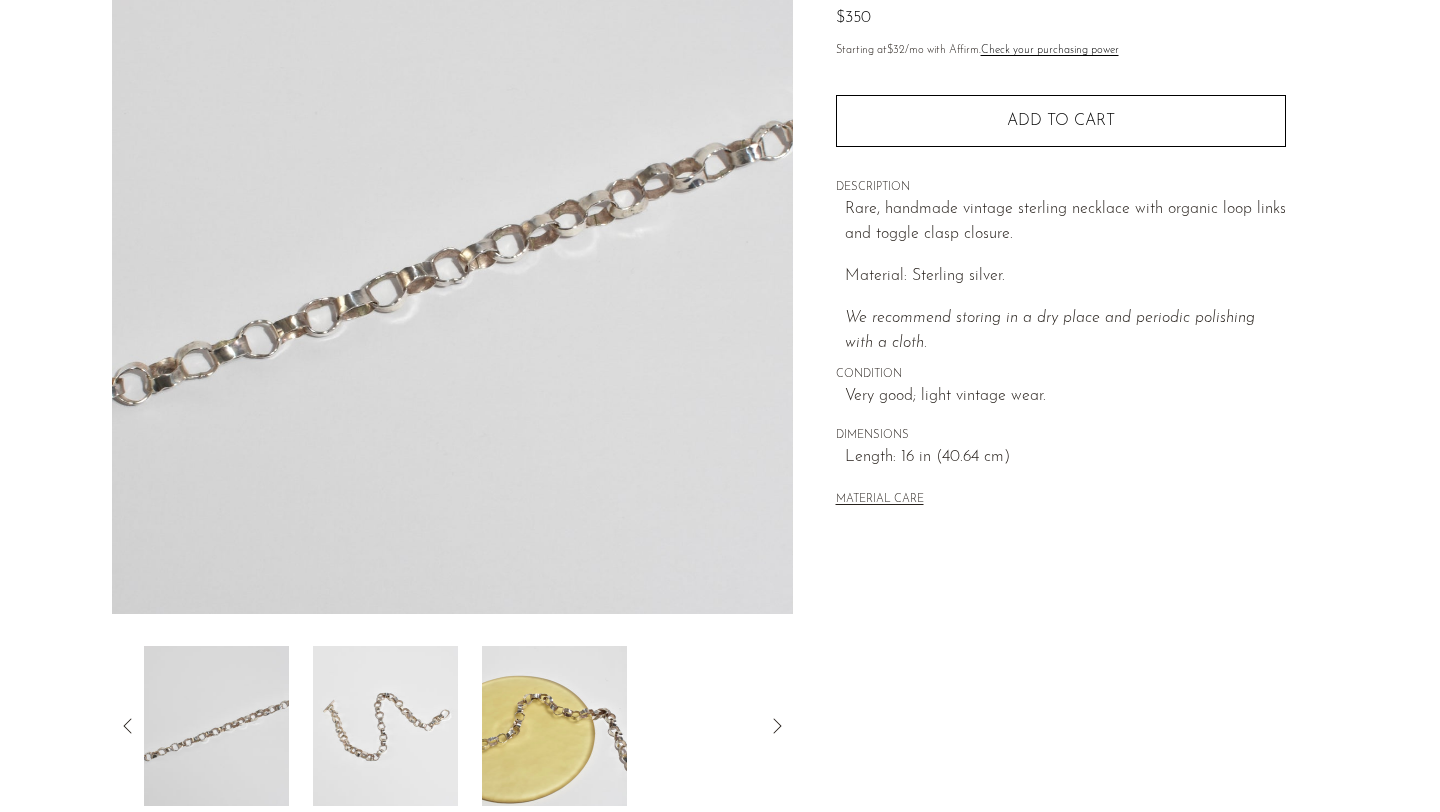 scroll, scrollTop: 241, scrollLeft: 0, axis: vertical 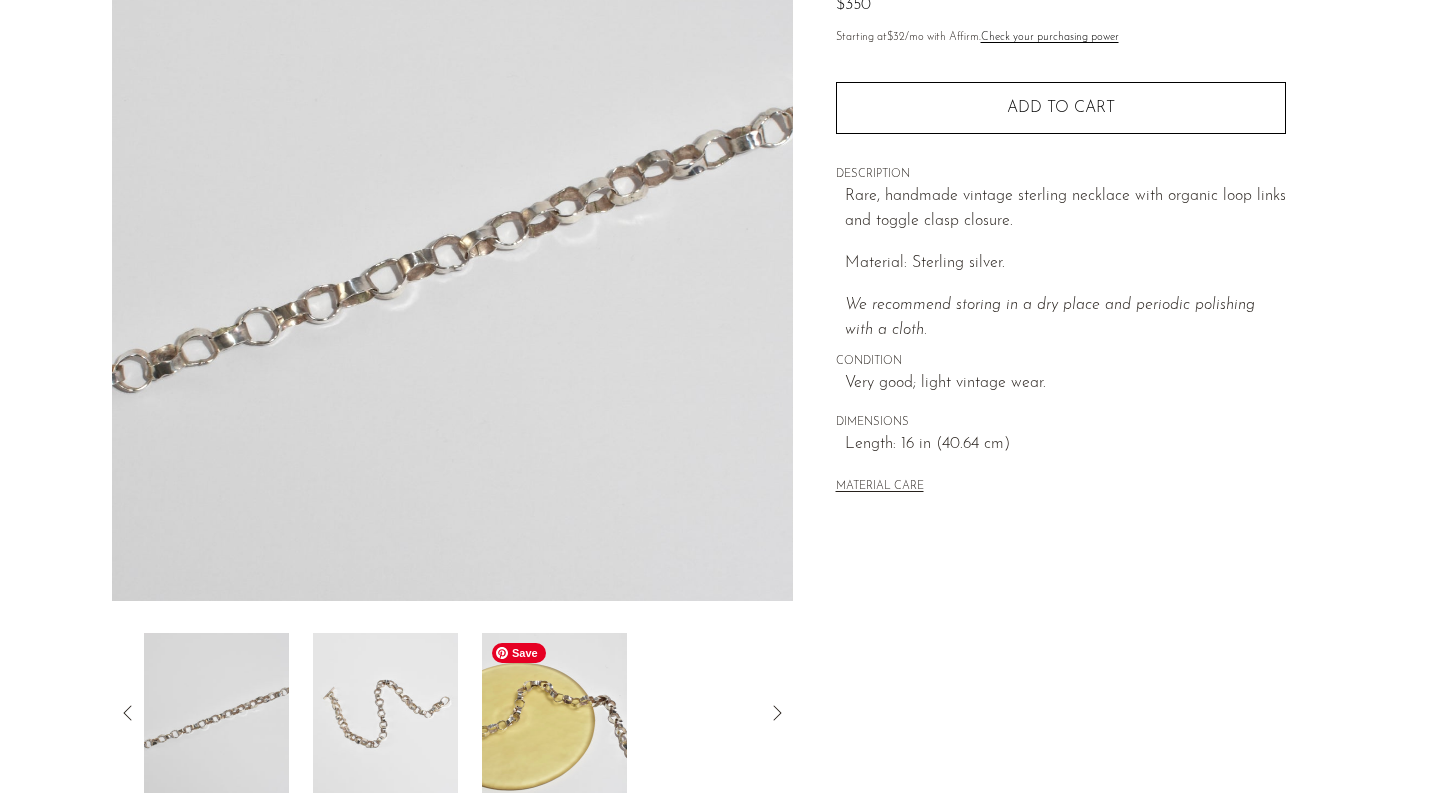 click at bounding box center (554, 713) 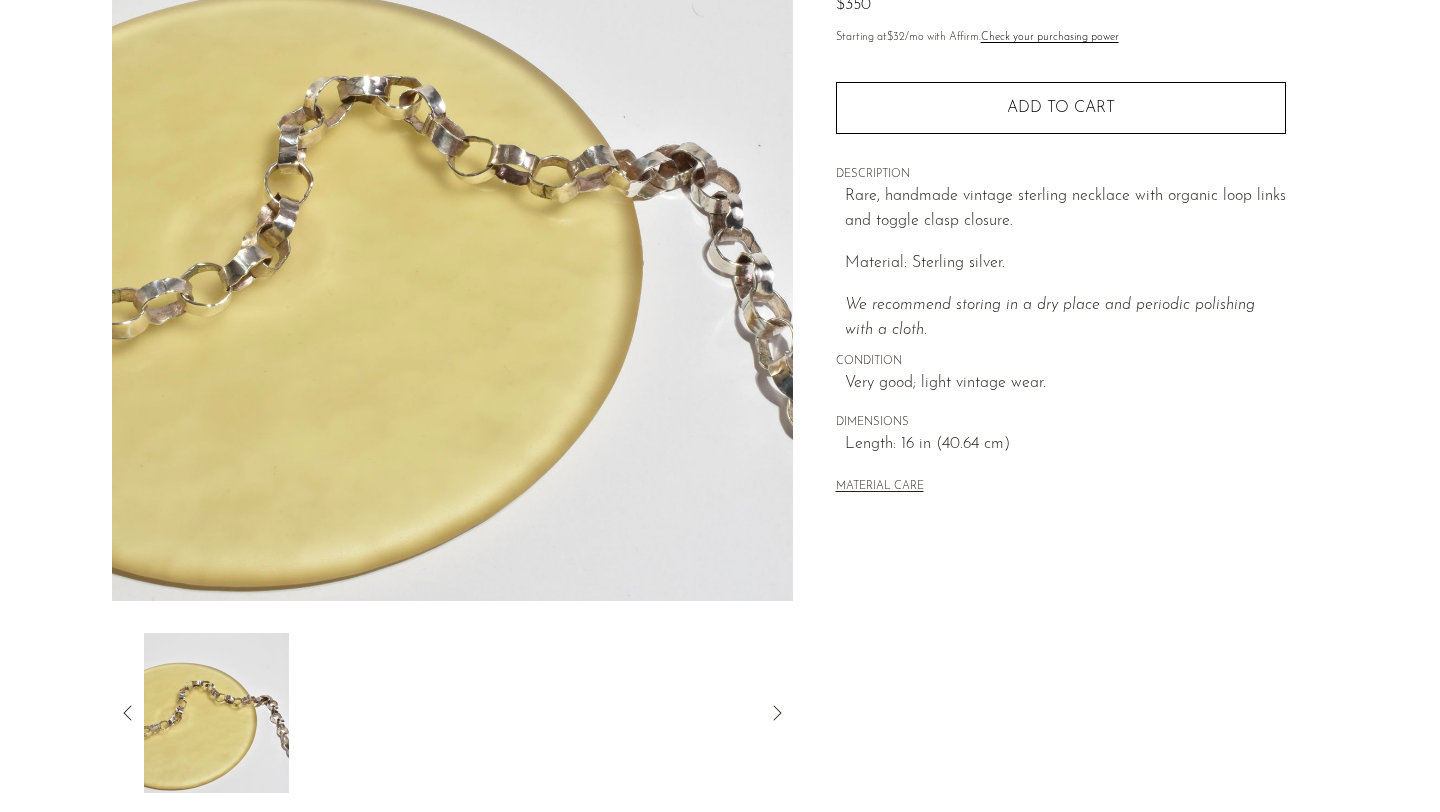 scroll, scrollTop: 0, scrollLeft: 0, axis: both 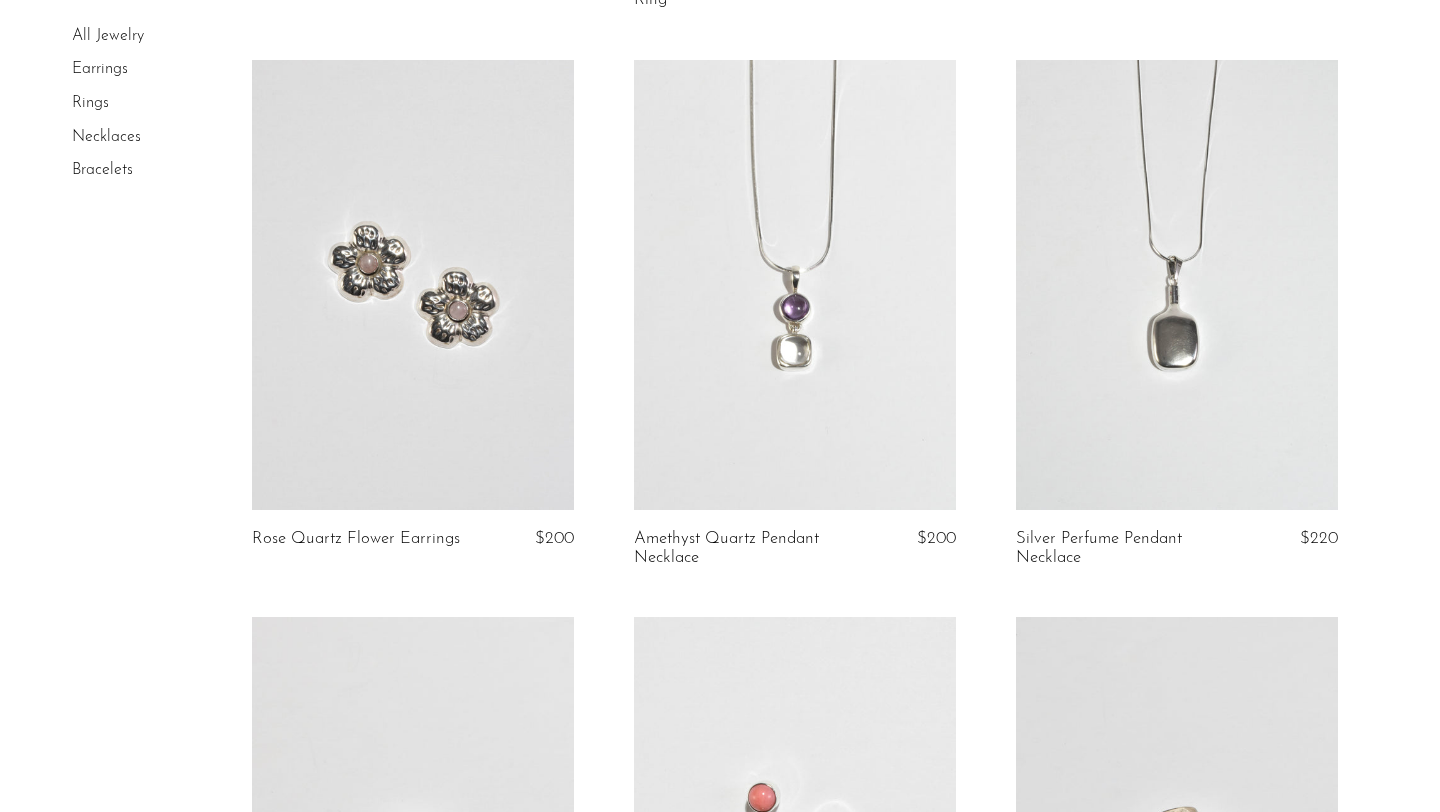 click at bounding box center [795, 285] 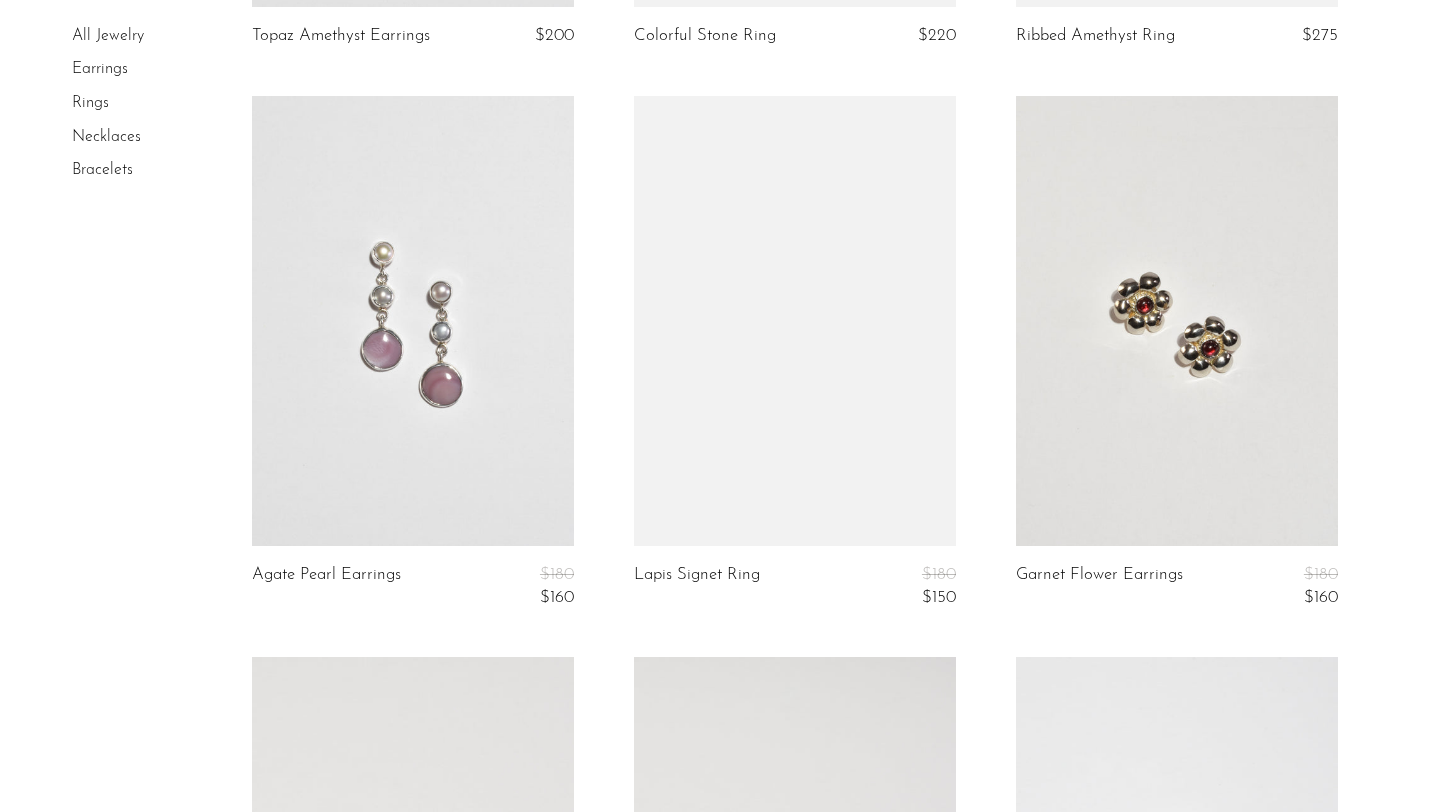 scroll, scrollTop: 4495, scrollLeft: 0, axis: vertical 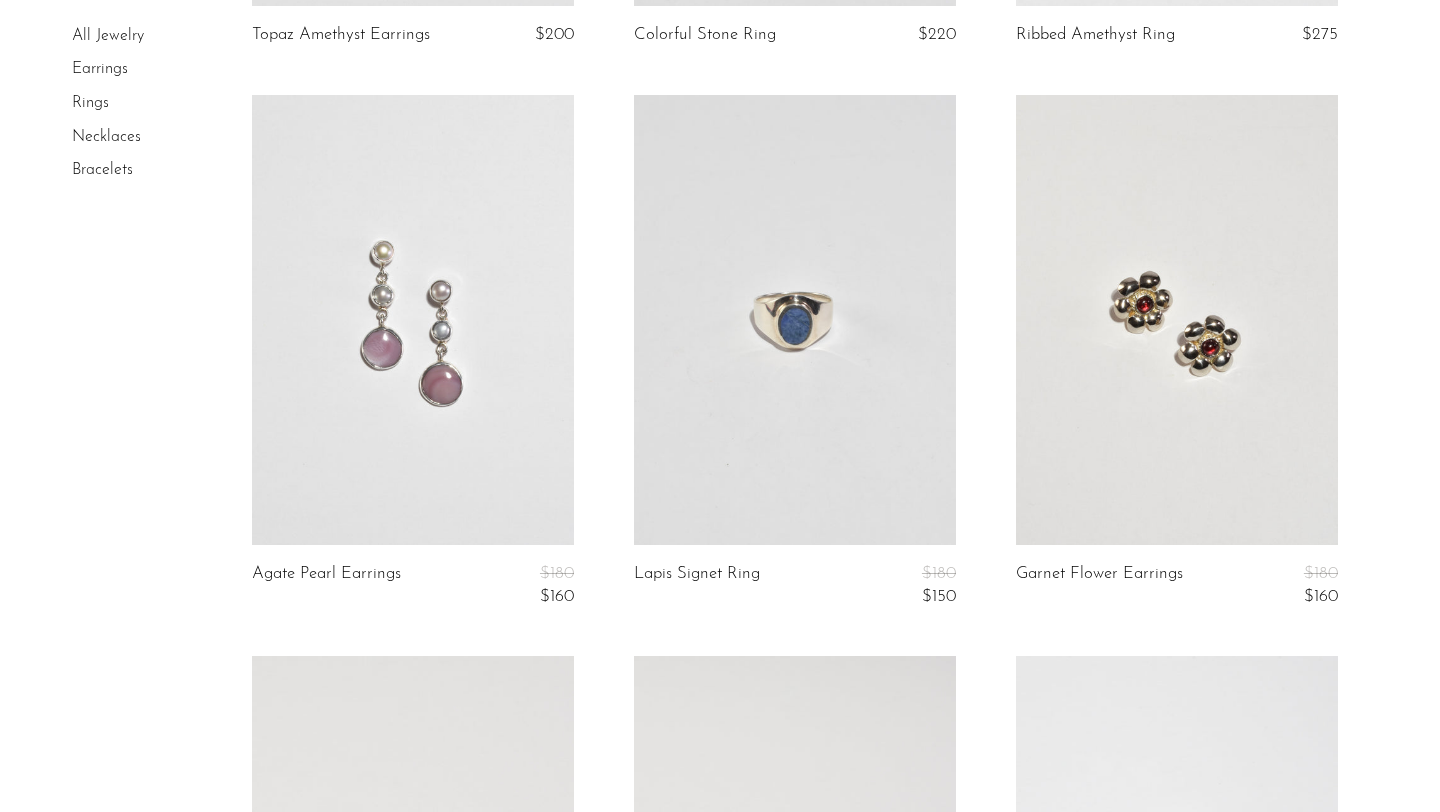 click at bounding box center [795, 320] 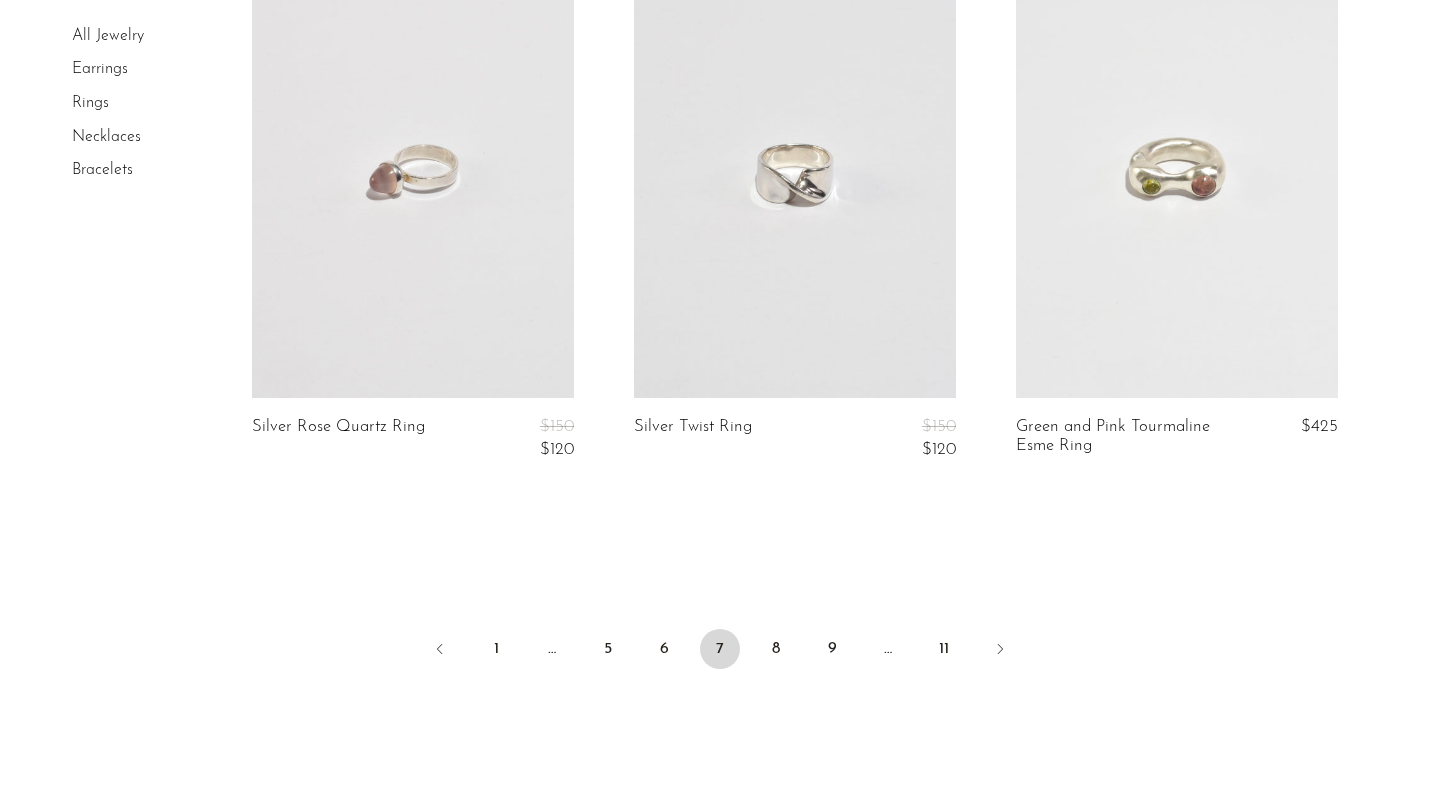 scroll, scrollTop: 6326, scrollLeft: 0, axis: vertical 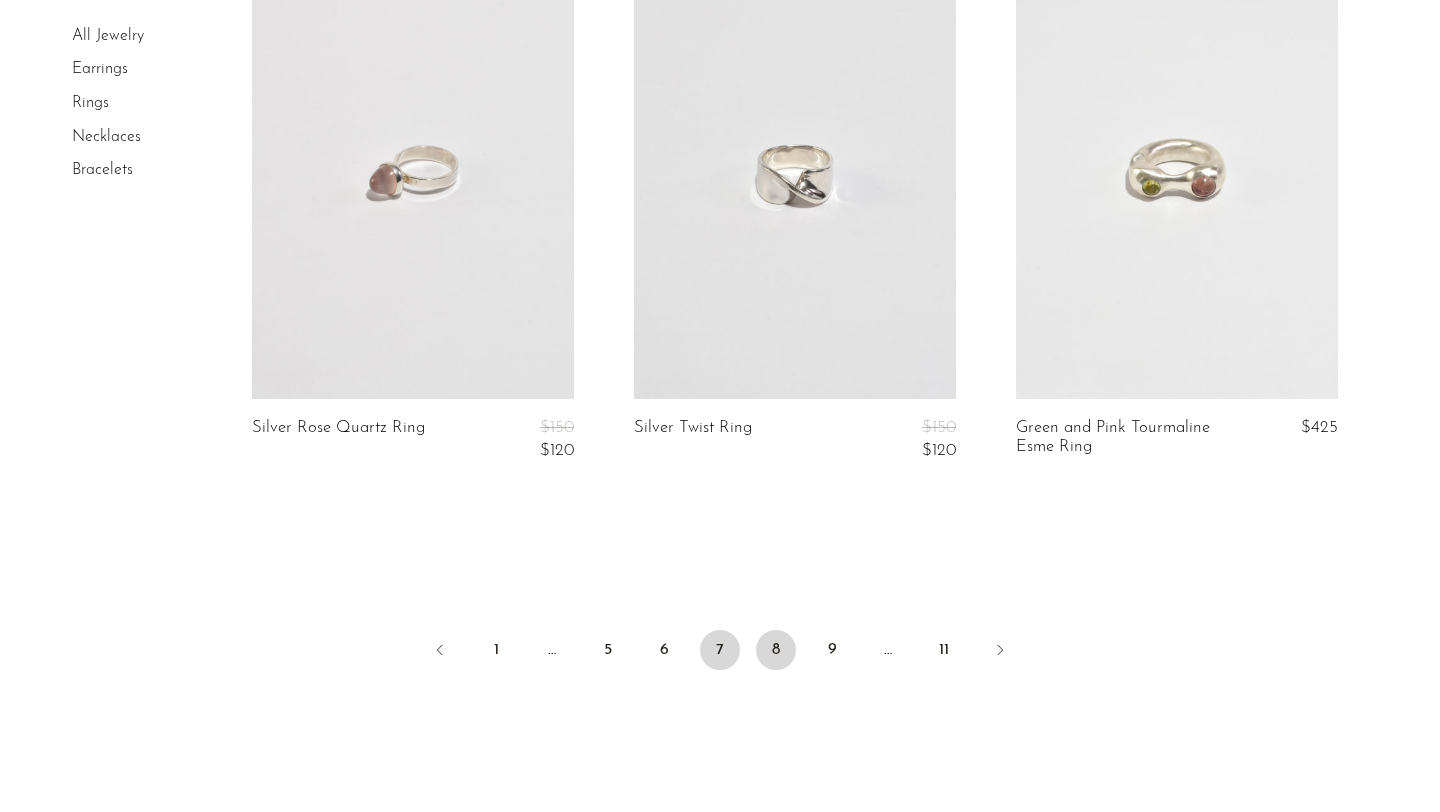 click on "8" at bounding box center [776, 650] 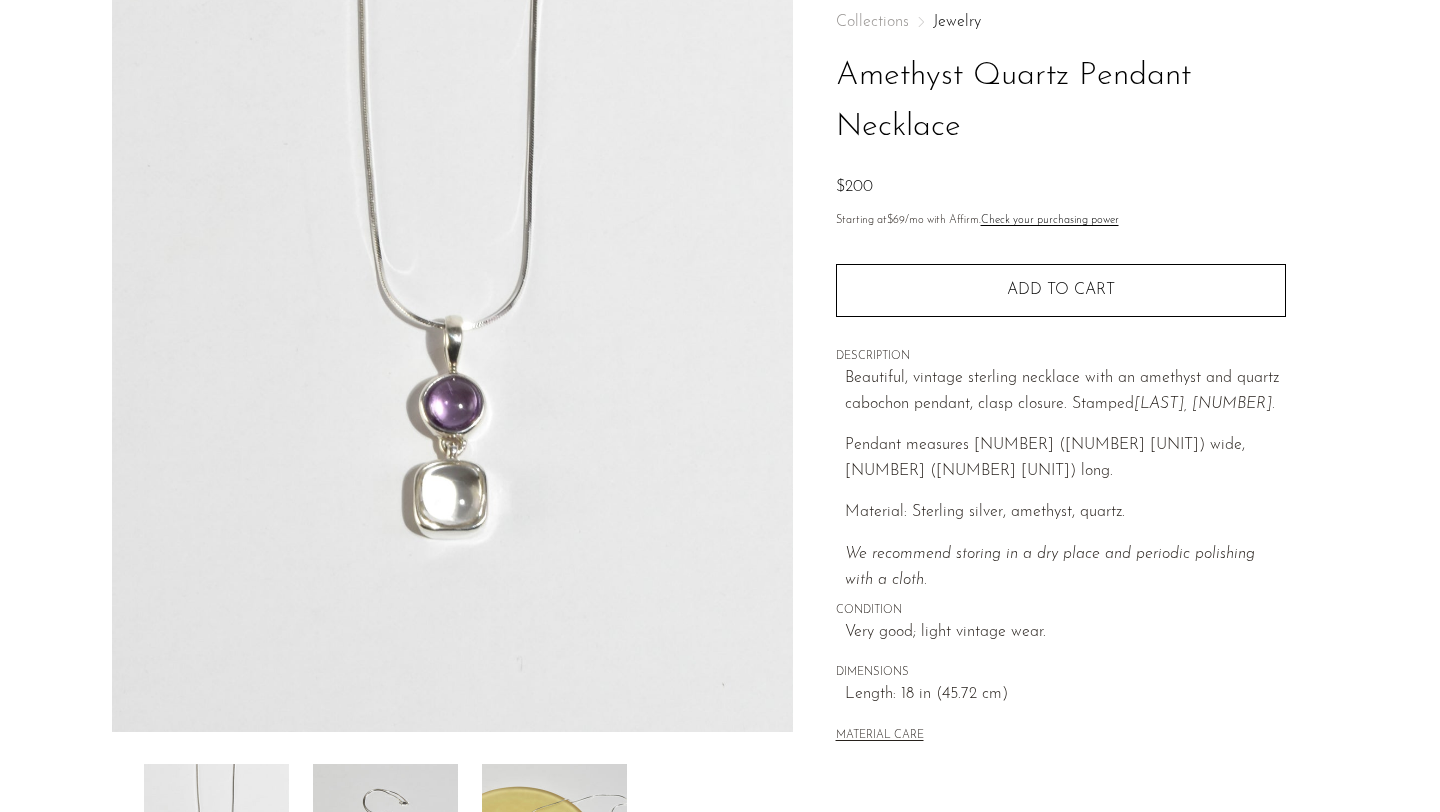 scroll, scrollTop: 280, scrollLeft: 0, axis: vertical 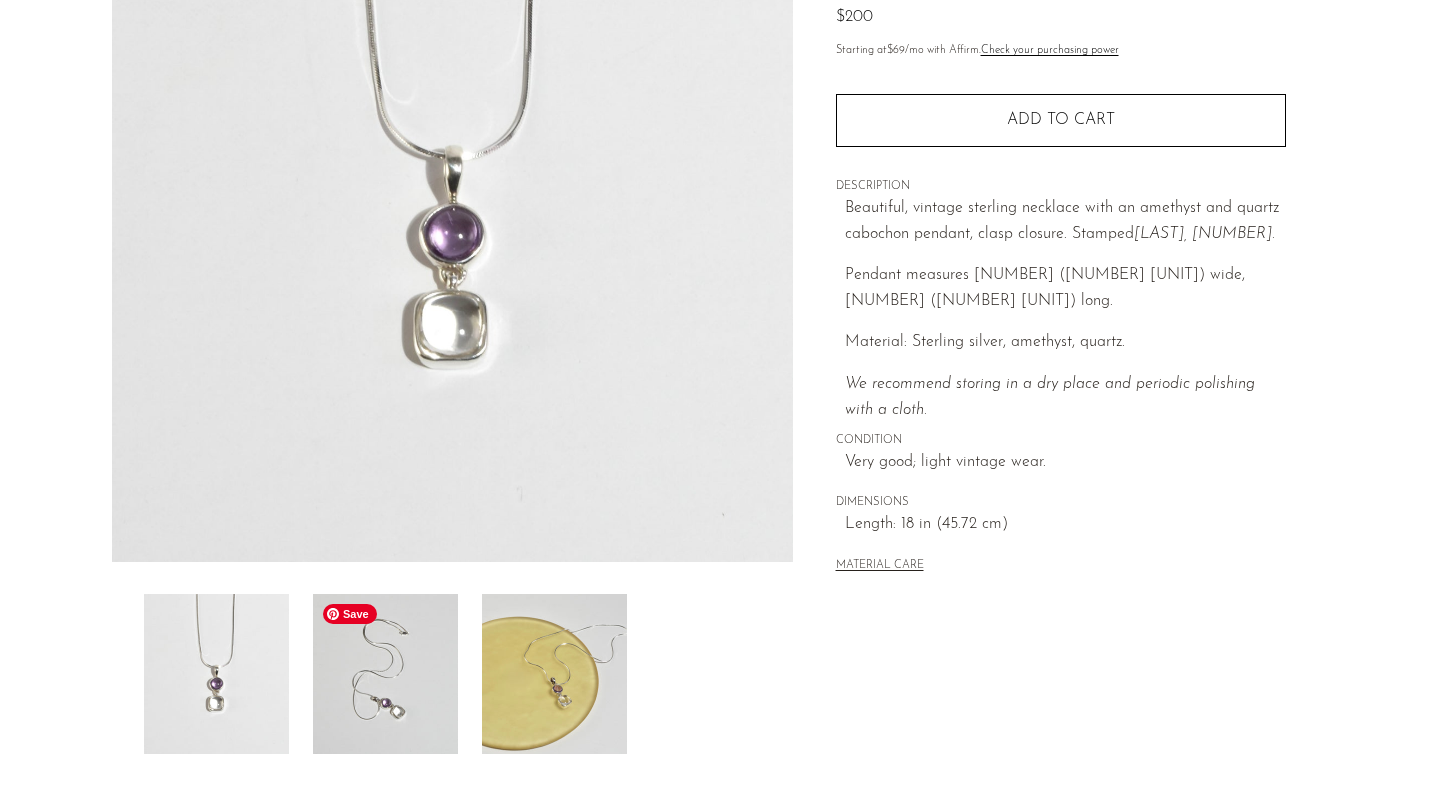 click at bounding box center (385, 674) 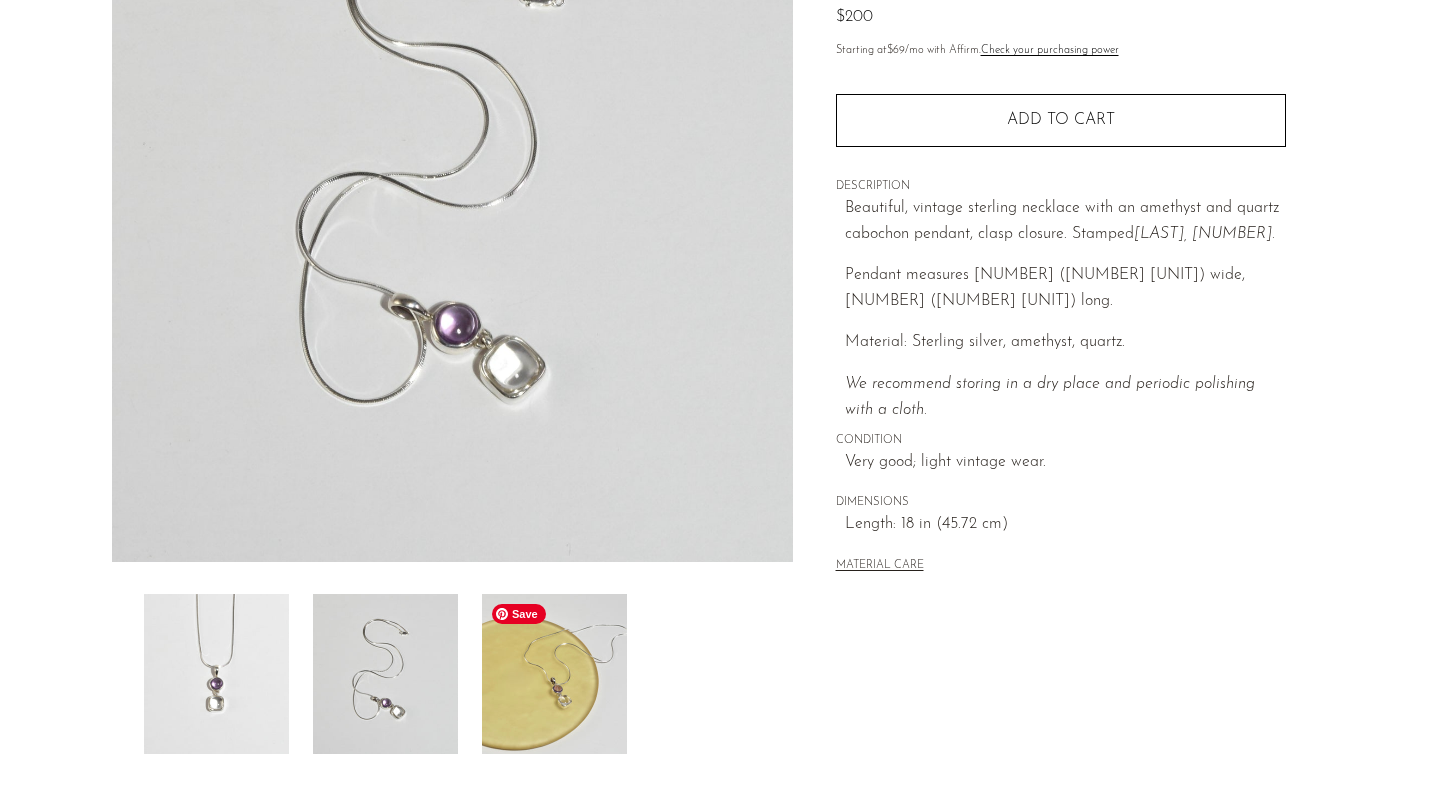 click at bounding box center (554, 674) 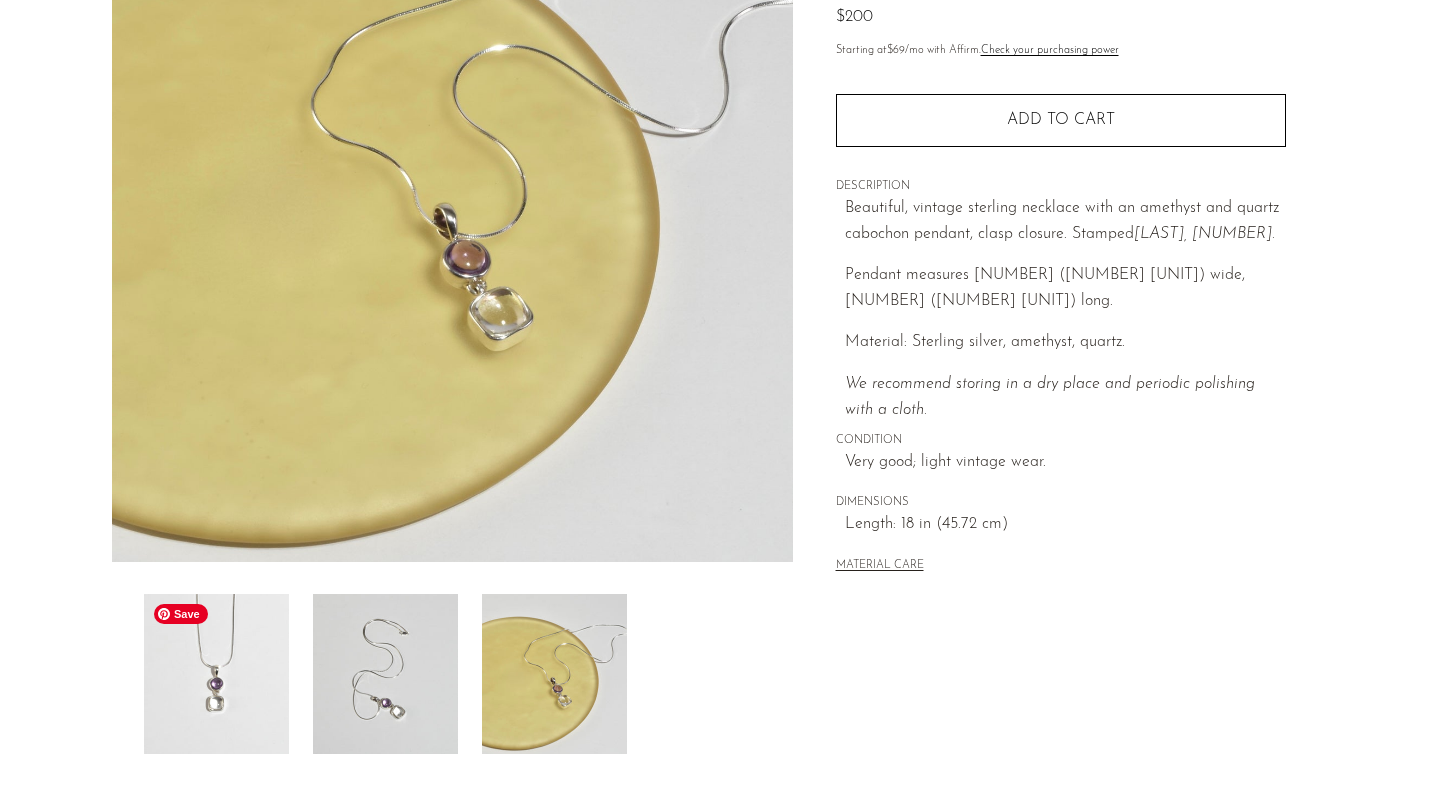 click at bounding box center (216, 674) 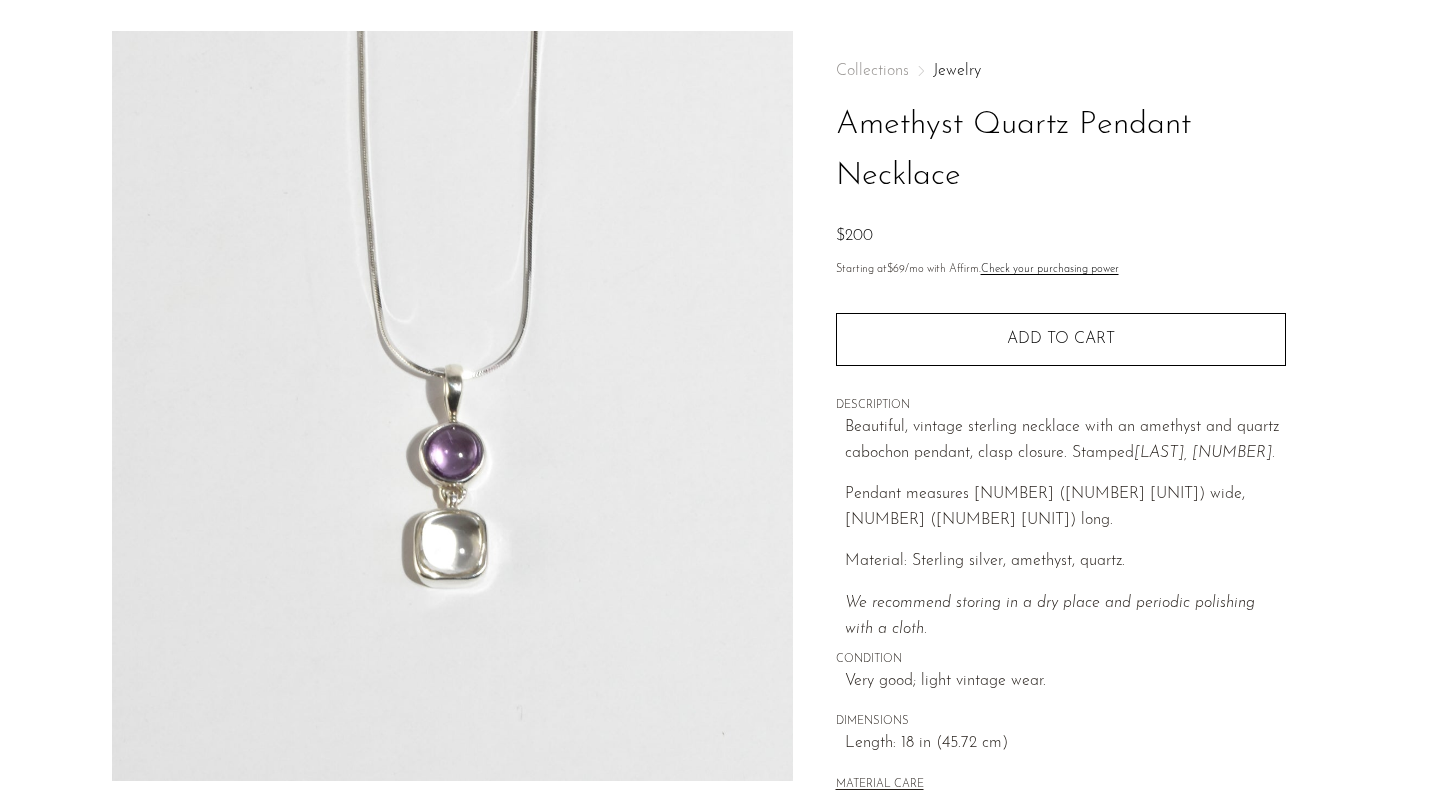scroll, scrollTop: 0, scrollLeft: 0, axis: both 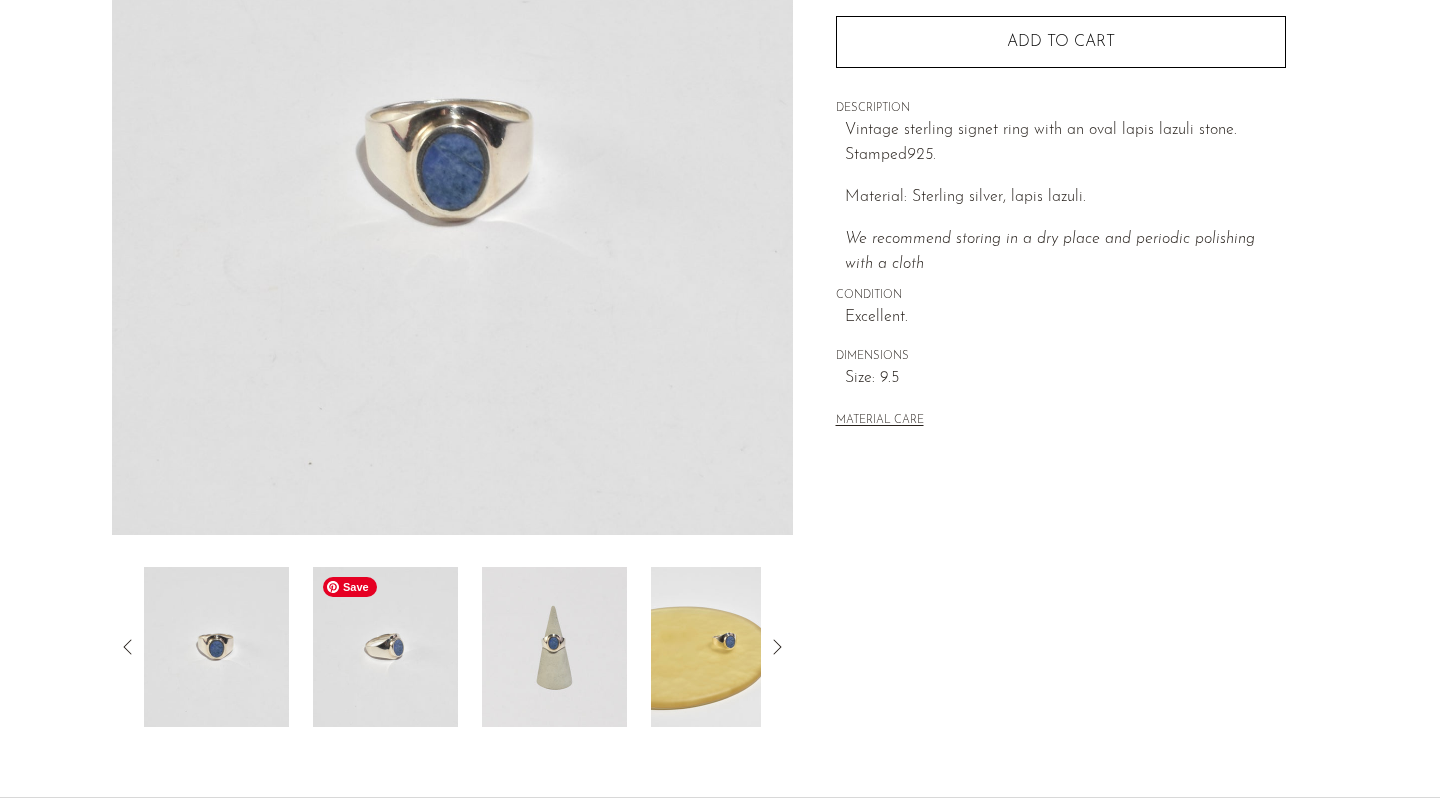 click at bounding box center [385, 647] 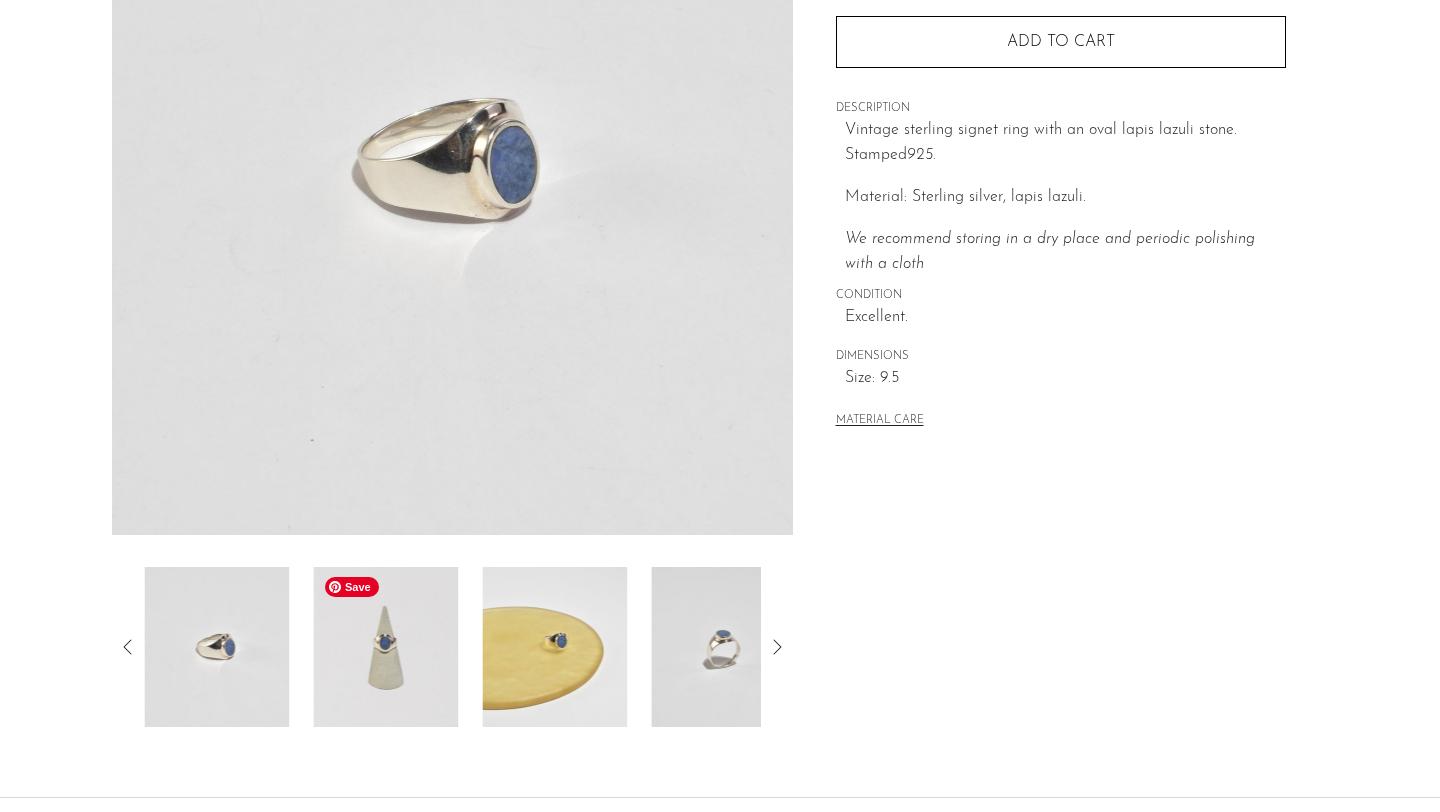 click at bounding box center (385, 647) 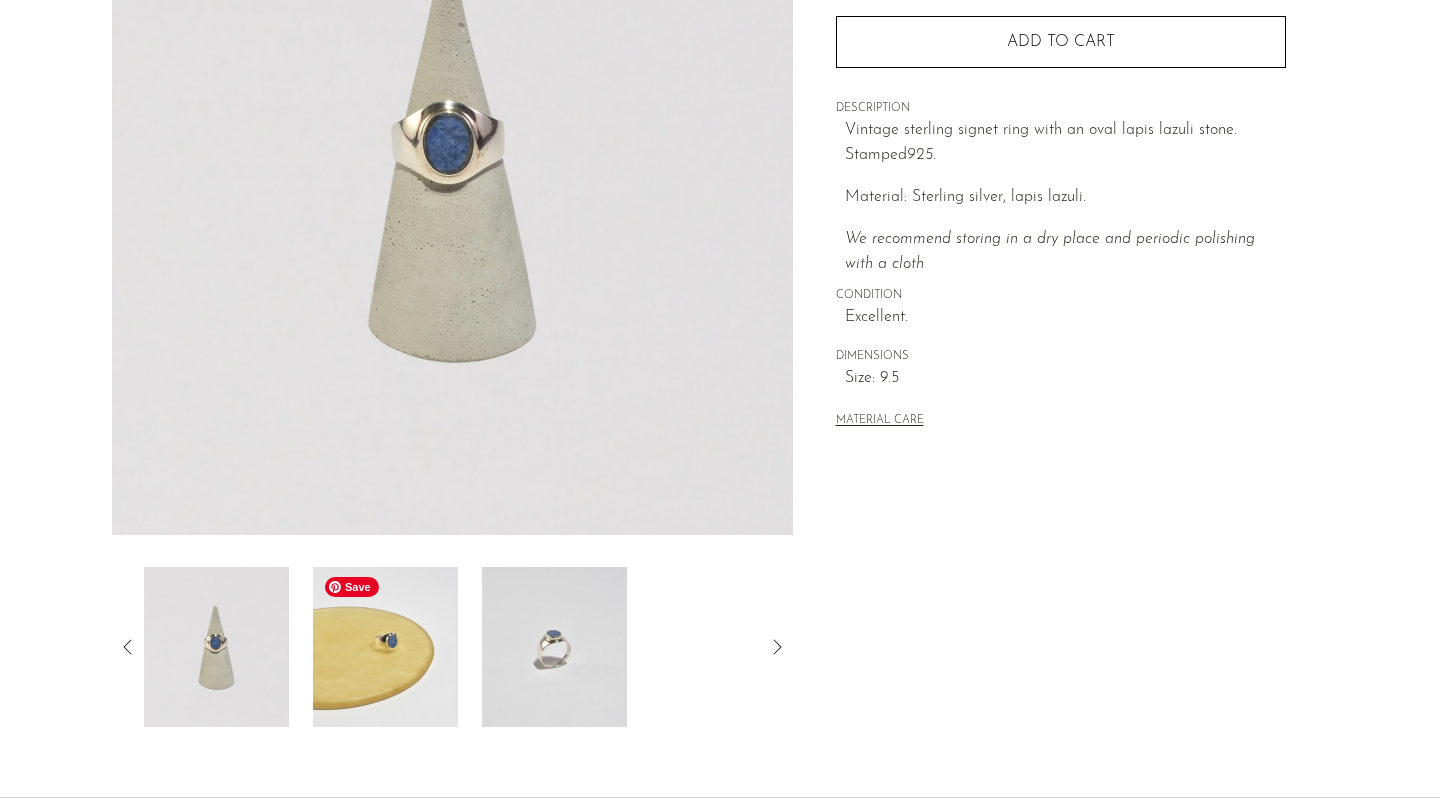 click at bounding box center [385, 647] 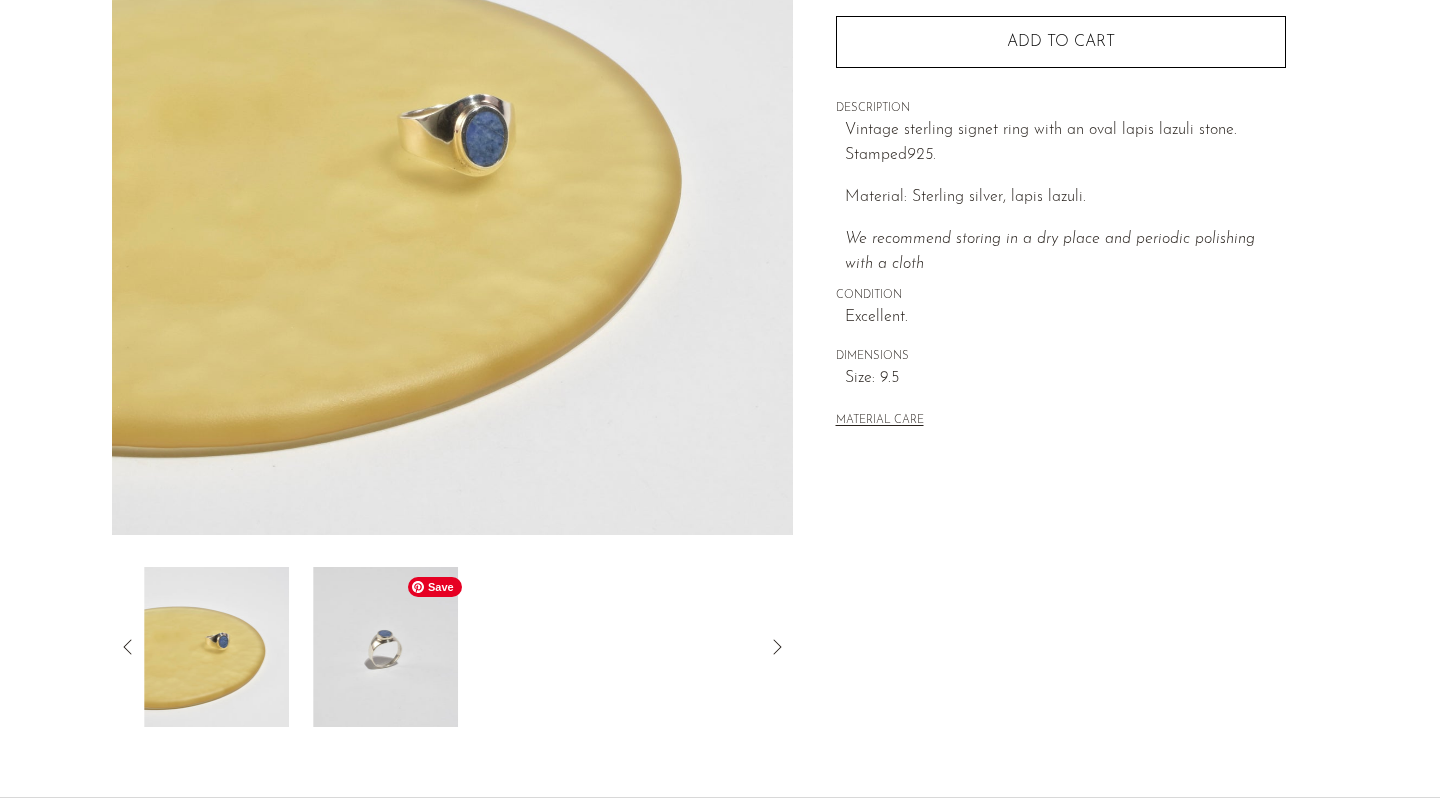 click at bounding box center [385, 647] 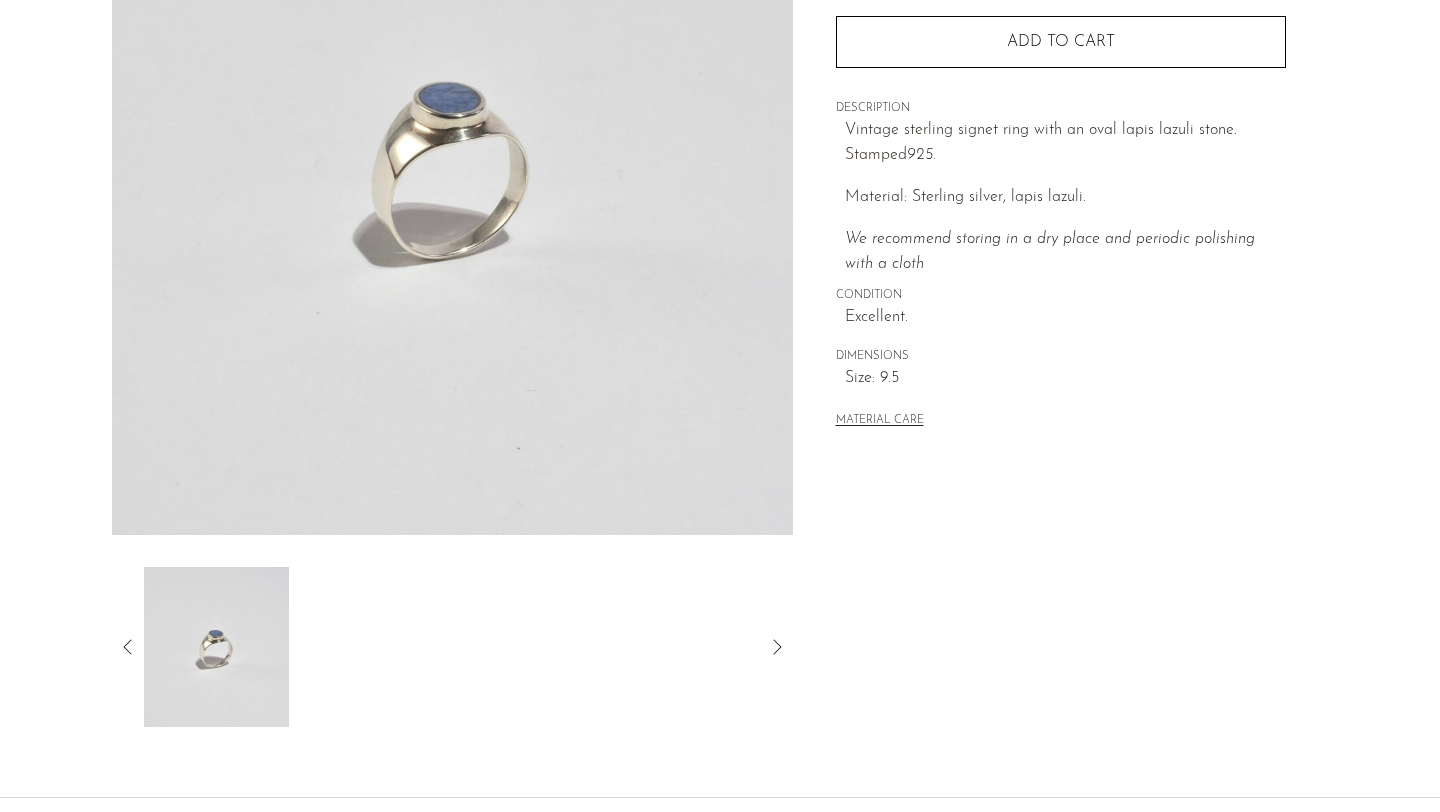 scroll, scrollTop: 0, scrollLeft: 0, axis: both 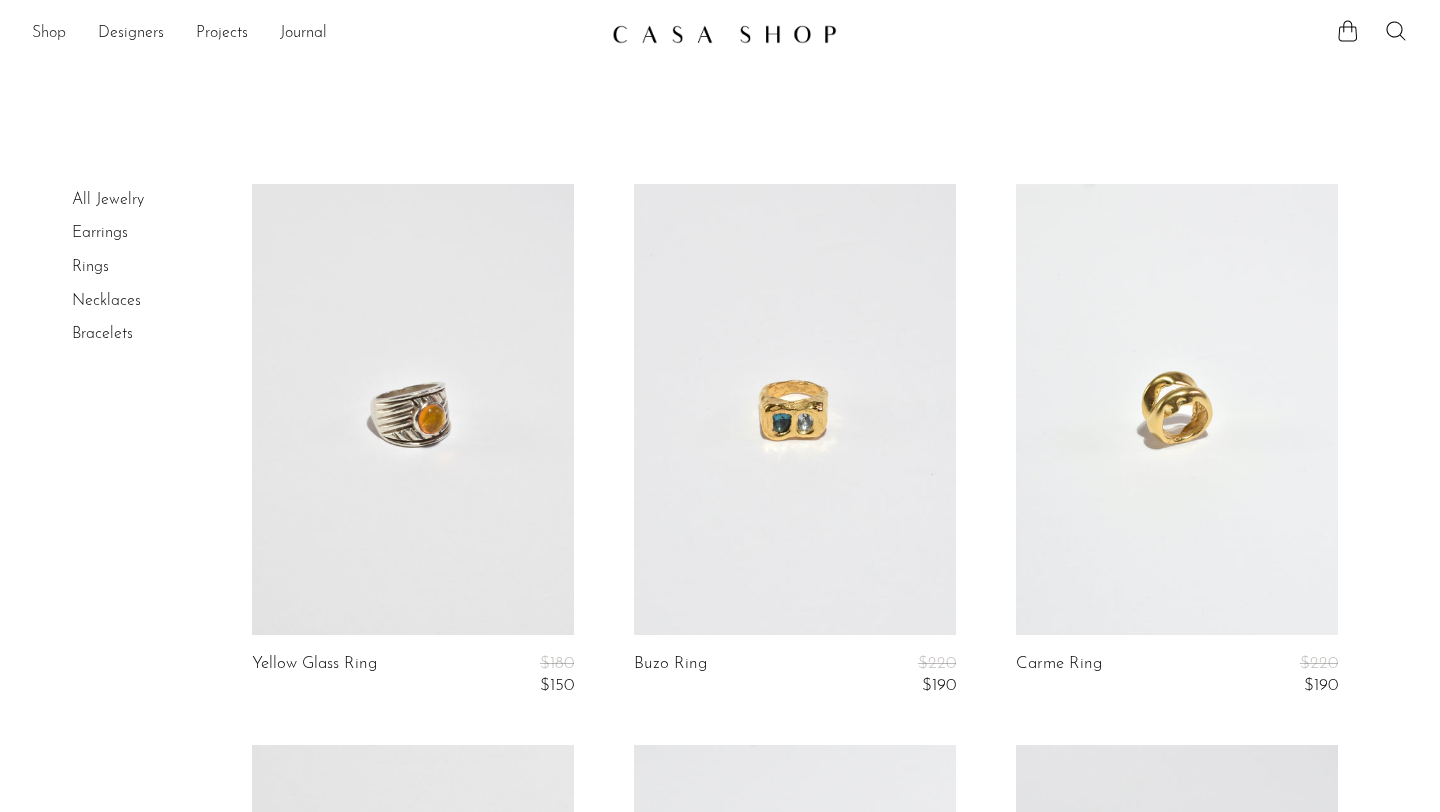 click on "Shop" at bounding box center [49, 34] 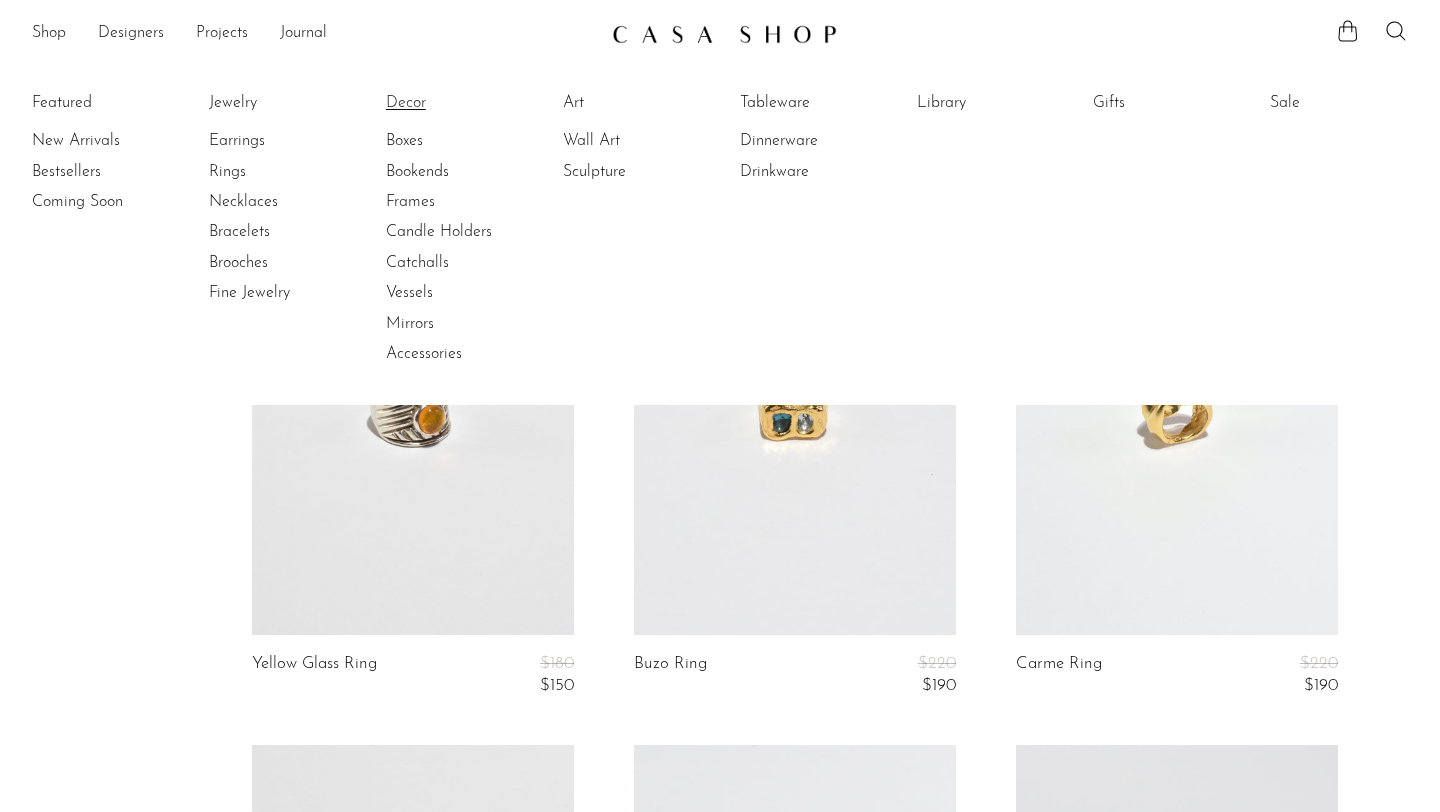 click on "Decor" at bounding box center [461, 103] 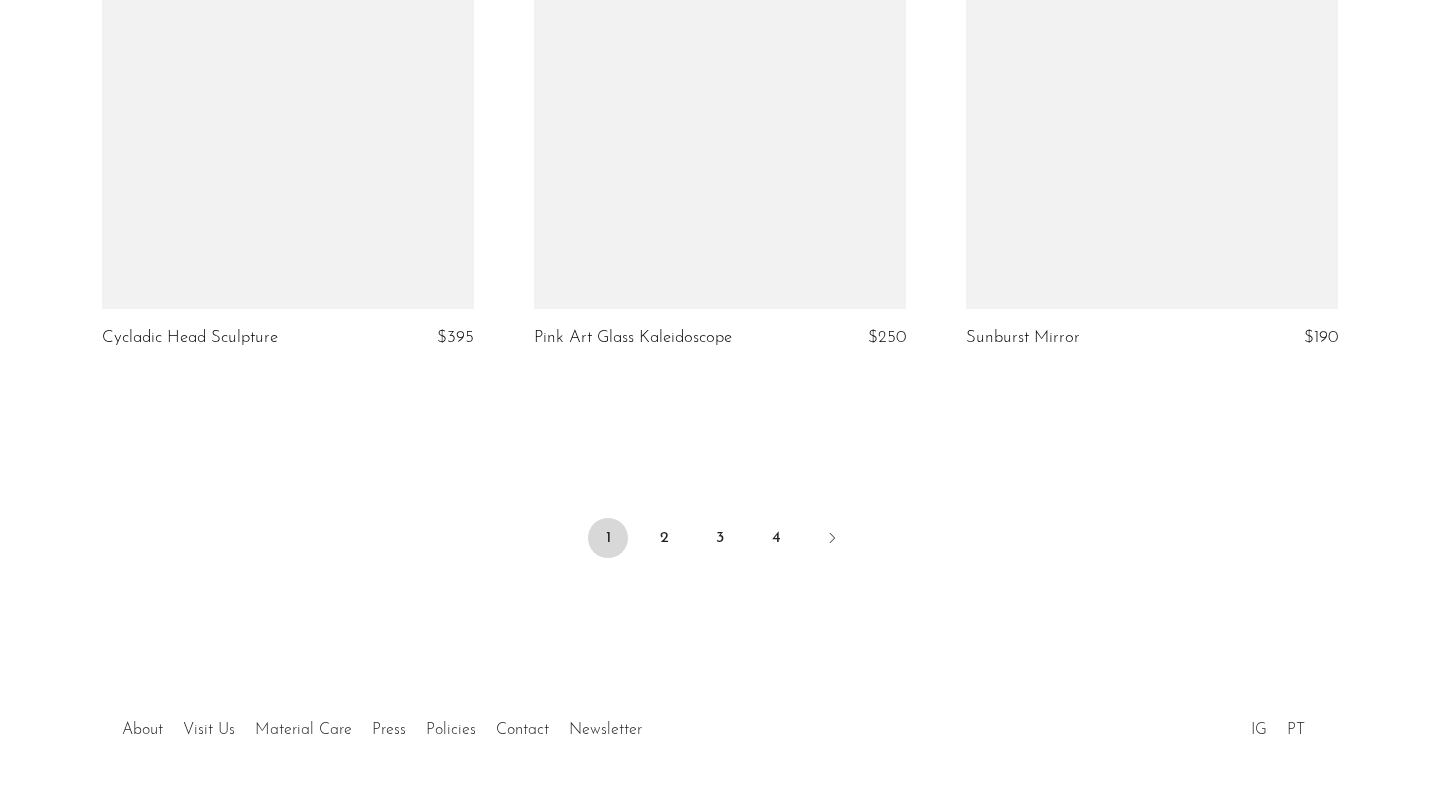 scroll, scrollTop: 7106, scrollLeft: 0, axis: vertical 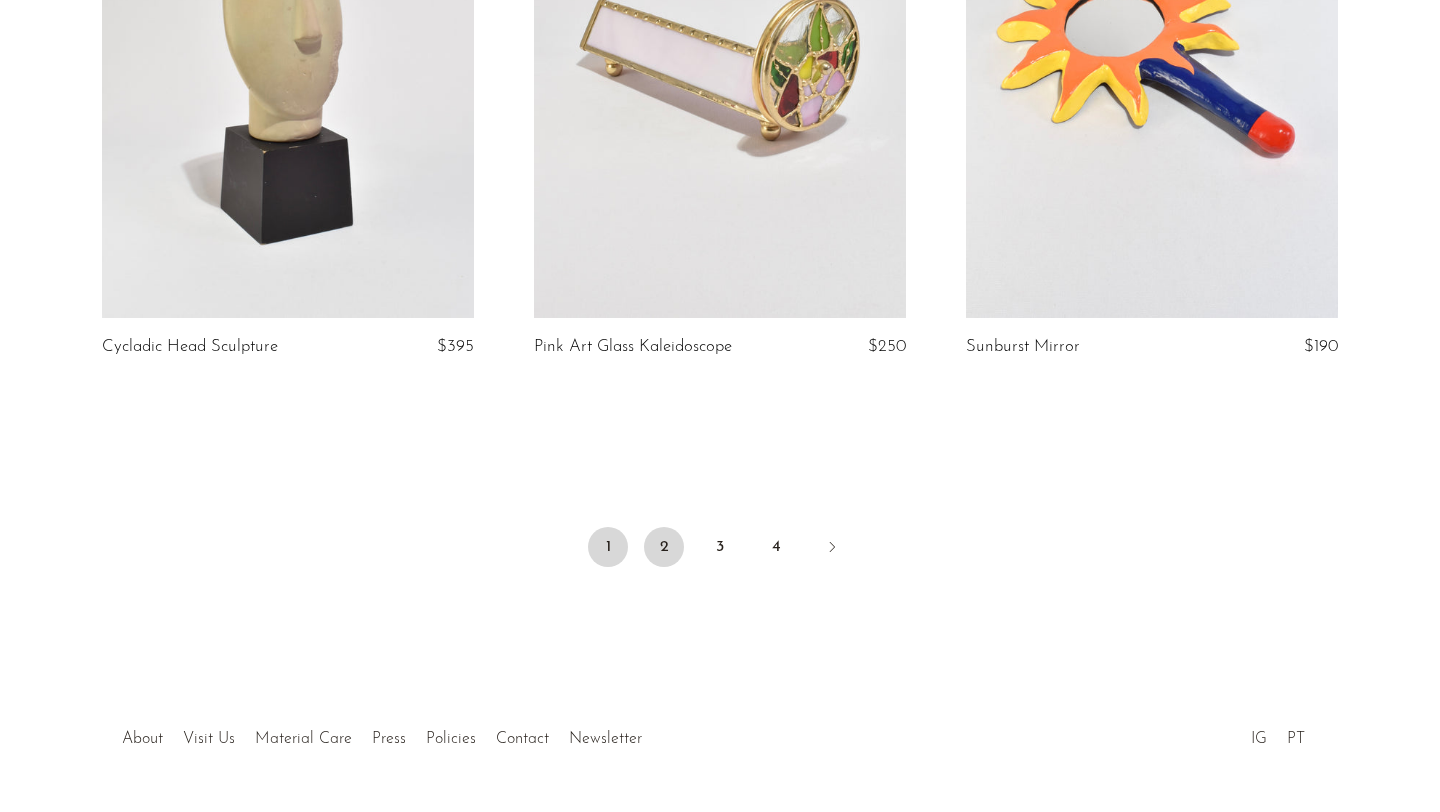 click on "2" at bounding box center [664, 547] 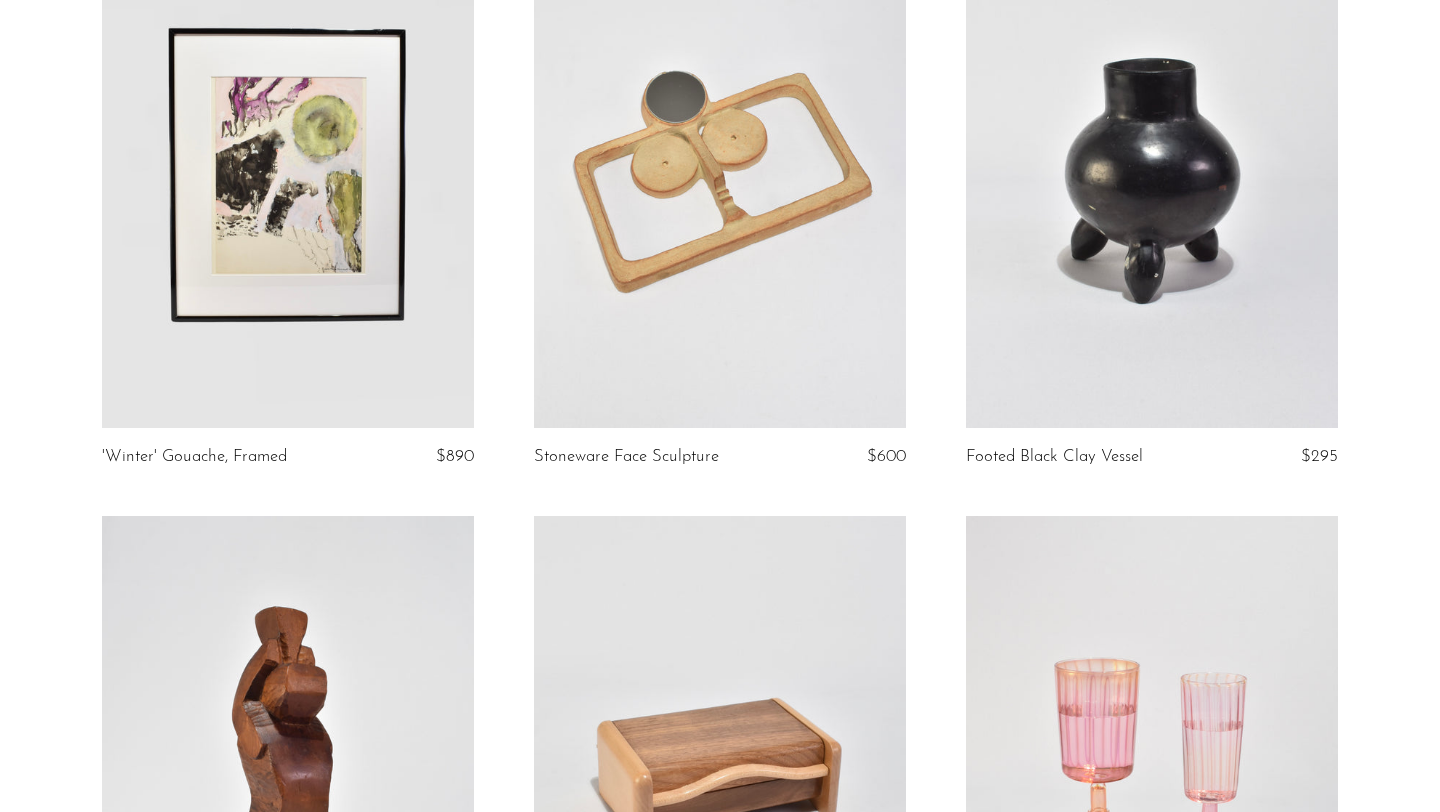 scroll, scrollTop: 0, scrollLeft: 0, axis: both 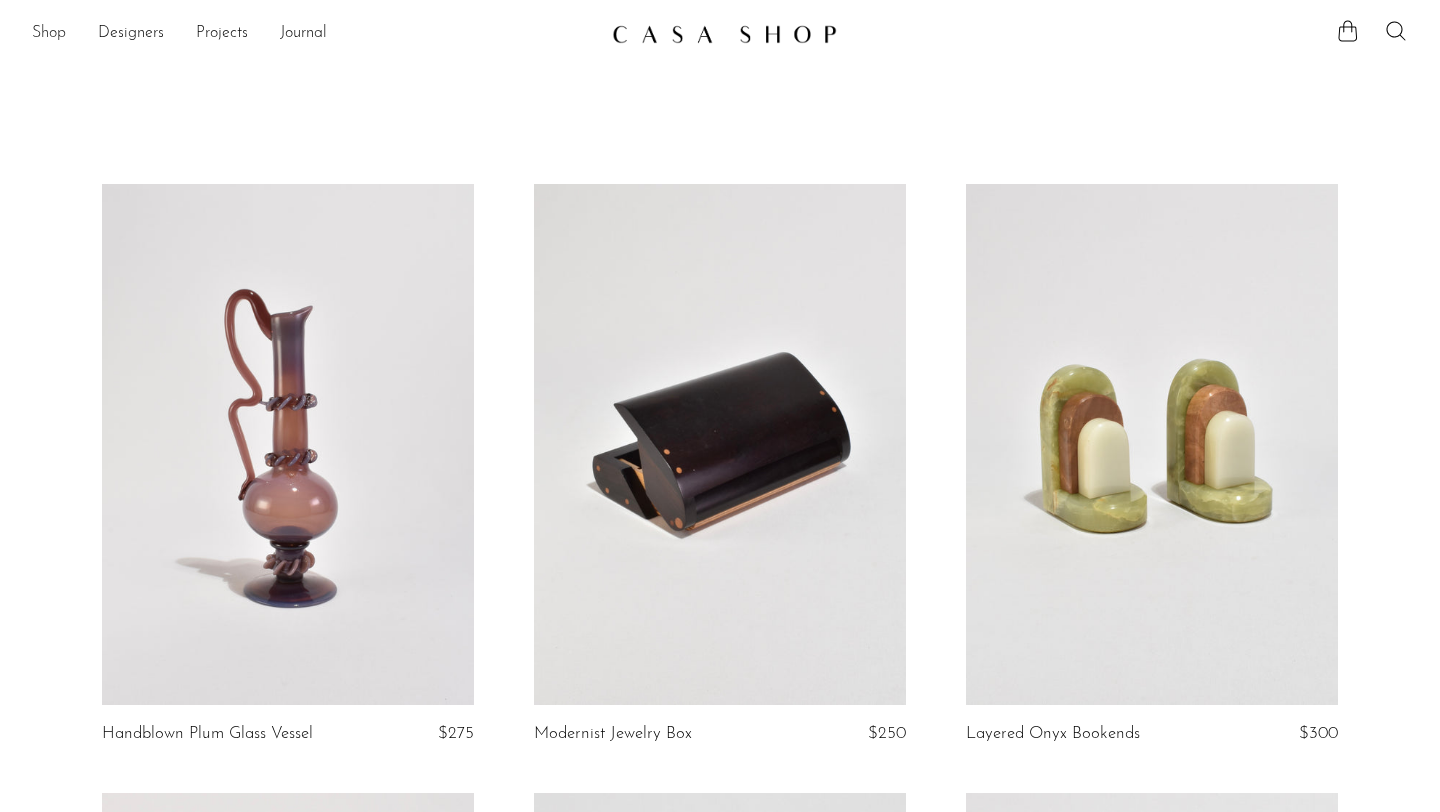 click on "Shop" at bounding box center (49, 34) 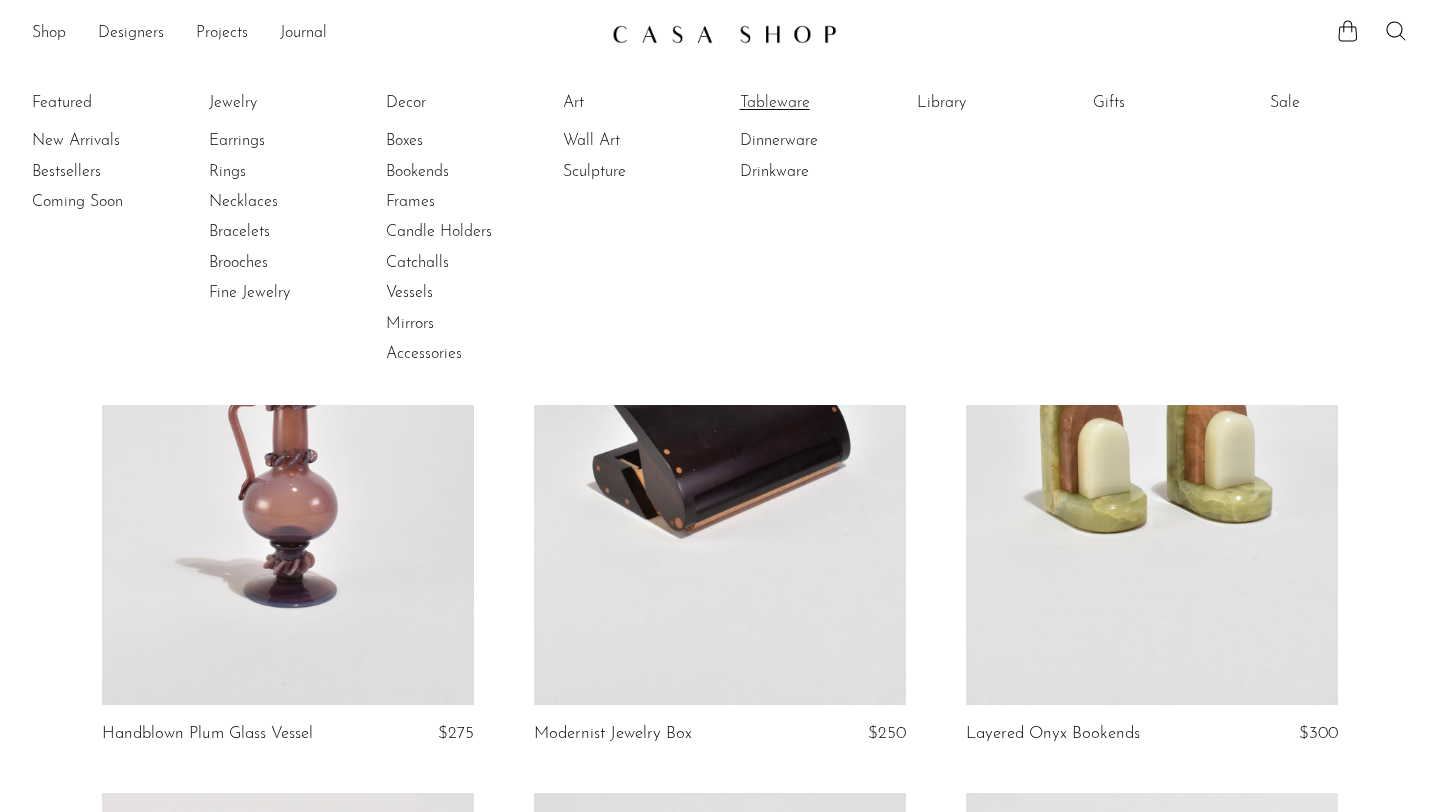 click on "Tableware" at bounding box center [815, 103] 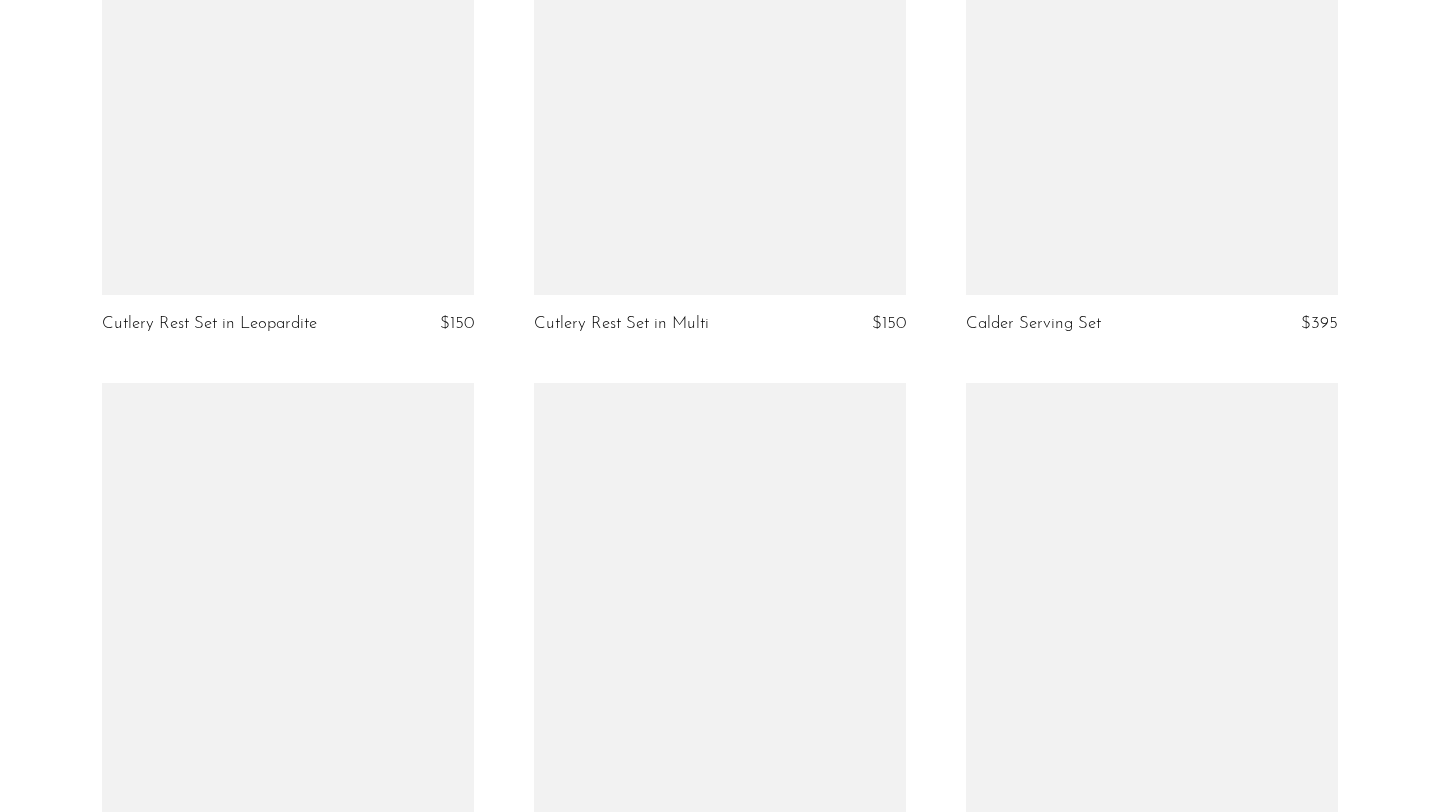 scroll, scrollTop: 3241, scrollLeft: 0, axis: vertical 